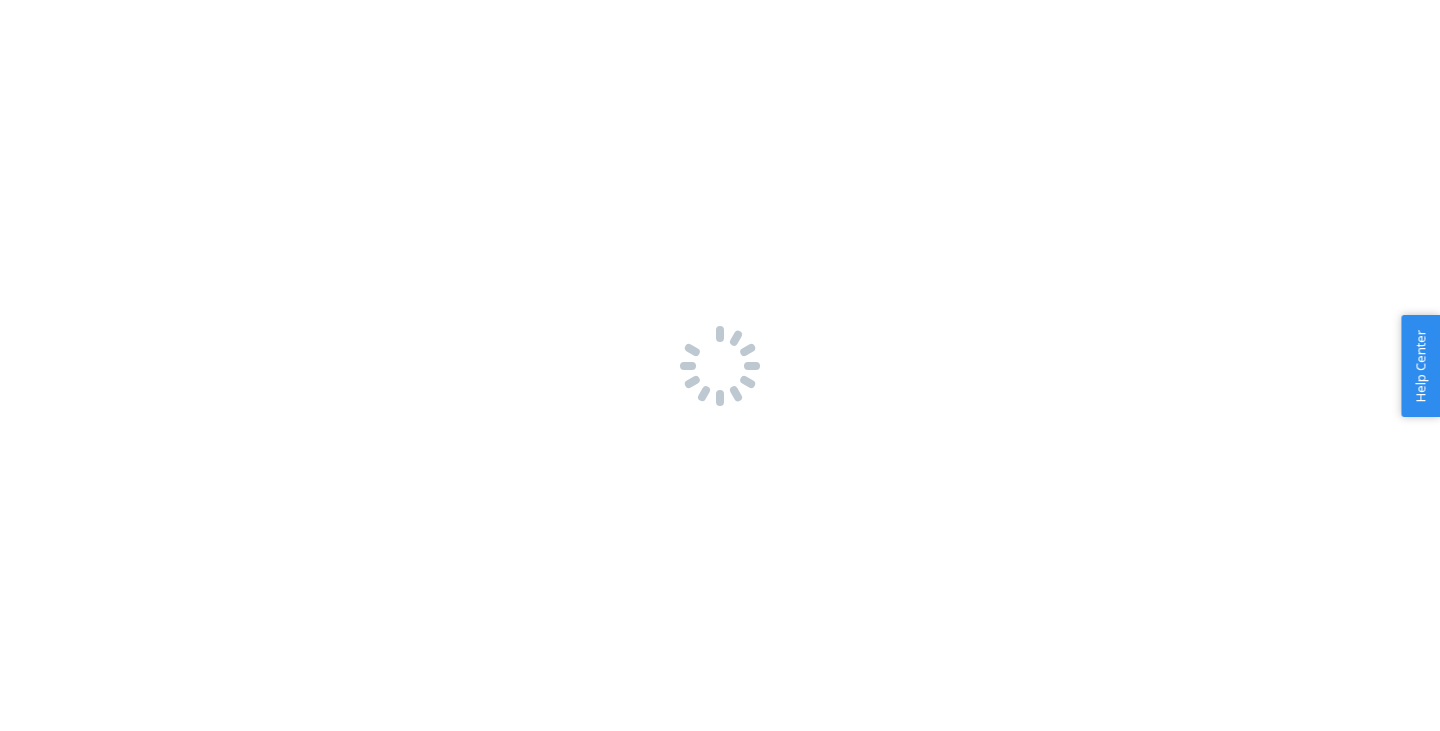 scroll, scrollTop: 0, scrollLeft: 0, axis: both 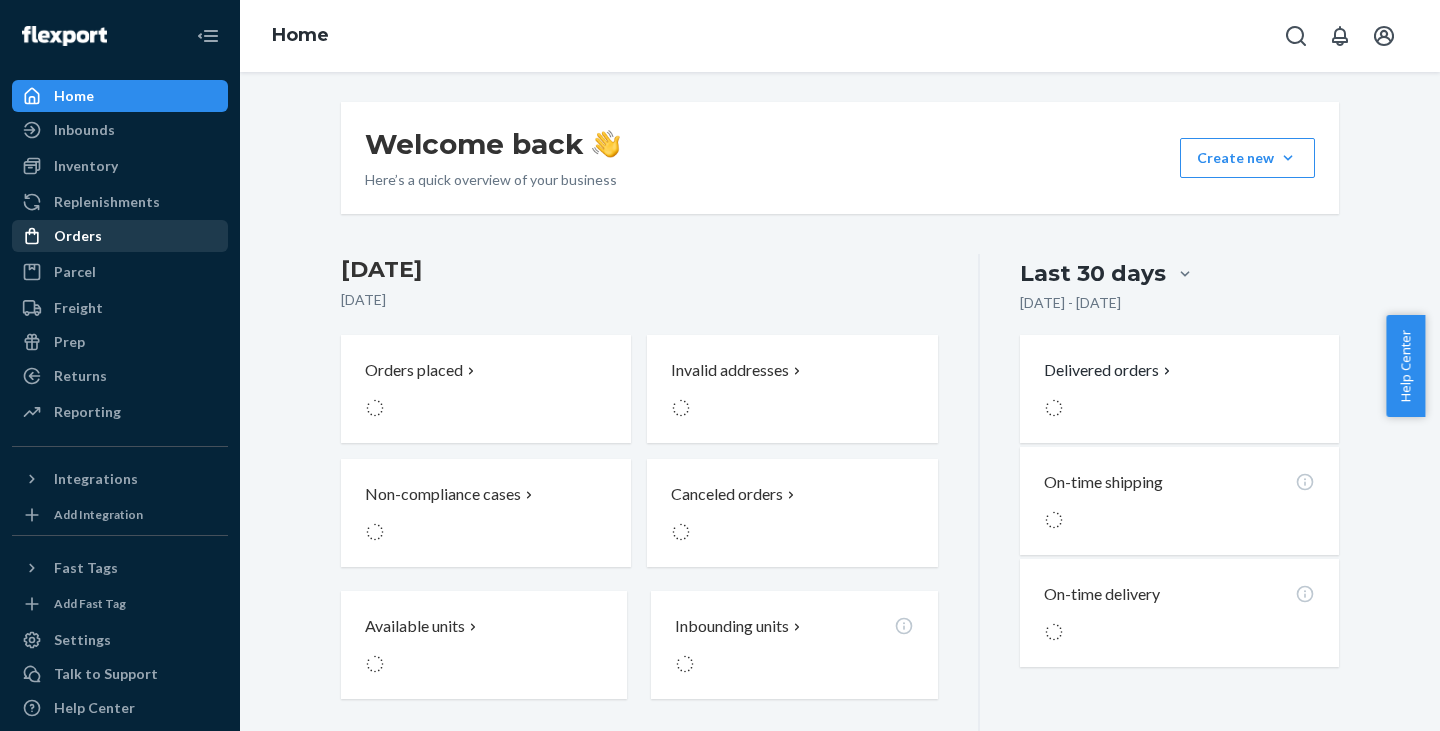 click on "Orders" at bounding box center (78, 236) 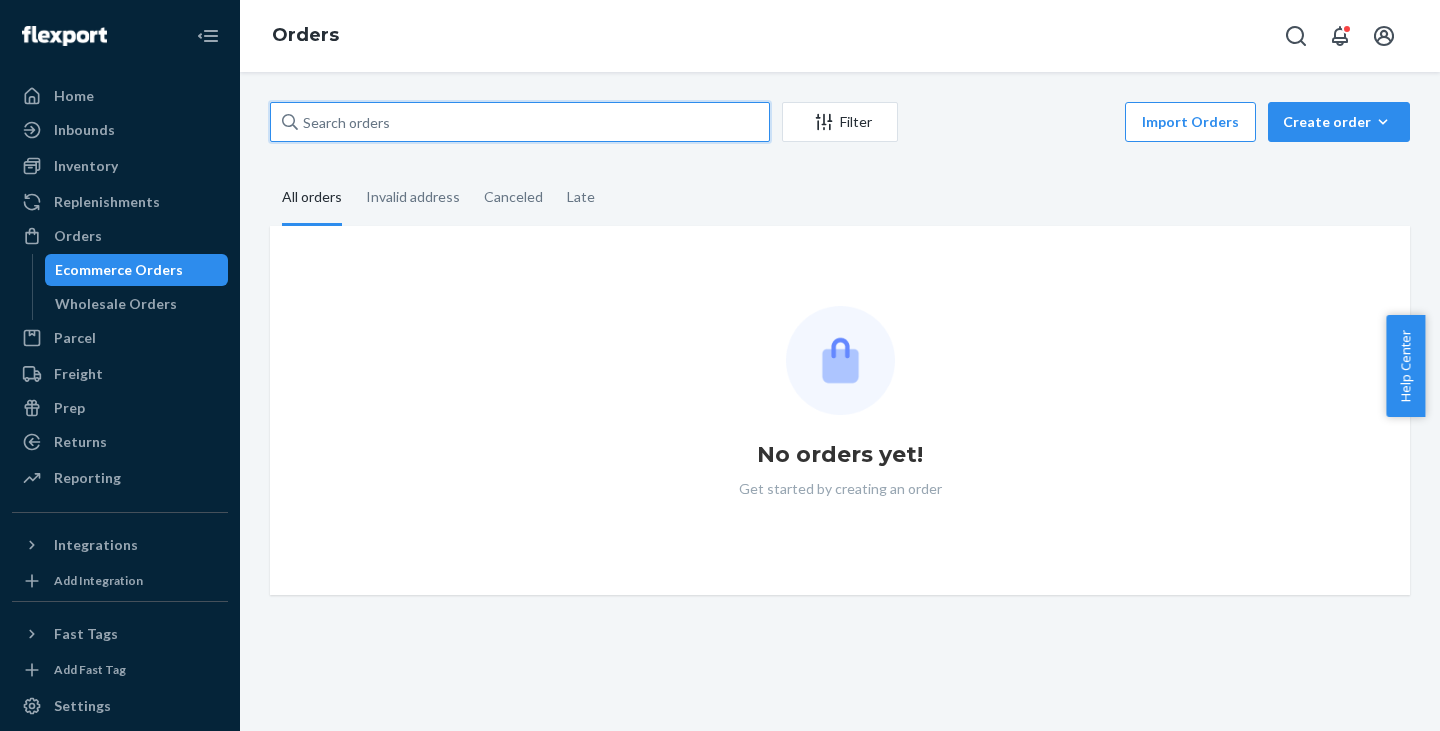 click at bounding box center (520, 122) 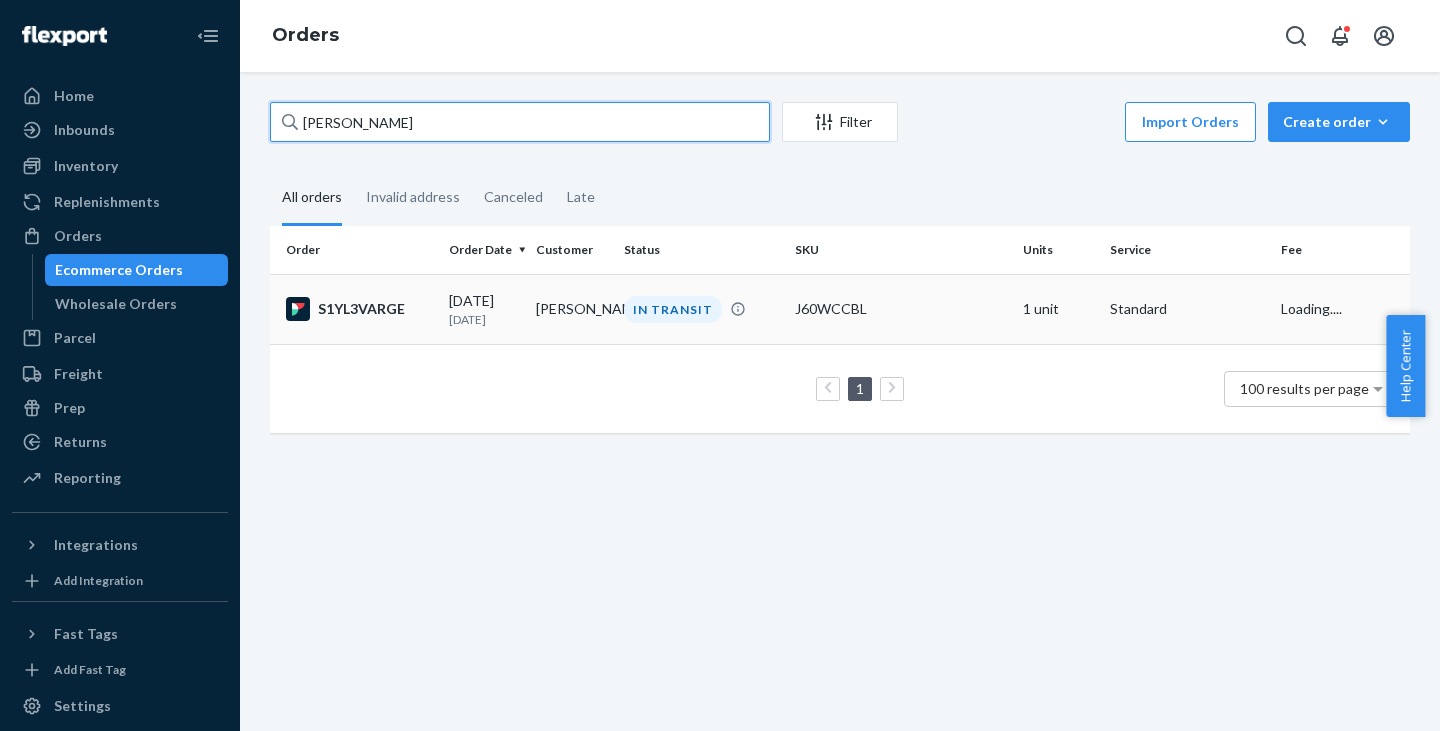 type on "[PERSON_NAME]" 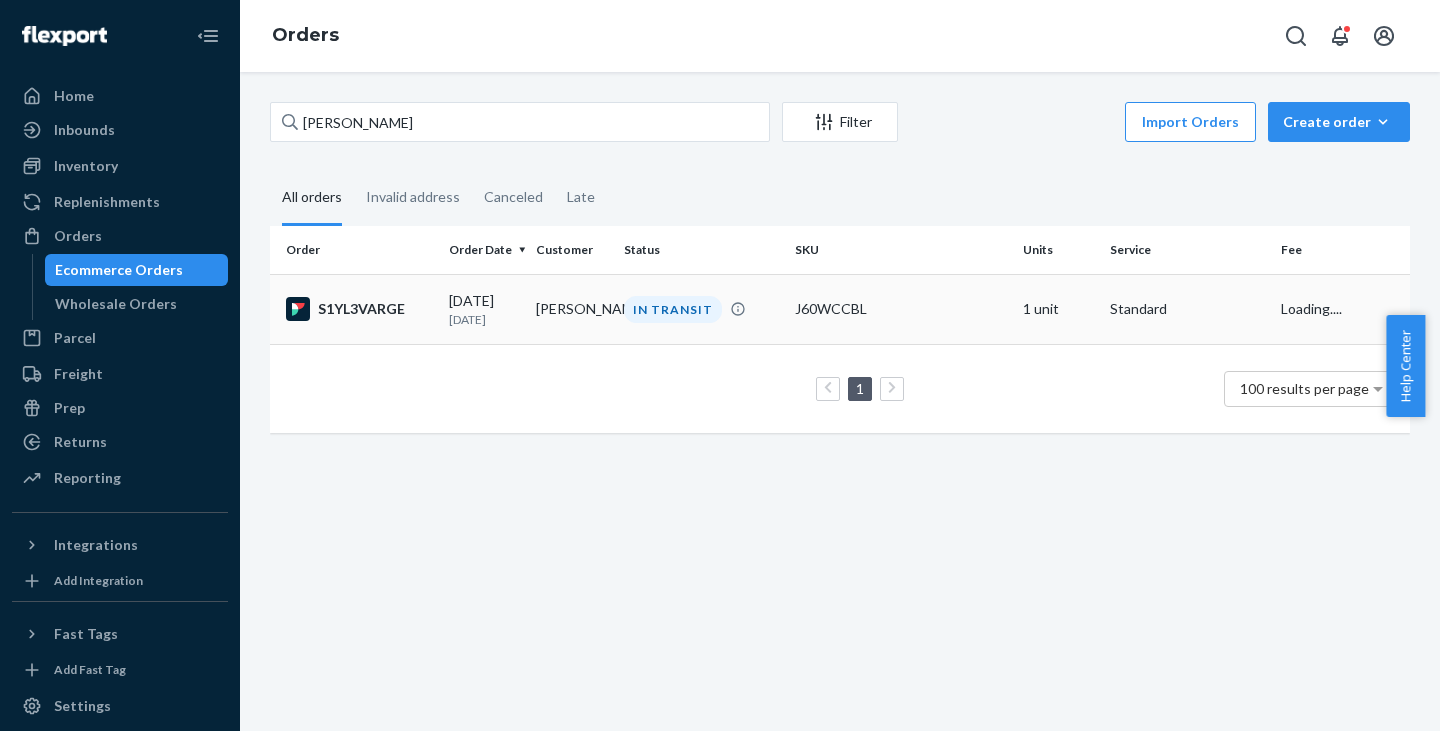 click on "[PERSON_NAME]" at bounding box center [571, 309] 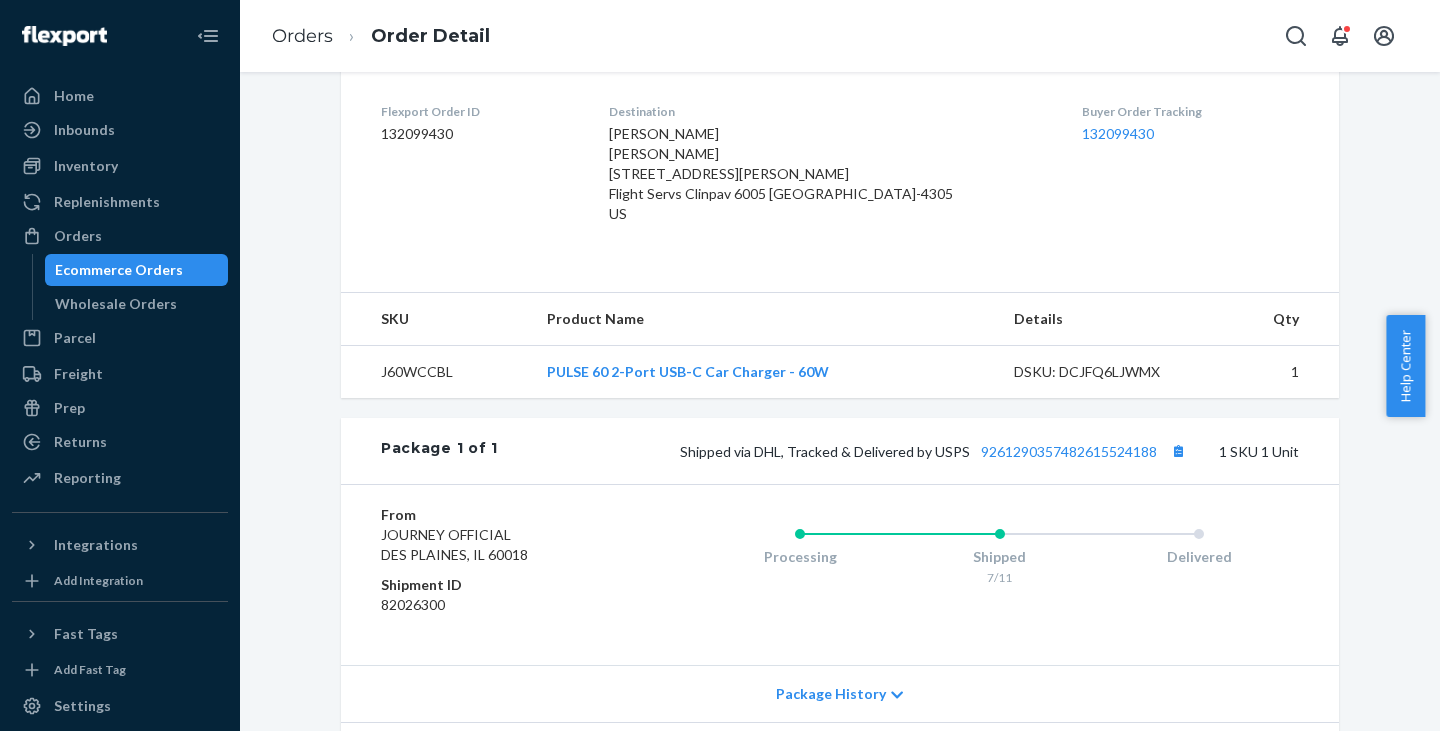 scroll, scrollTop: 600, scrollLeft: 0, axis: vertical 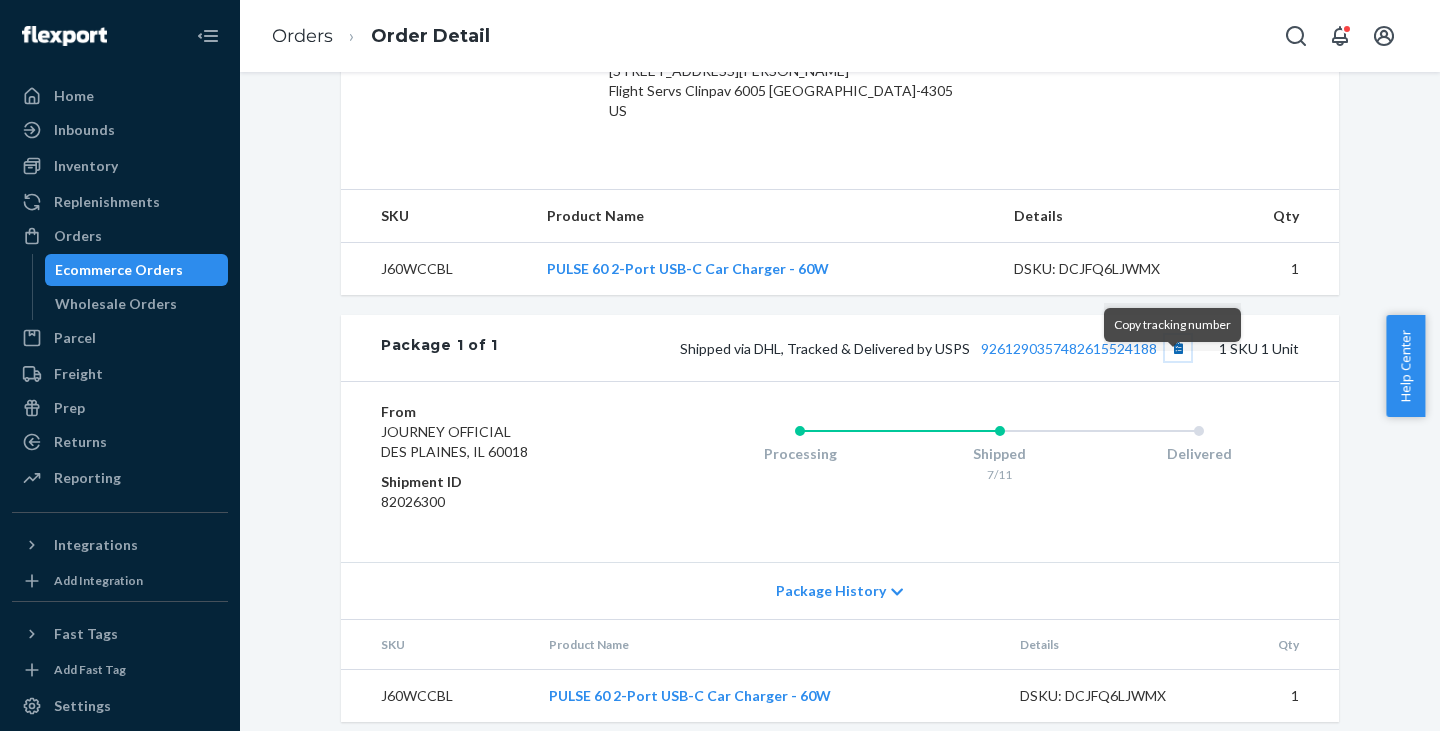 click at bounding box center [1178, 348] 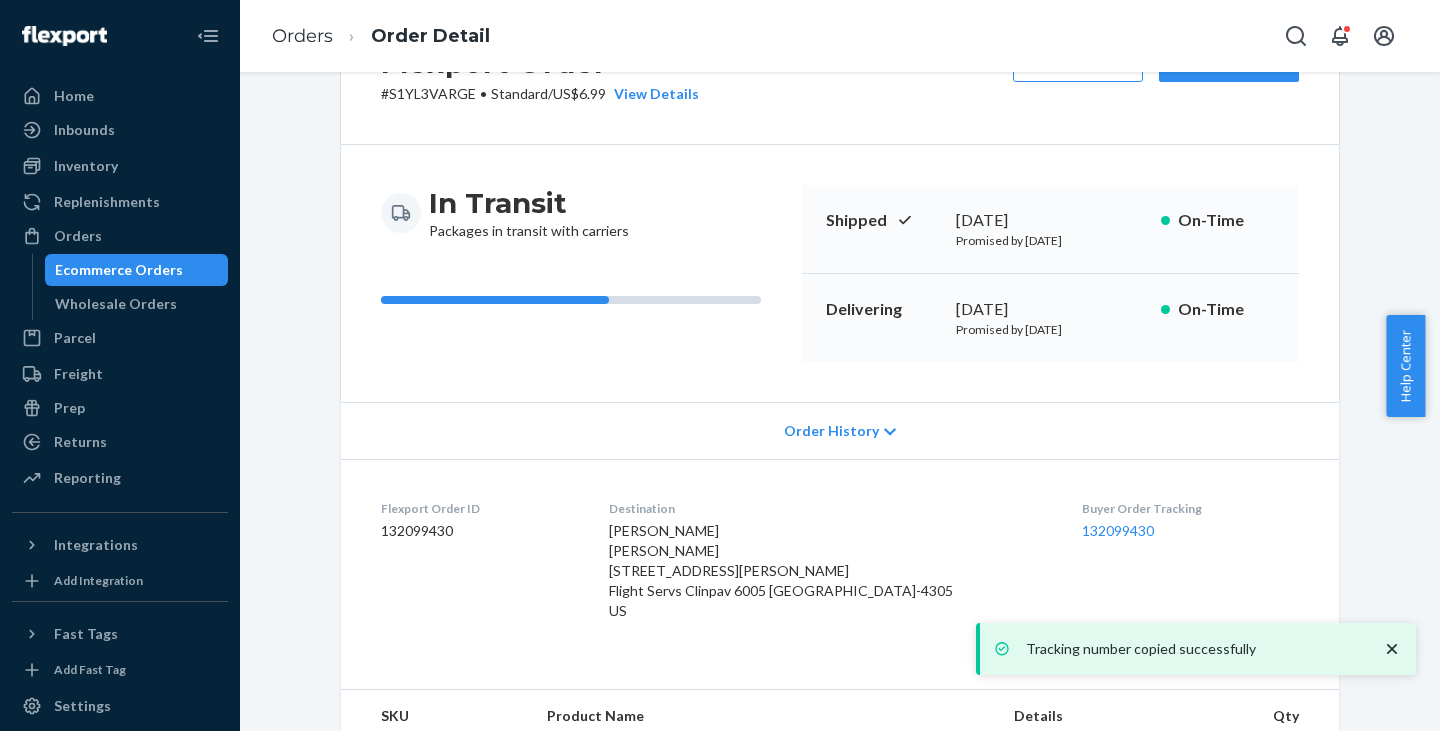 scroll, scrollTop: 0, scrollLeft: 0, axis: both 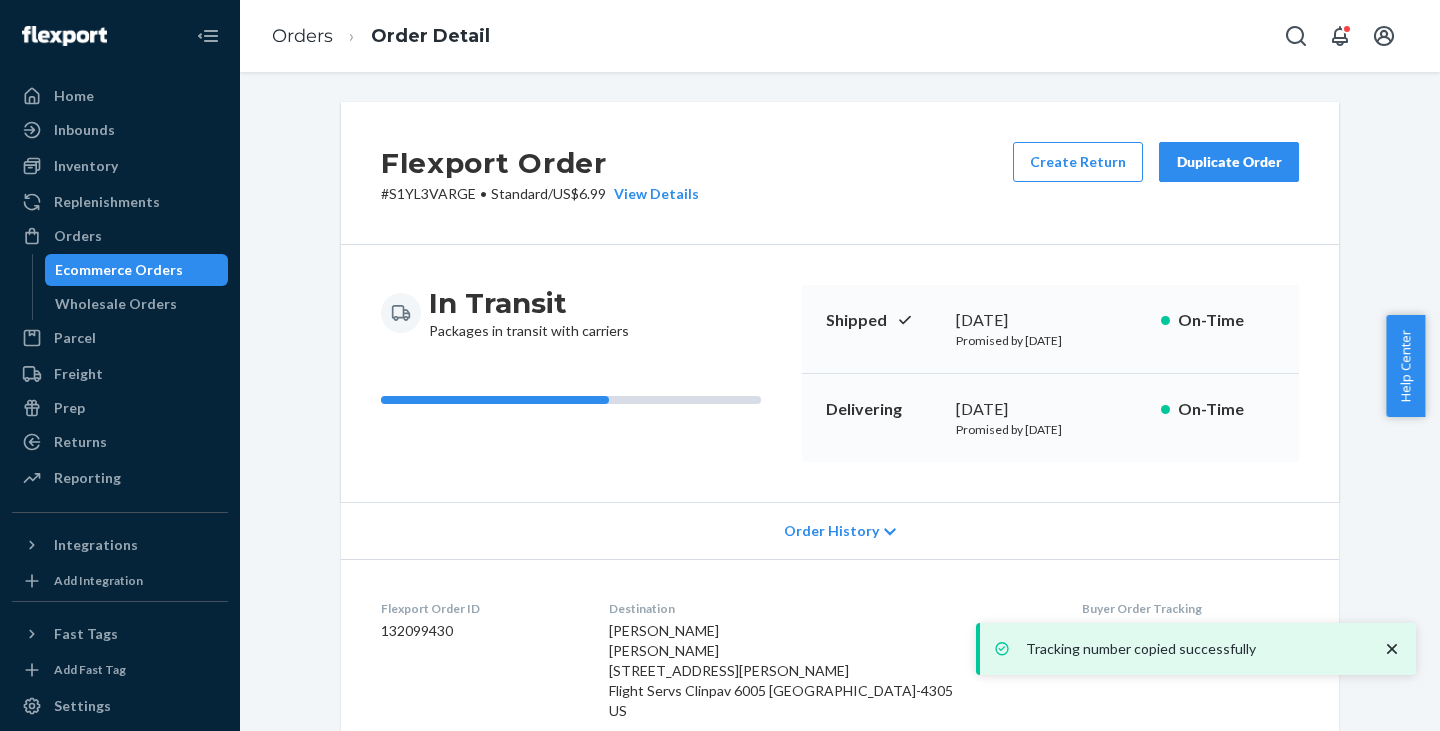 click on "# S1YL3VARGE • Standard  /  US$6.99 View Details" at bounding box center [540, 194] 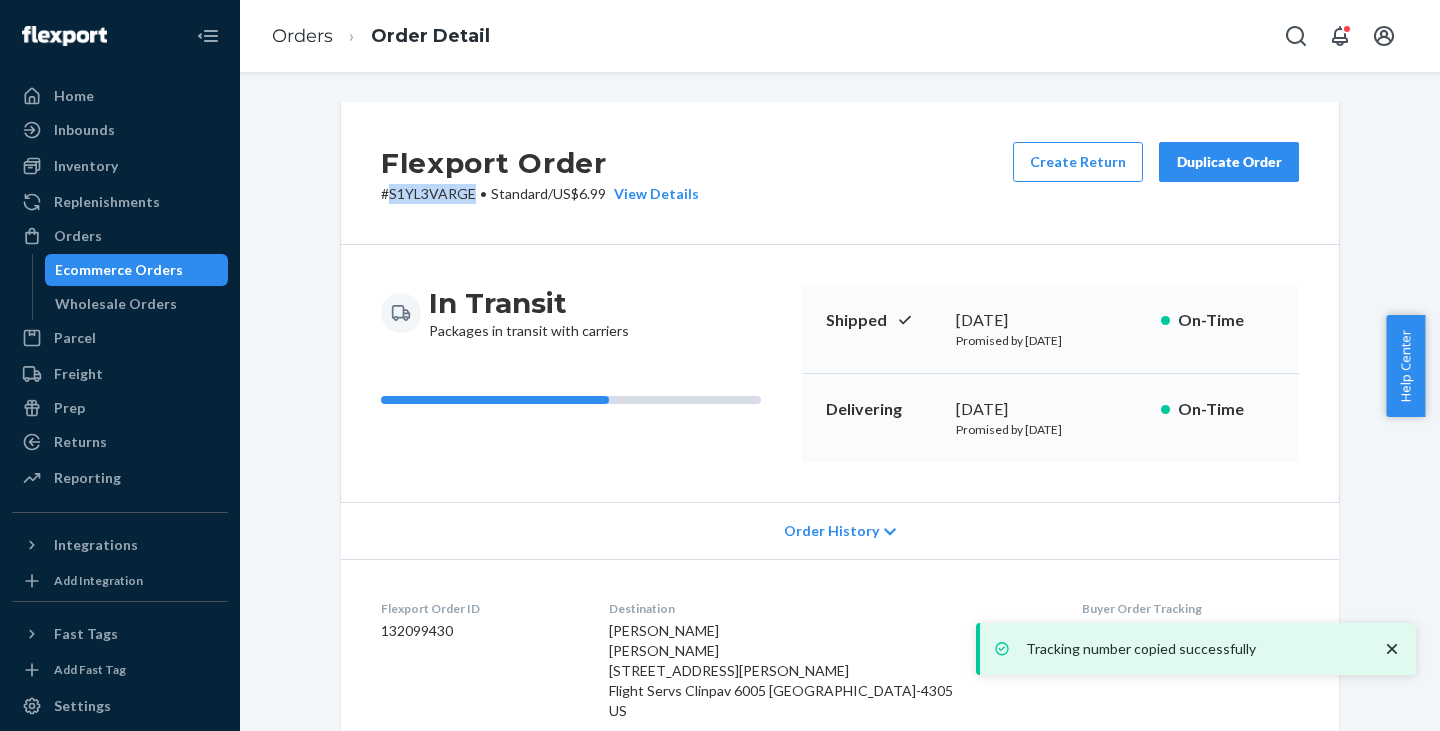 copy on "S1YL3VARGE" 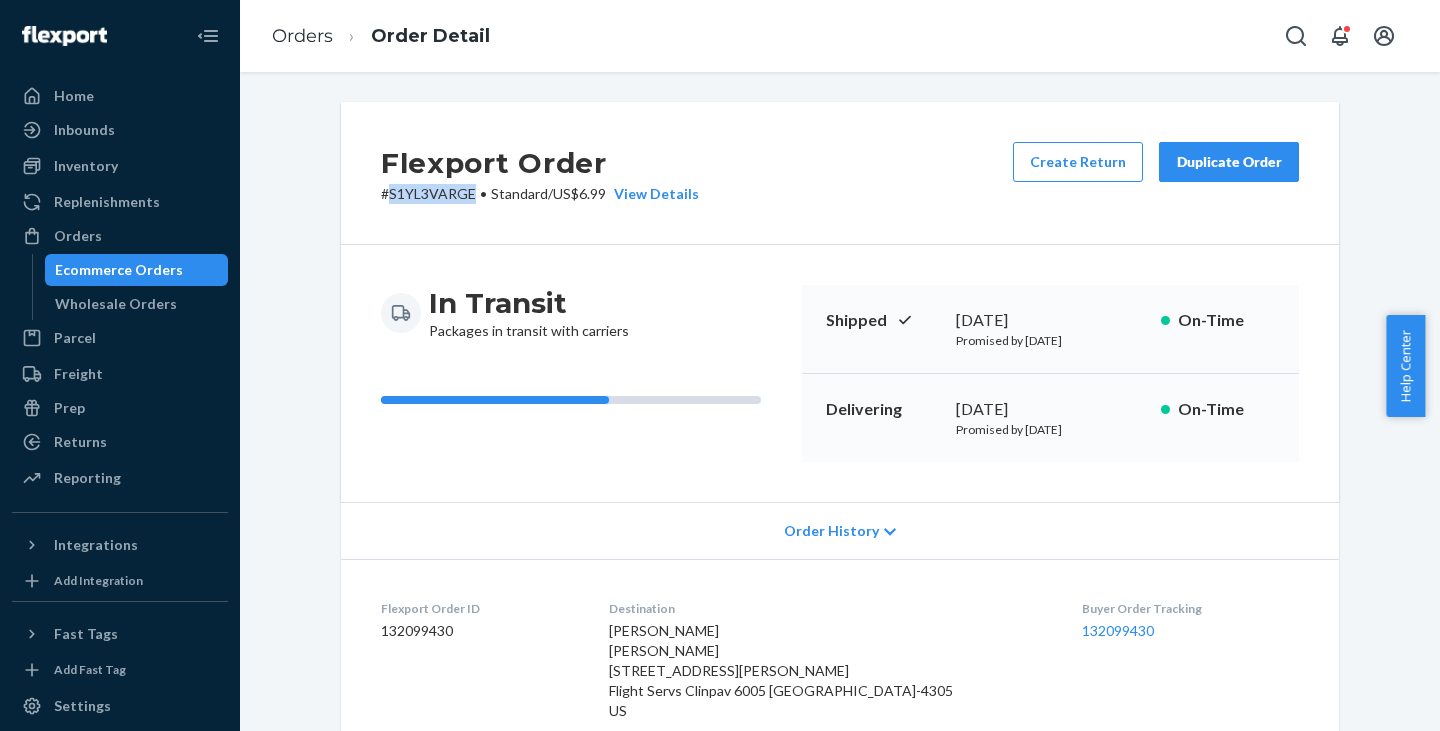 click on "Ecommerce Orders" at bounding box center [137, 270] 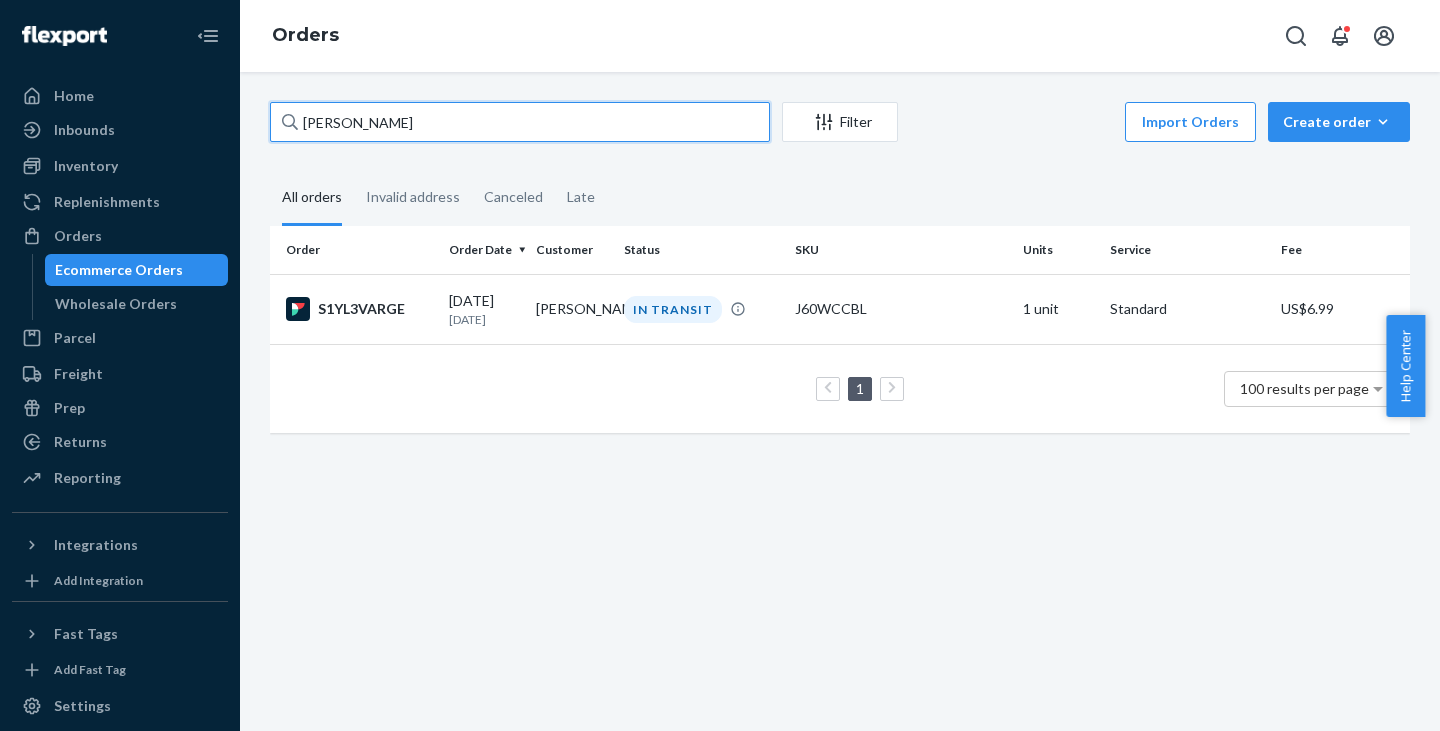 drag, startPoint x: 437, startPoint y: 107, endPoint x: 263, endPoint y: 106, distance: 174.00287 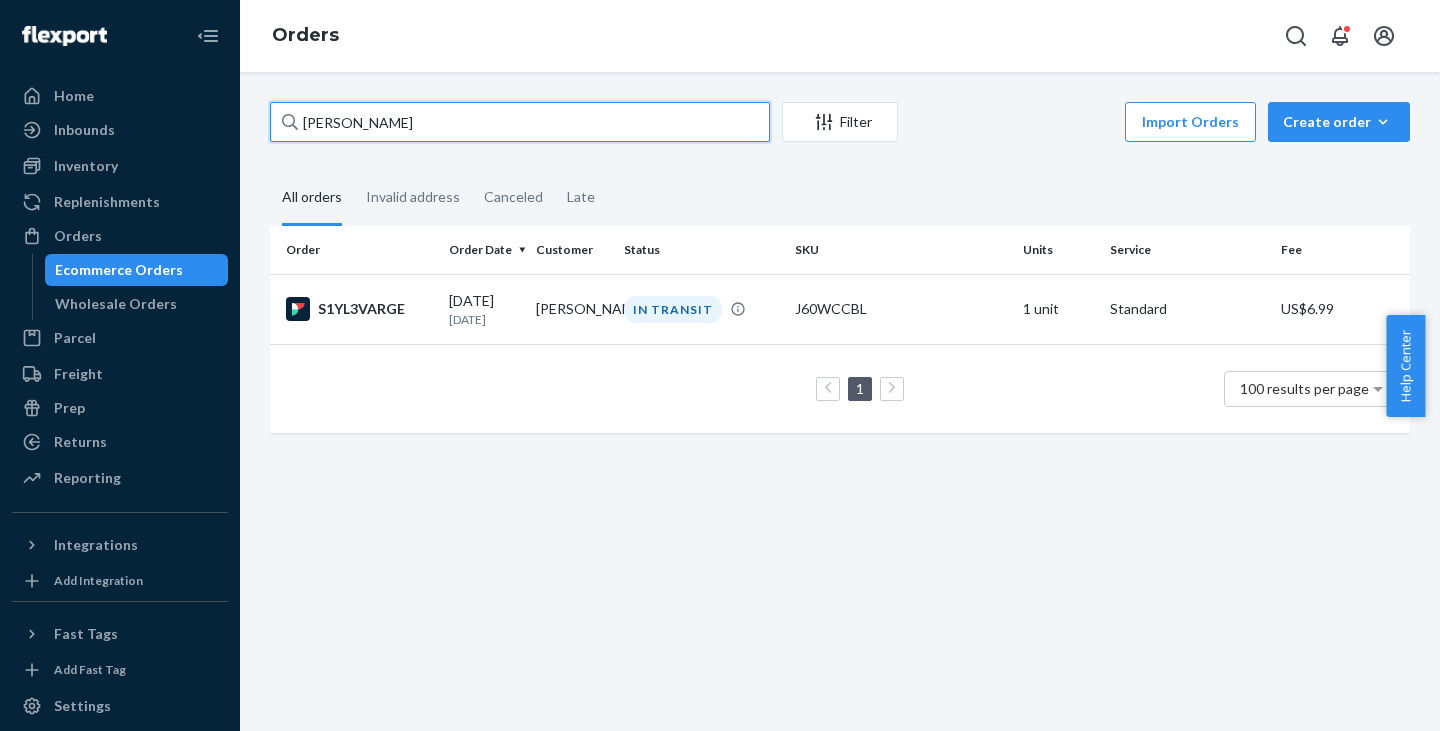 click on "[PERSON_NAME] Filter Import Orders Create order Ecommerce order Removal order All orders Invalid address Canceled Late Order Order Date Customer Status SKU Units Service Fee S1YL3VARGE [DATE] [DATE] [PERSON_NAME] IN TRANSIT J60WCCBL 1 unit Standard US$6.99 1 100 results per page" at bounding box center [840, 277] 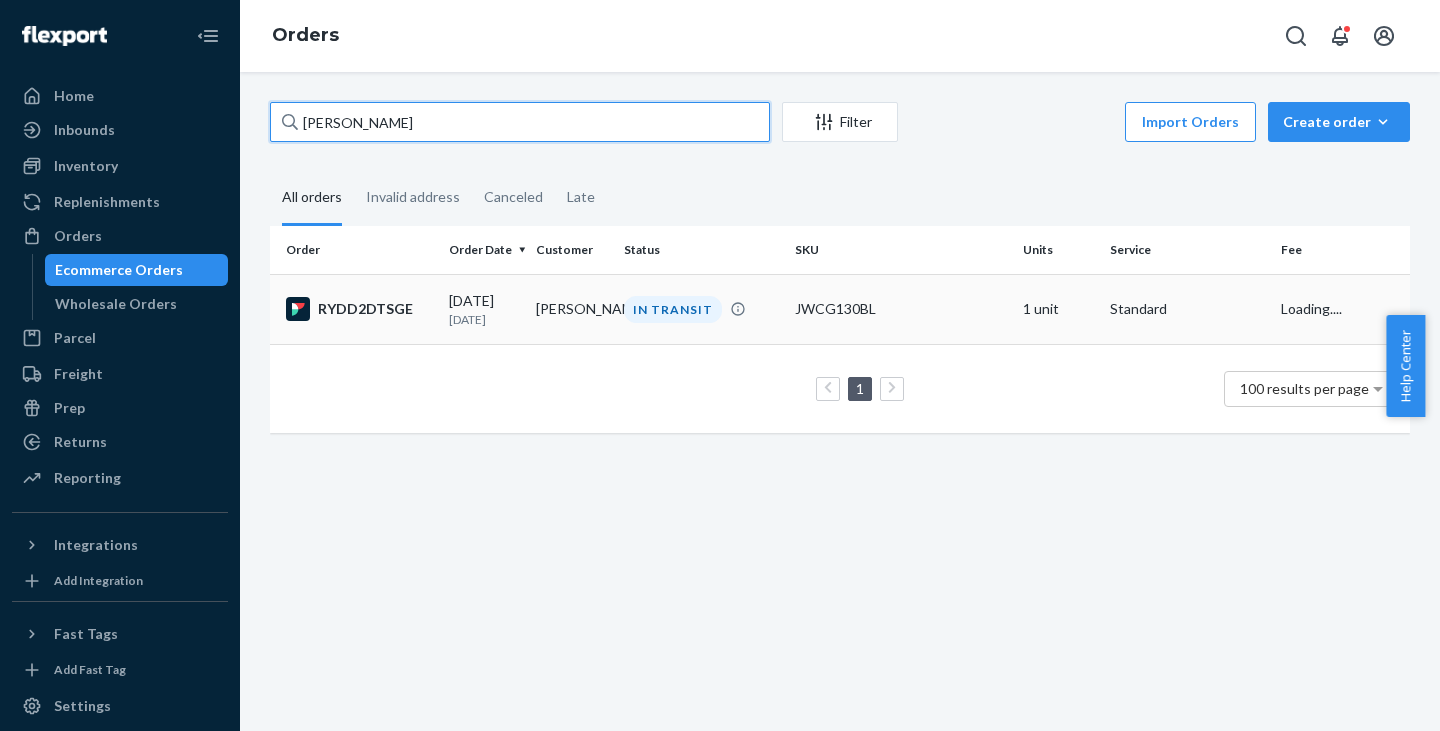 type on "[PERSON_NAME]" 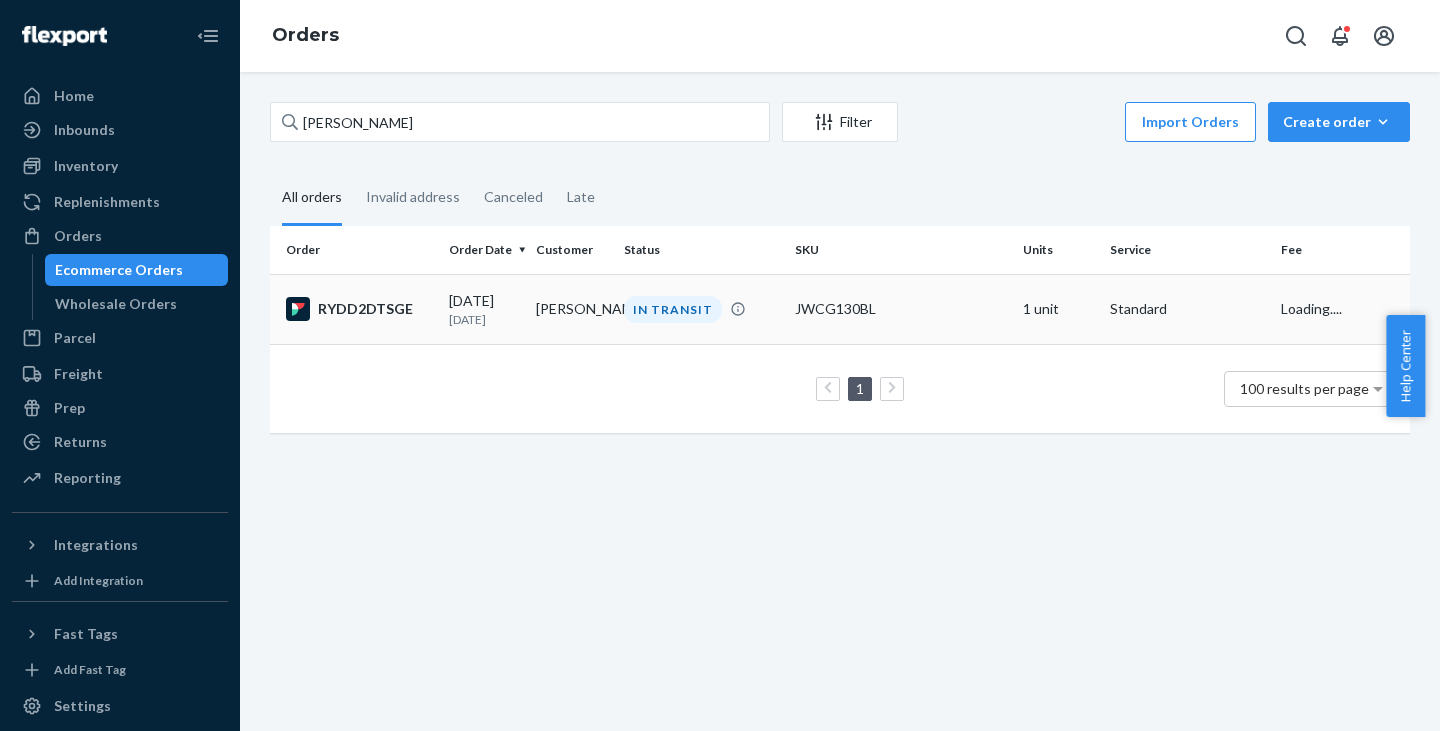 click on "[PERSON_NAME]" at bounding box center [571, 309] 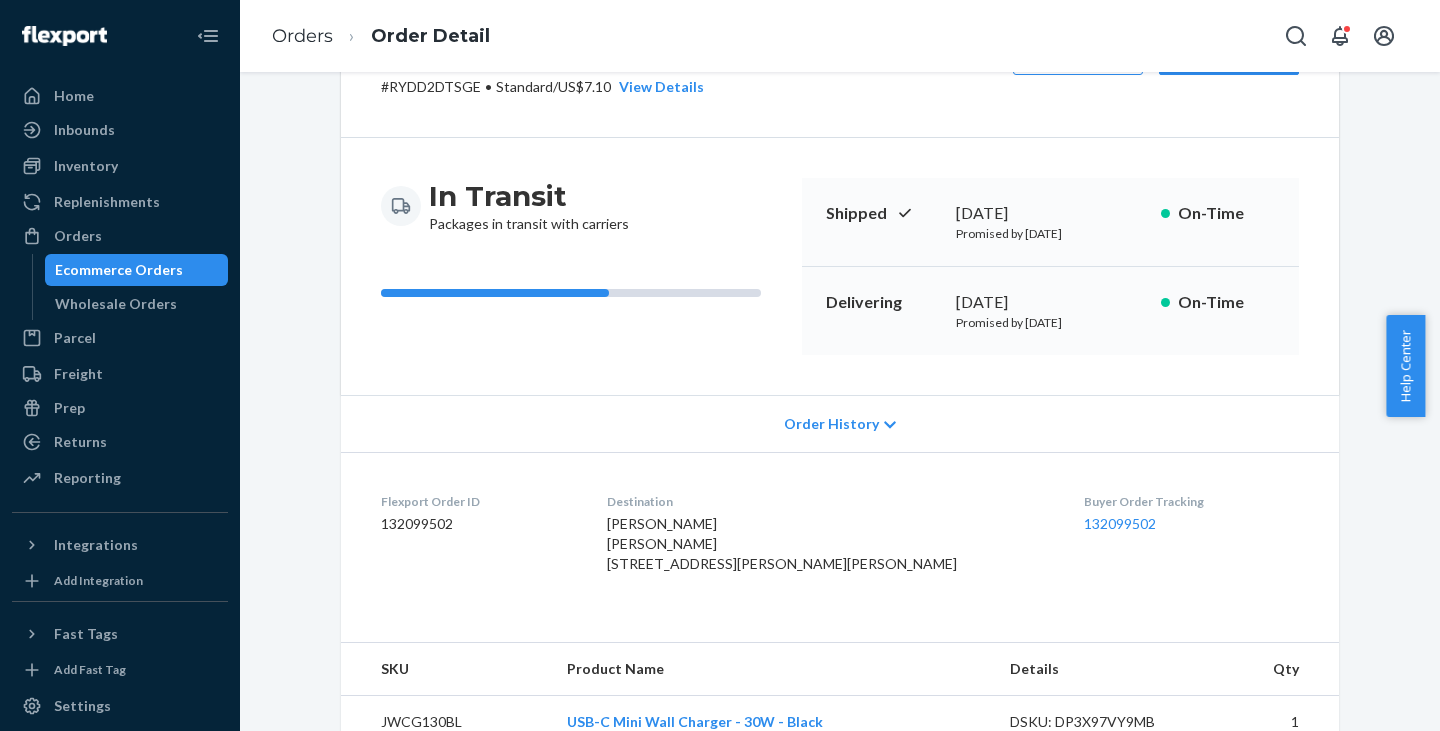 scroll, scrollTop: 558, scrollLeft: 0, axis: vertical 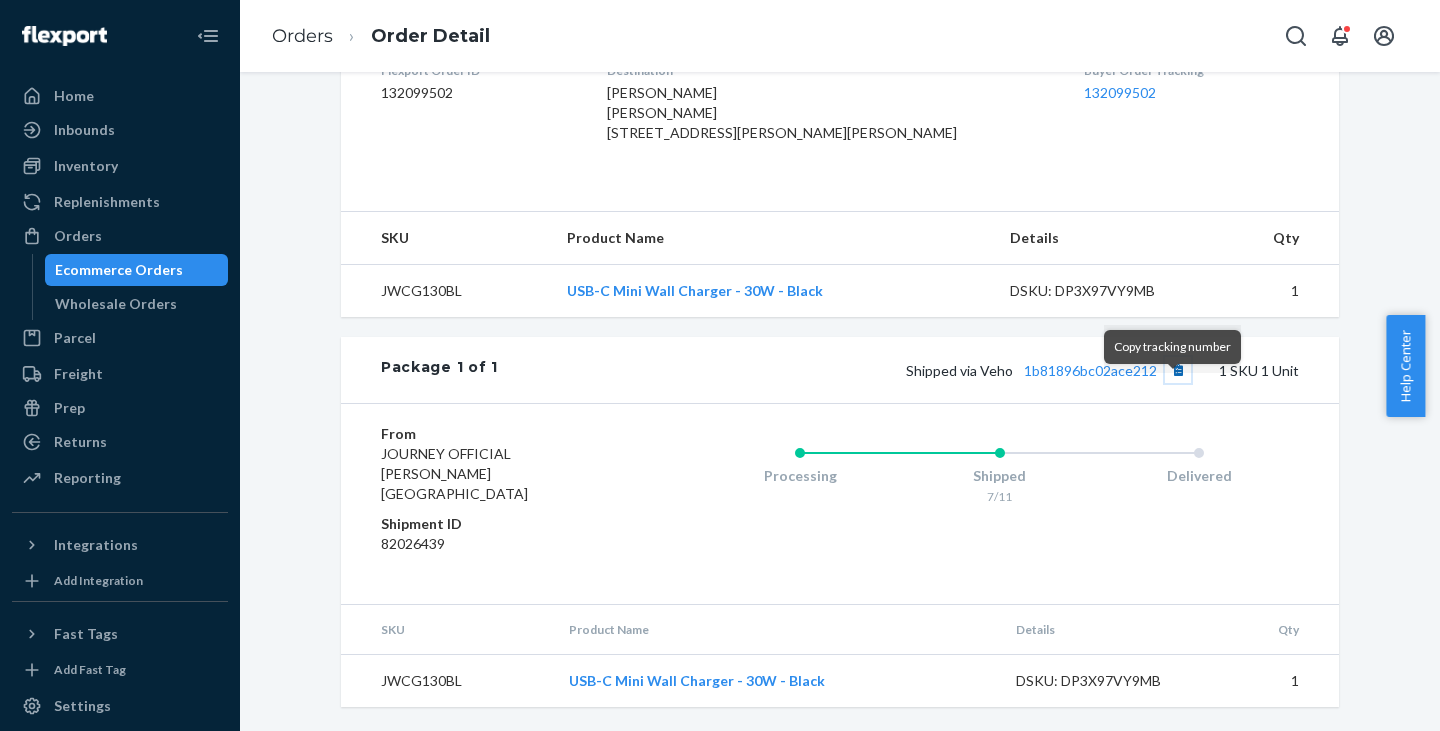click at bounding box center (1178, 370) 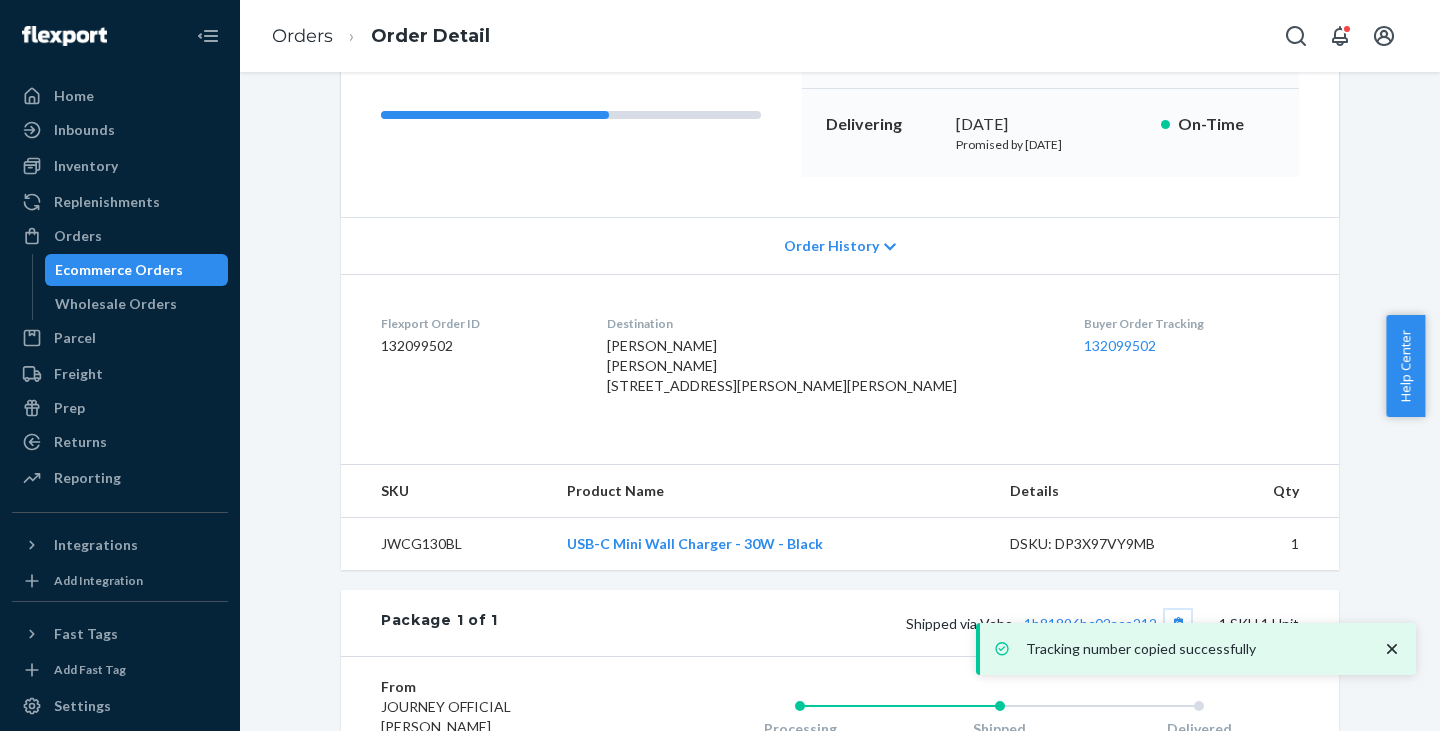 scroll, scrollTop: 58, scrollLeft: 0, axis: vertical 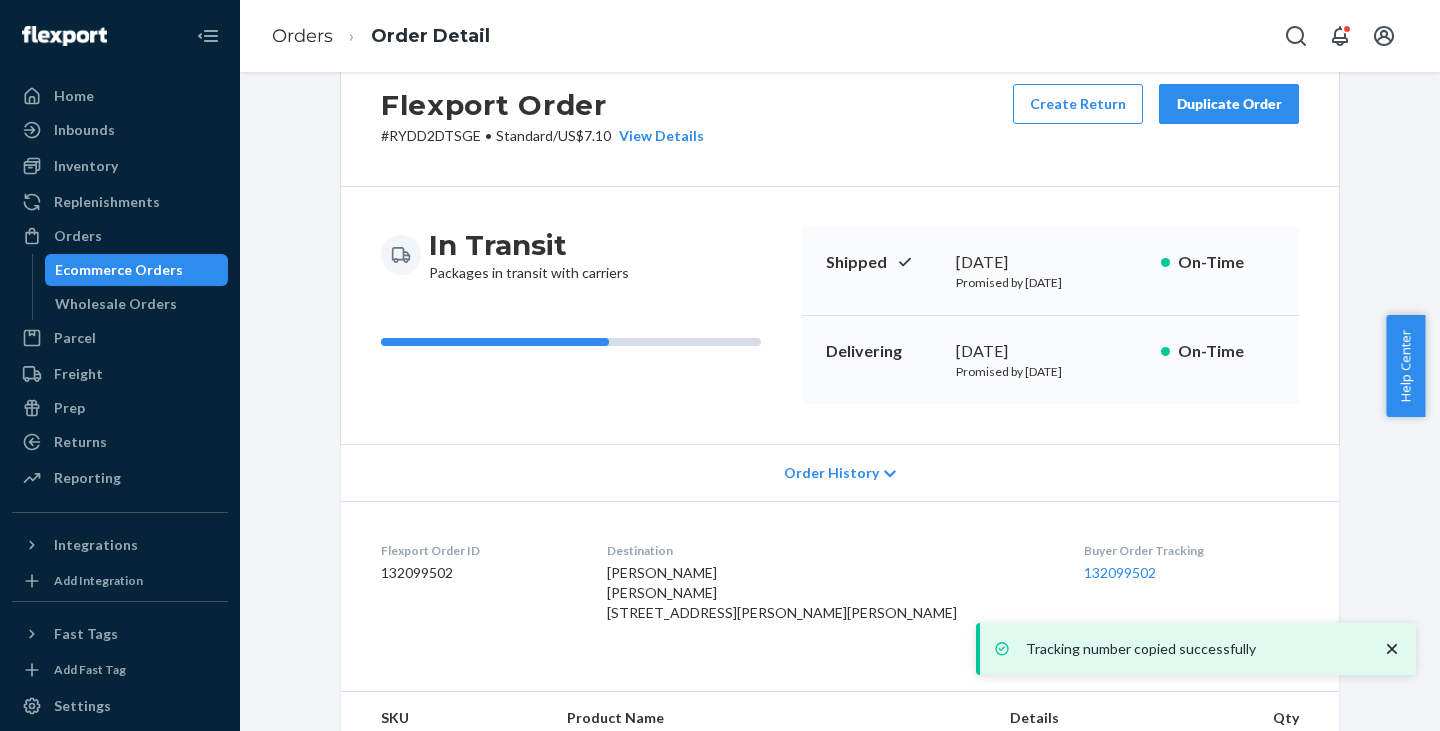 click on "# RYDD2DTSGE • Standard  /  US$7.10 View Details" at bounding box center (542, 136) 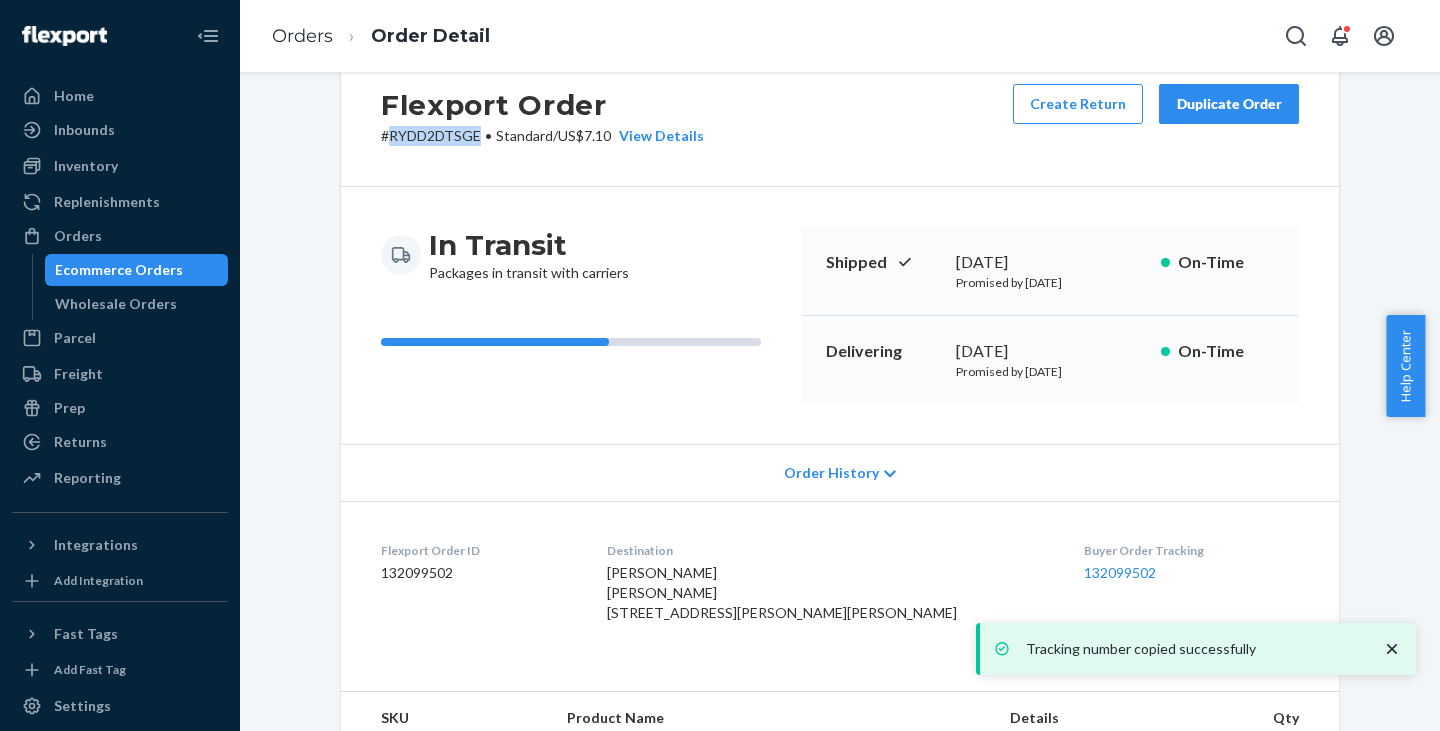 copy on "RYDD2DTSGE" 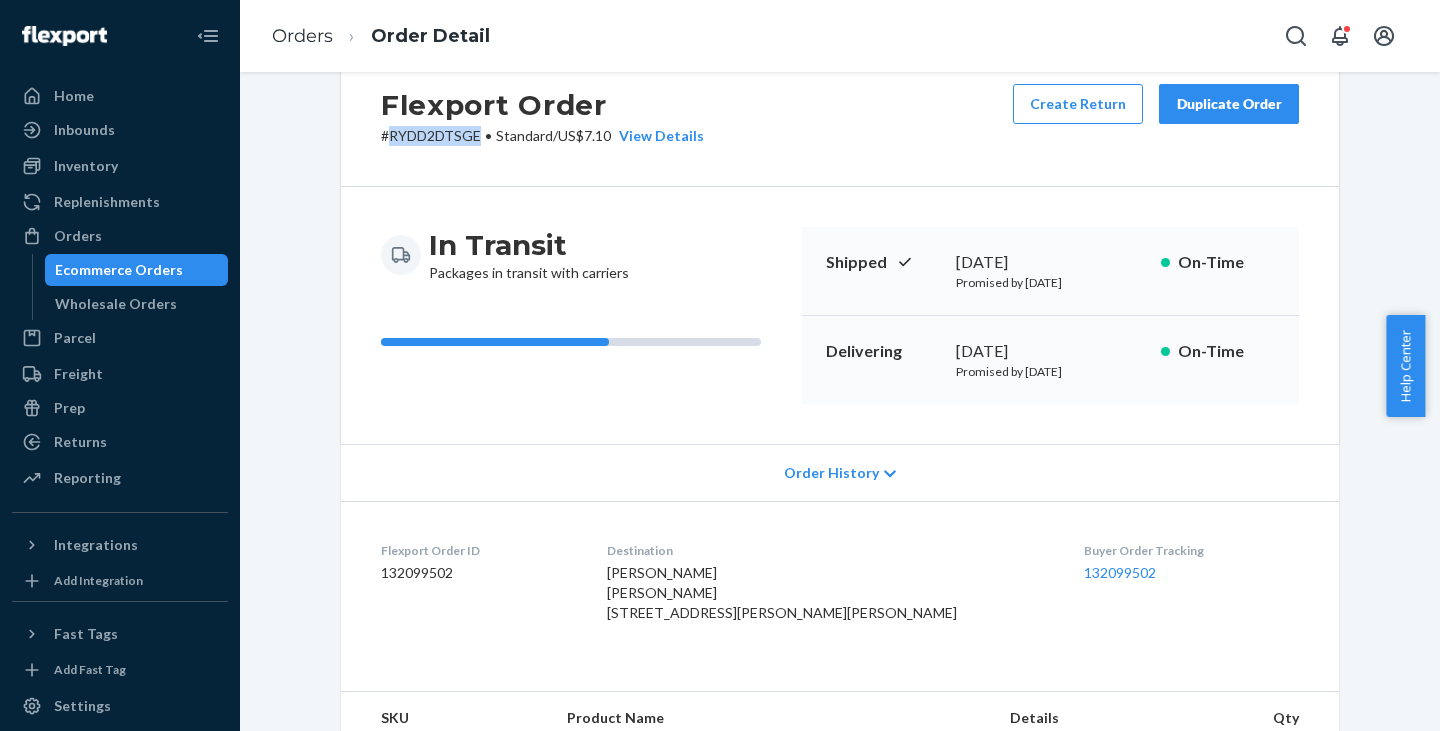 click on "Ecommerce Orders" at bounding box center (119, 270) 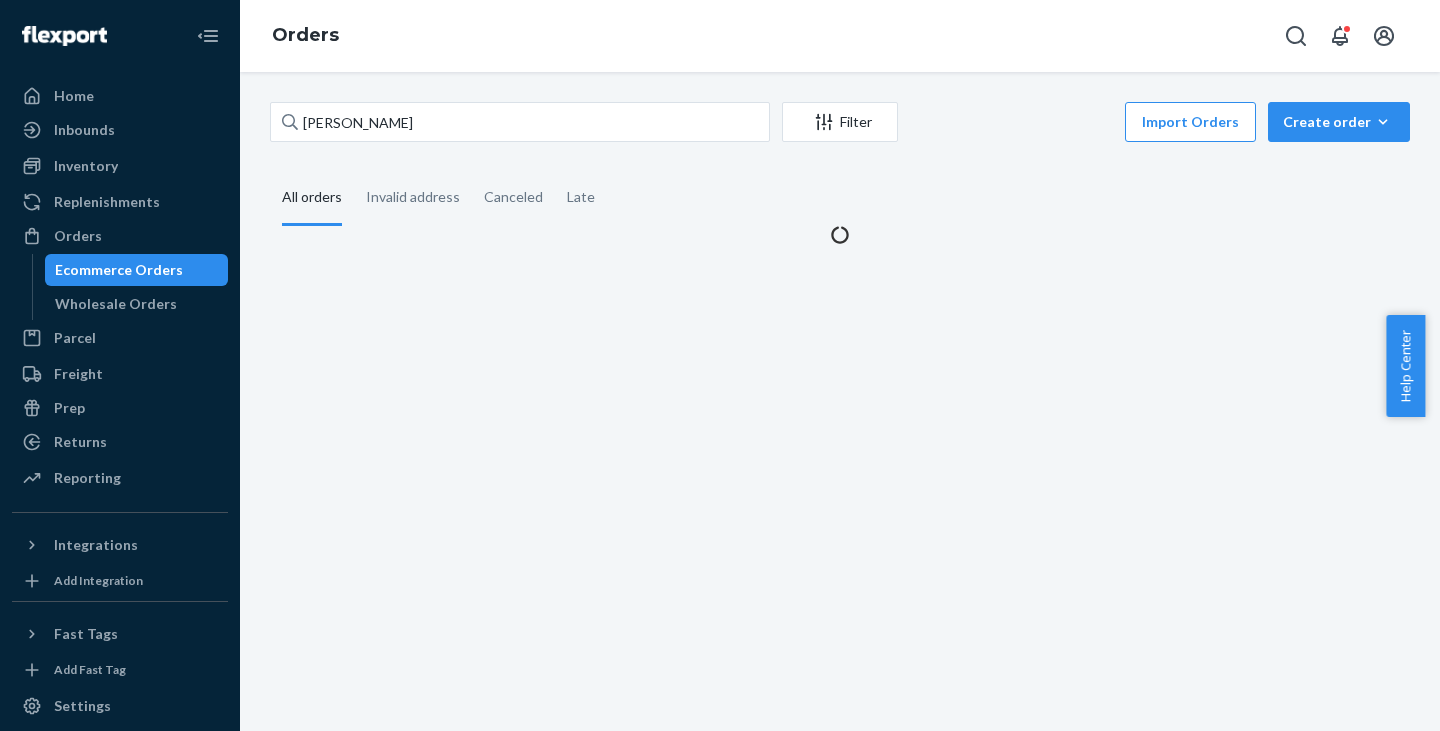 scroll, scrollTop: 0, scrollLeft: 0, axis: both 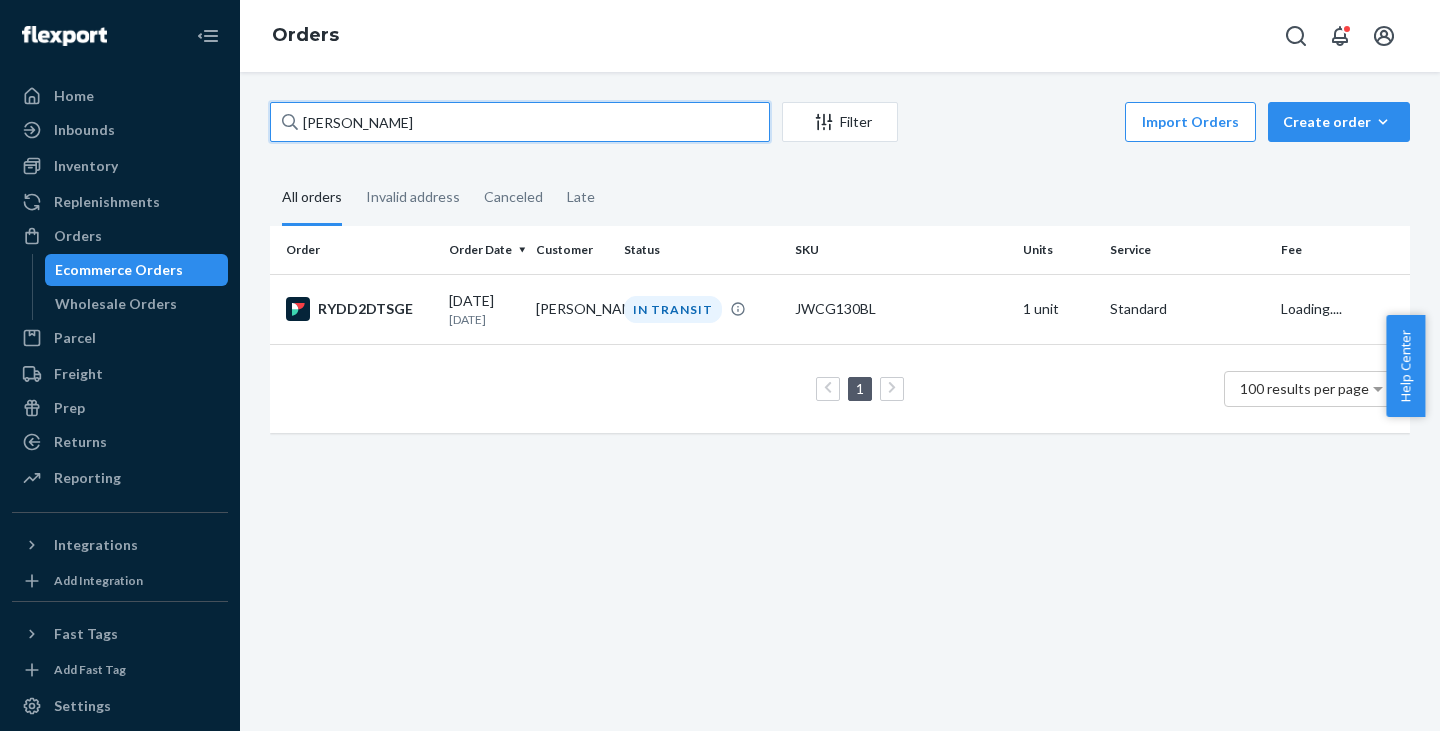 drag, startPoint x: 420, startPoint y: 125, endPoint x: 298, endPoint y: 122, distance: 122.03688 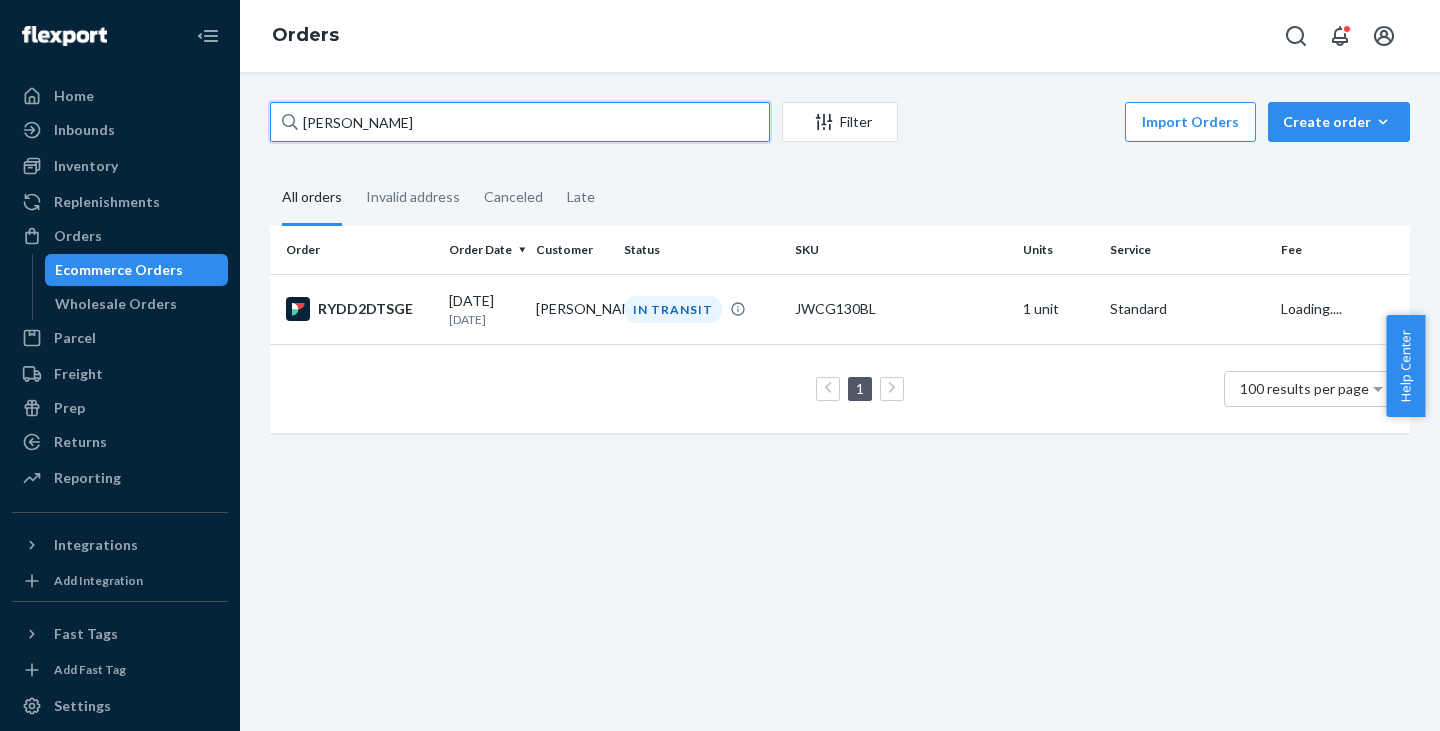 click on "[PERSON_NAME]" at bounding box center [520, 122] 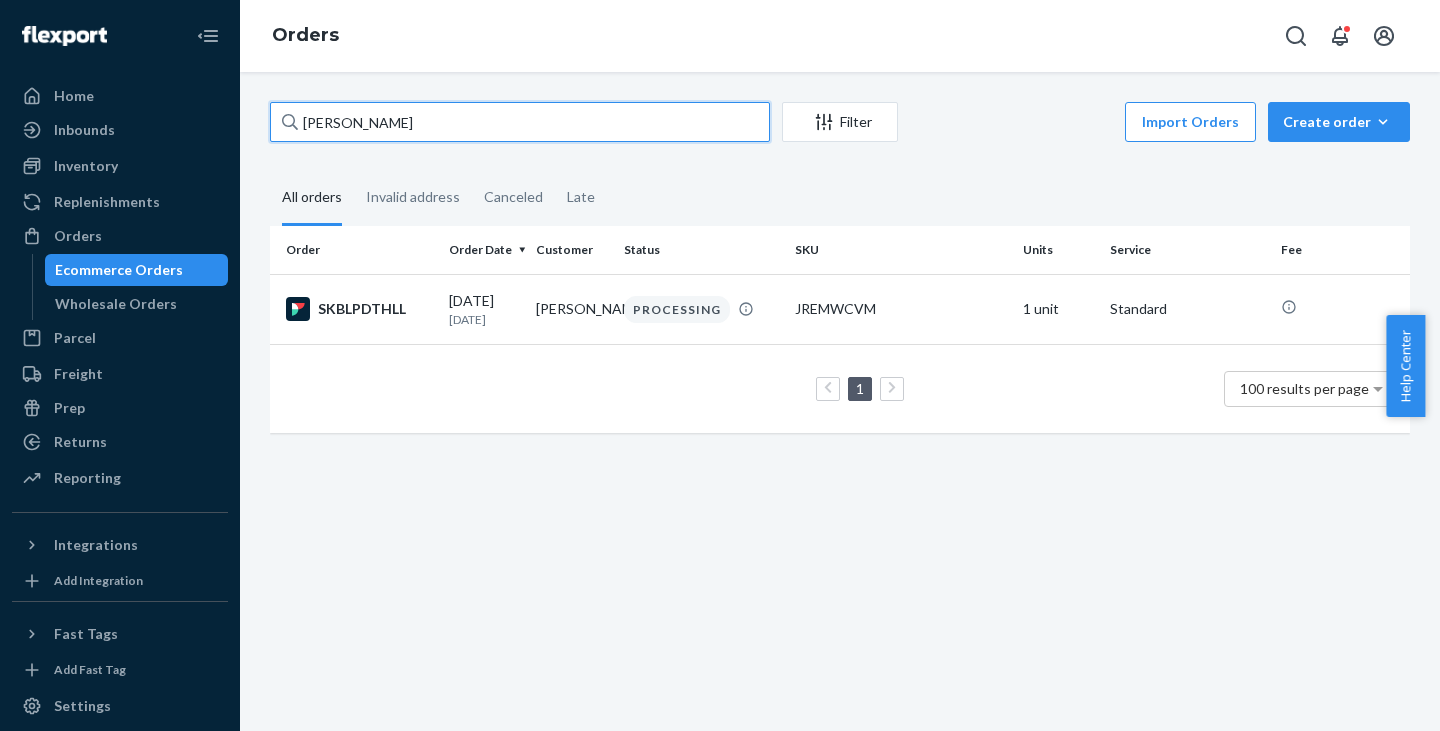 drag, startPoint x: 432, startPoint y: 123, endPoint x: 304, endPoint y: 107, distance: 128.99612 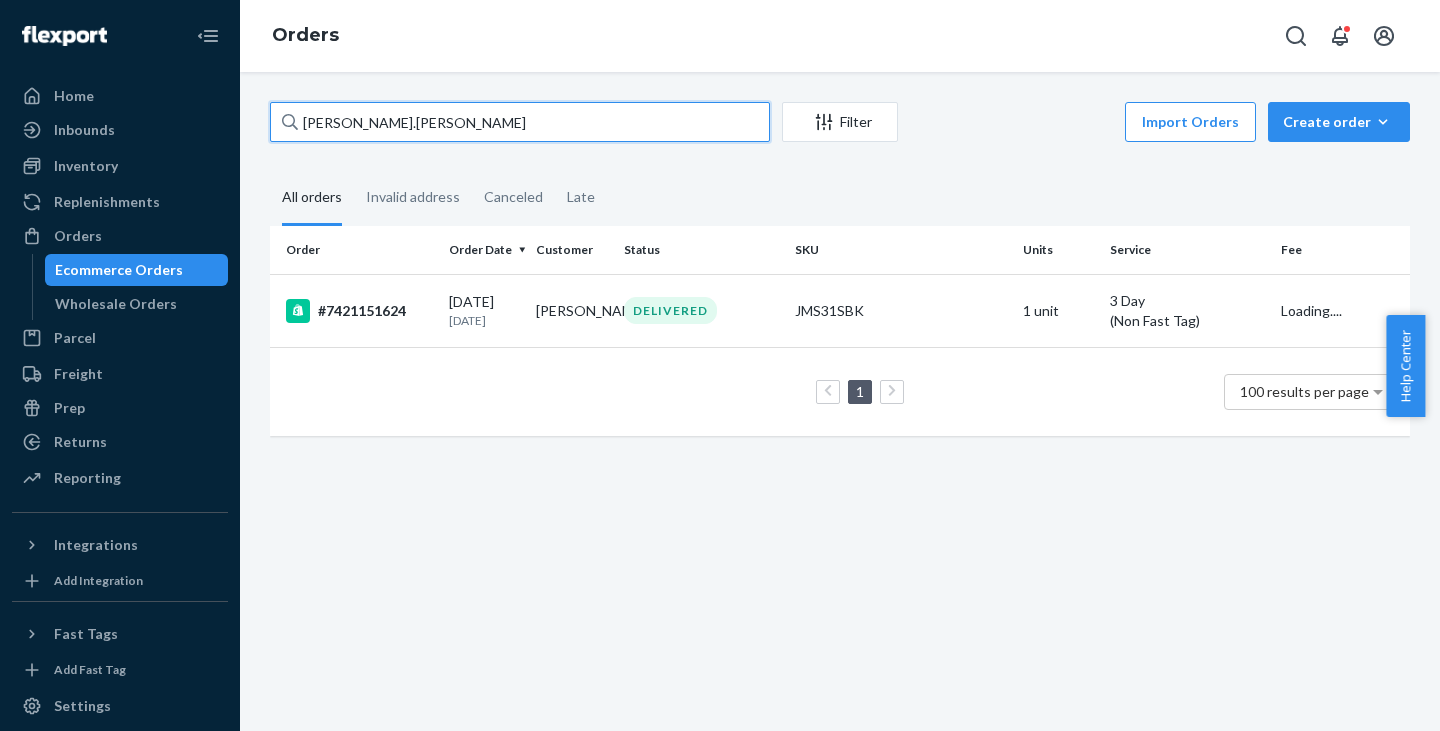 drag, startPoint x: 342, startPoint y: 113, endPoint x: 387, endPoint y: 130, distance: 48.104053 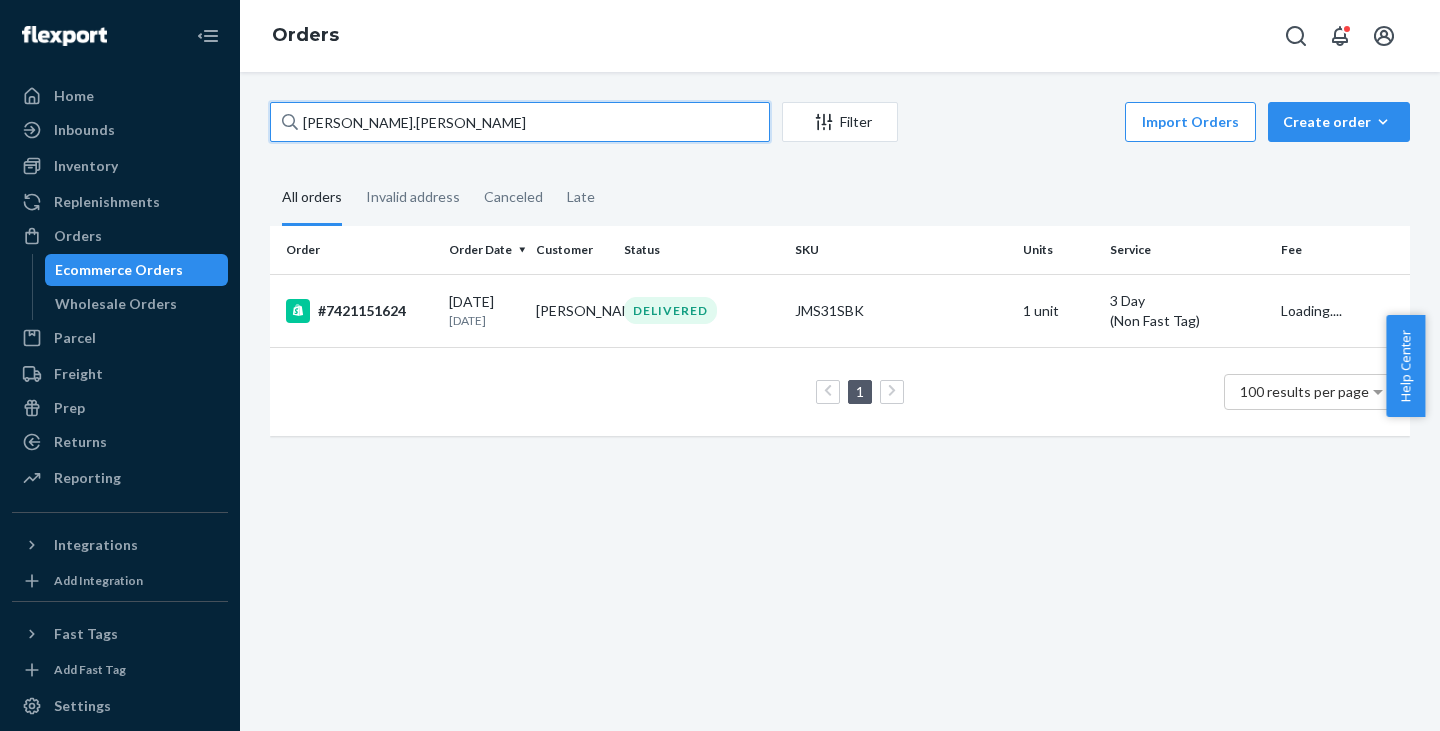 click on "[PERSON_NAME].[PERSON_NAME]" at bounding box center (520, 122) 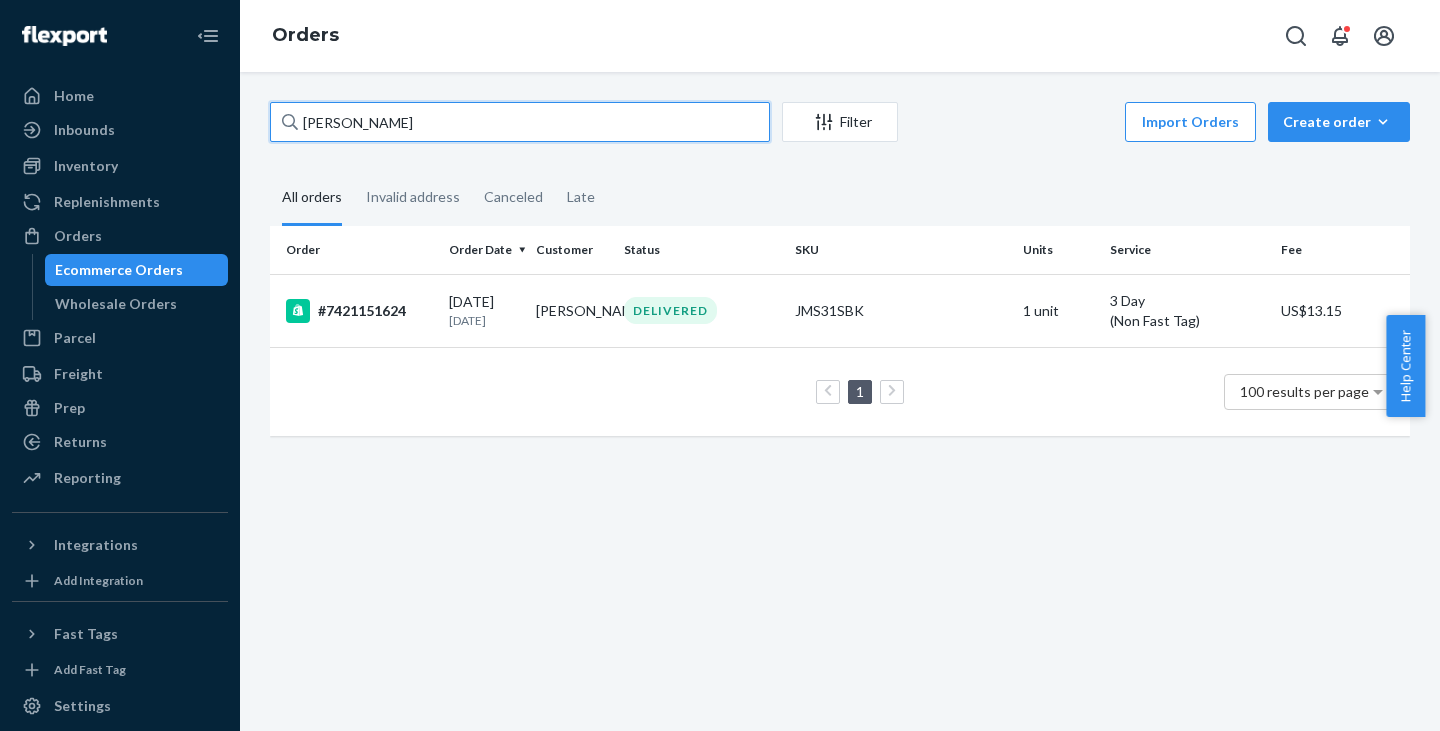 drag, startPoint x: 416, startPoint y: 123, endPoint x: 335, endPoint y: 124, distance: 81.00617 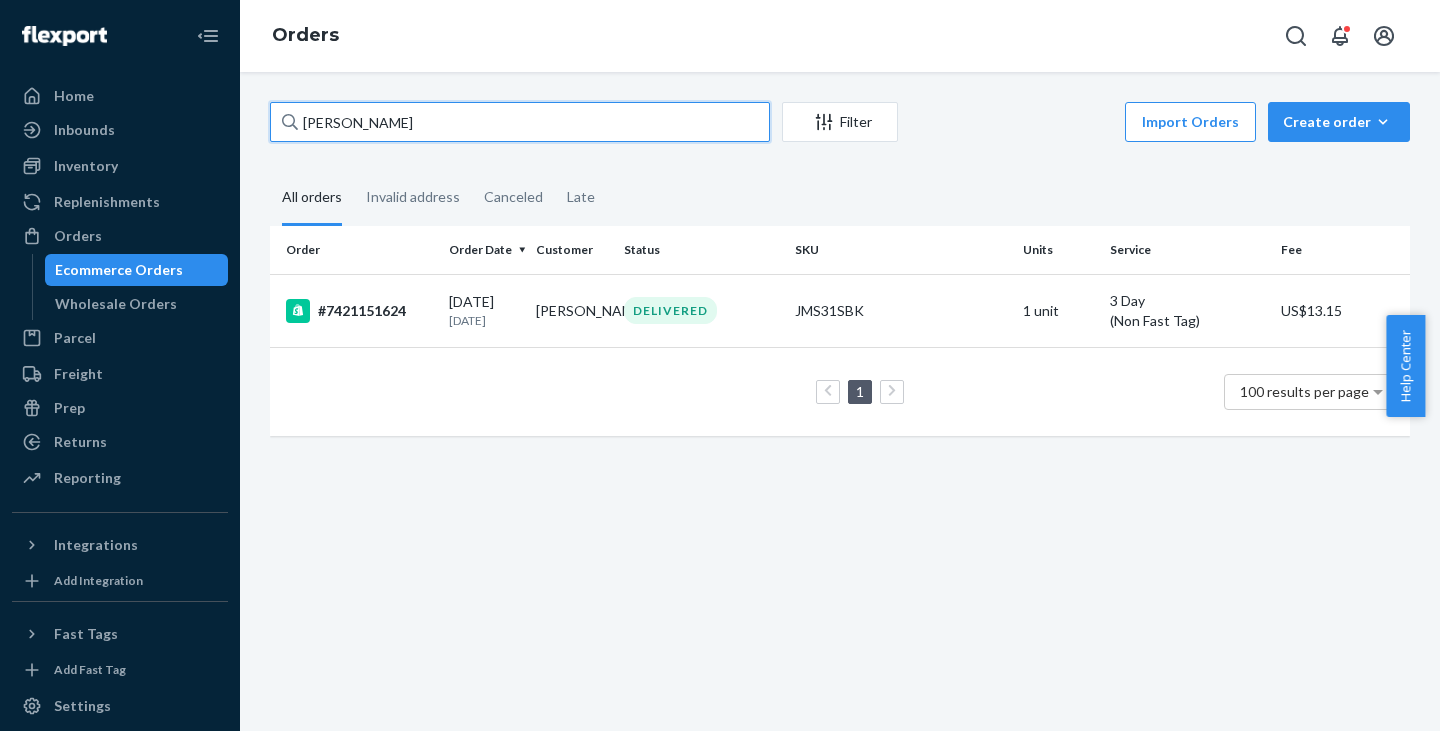click on "[PERSON_NAME]" at bounding box center [520, 122] 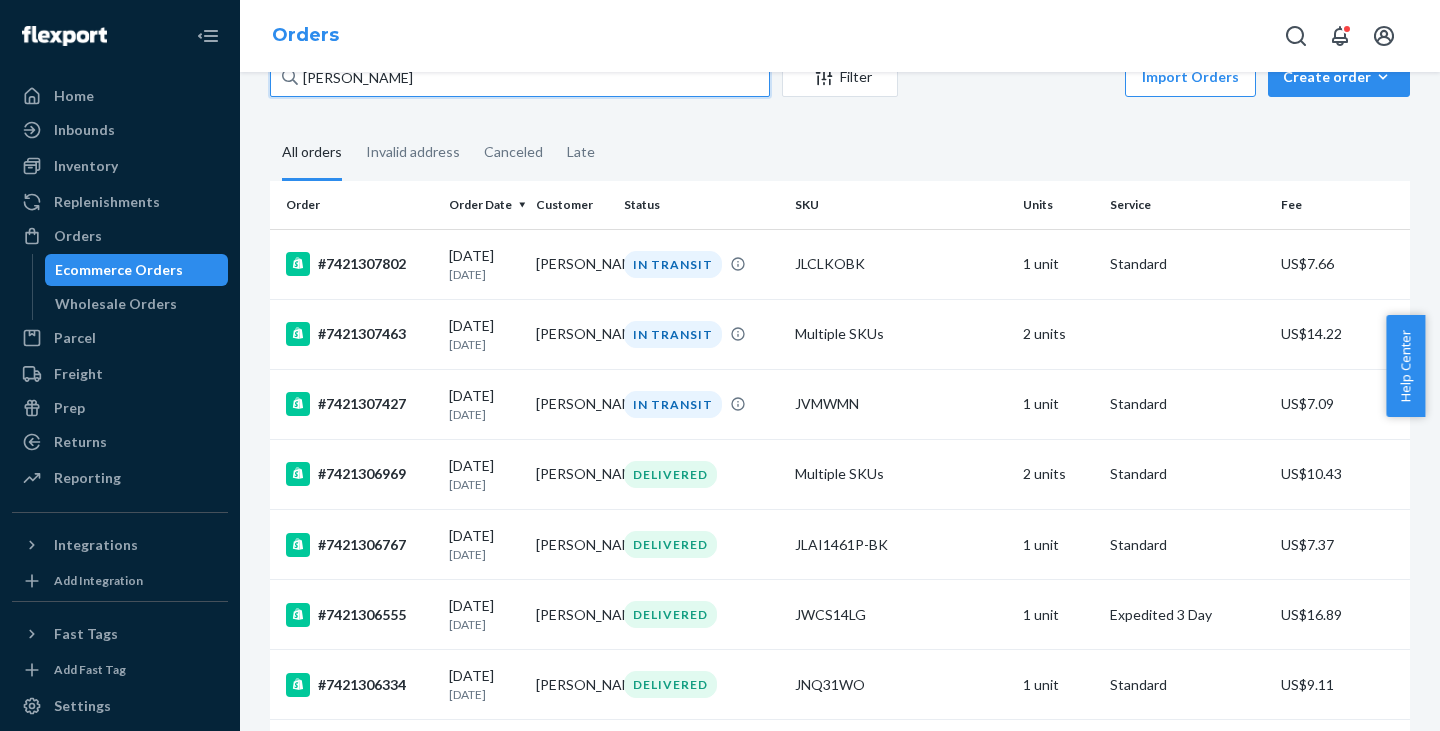 scroll, scrollTop: 0, scrollLeft: 0, axis: both 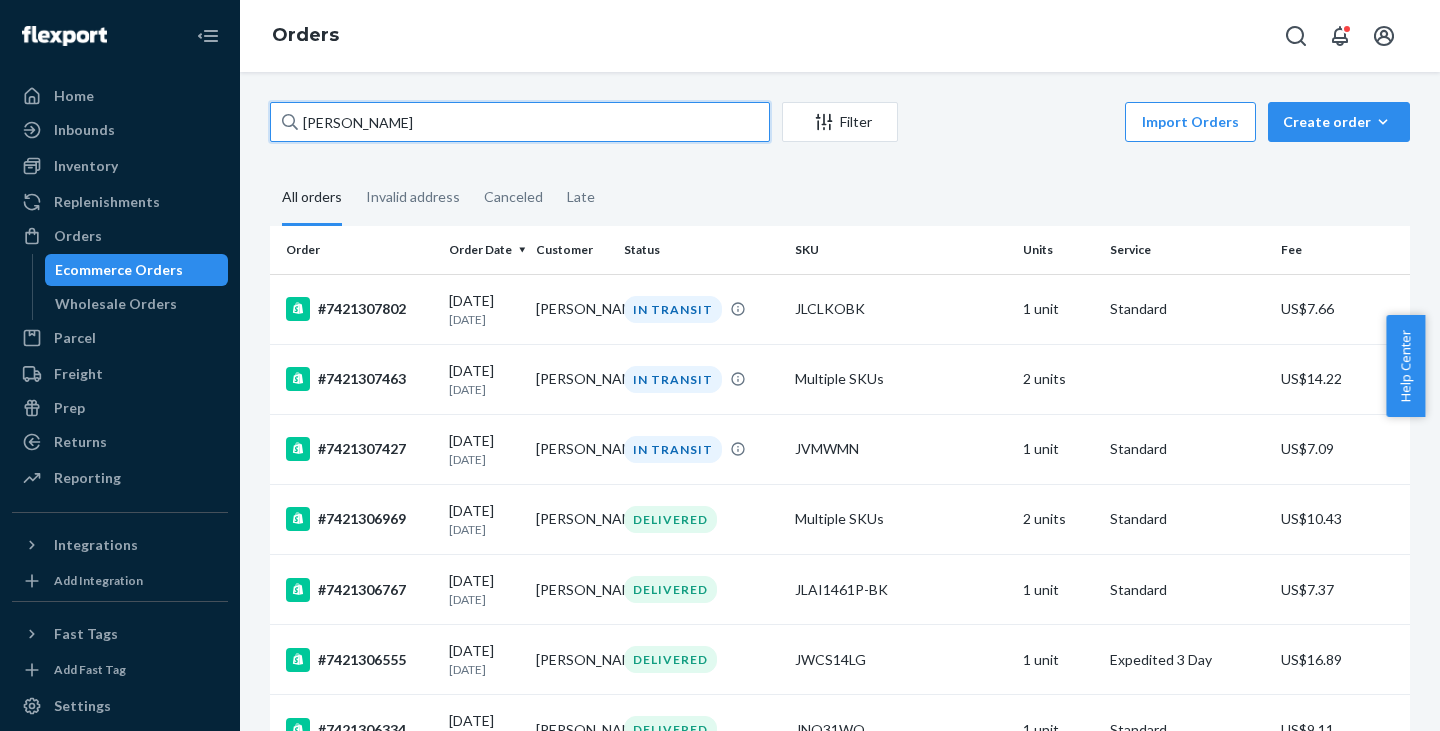 drag, startPoint x: 391, startPoint y: 116, endPoint x: 222, endPoint y: 116, distance: 169 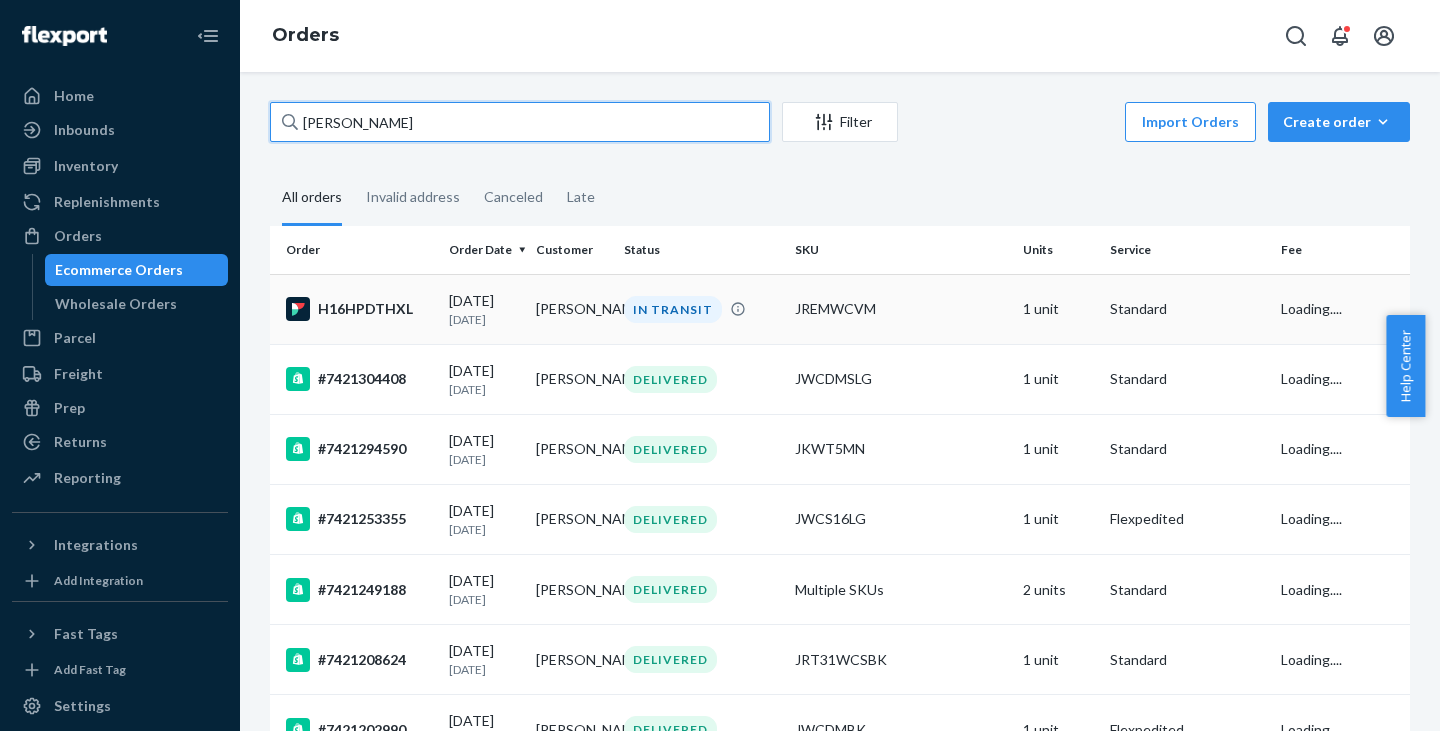 type on "[PERSON_NAME]" 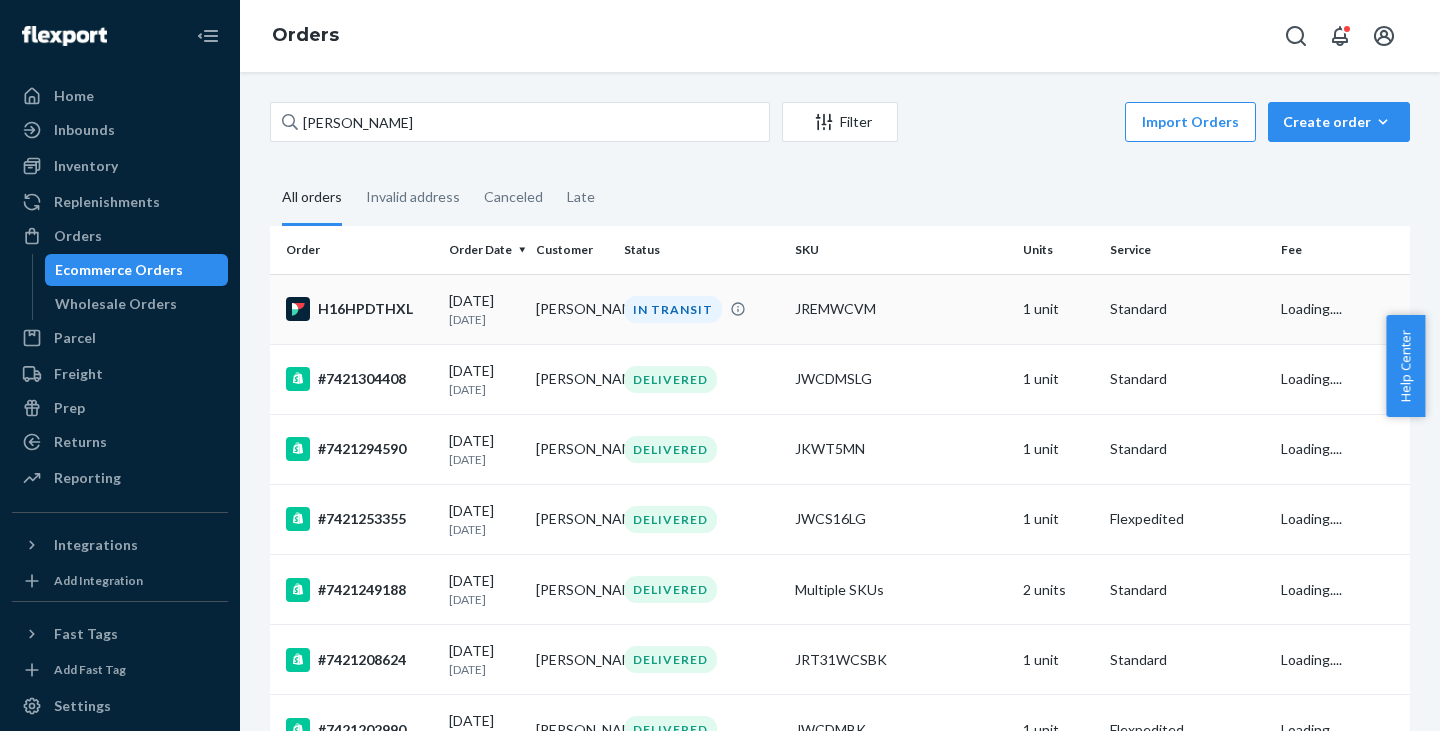 click on "[PERSON_NAME]" at bounding box center [571, 309] 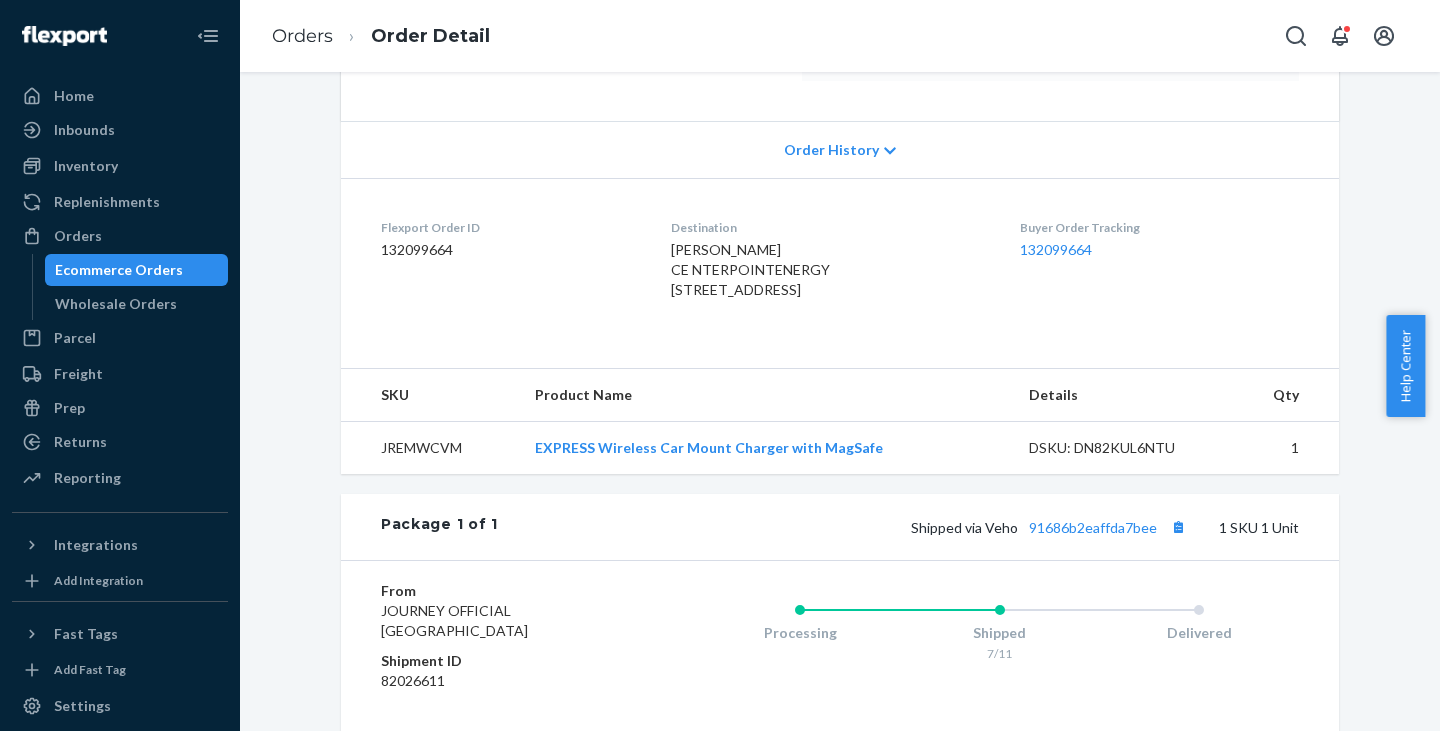 scroll, scrollTop: 400, scrollLeft: 0, axis: vertical 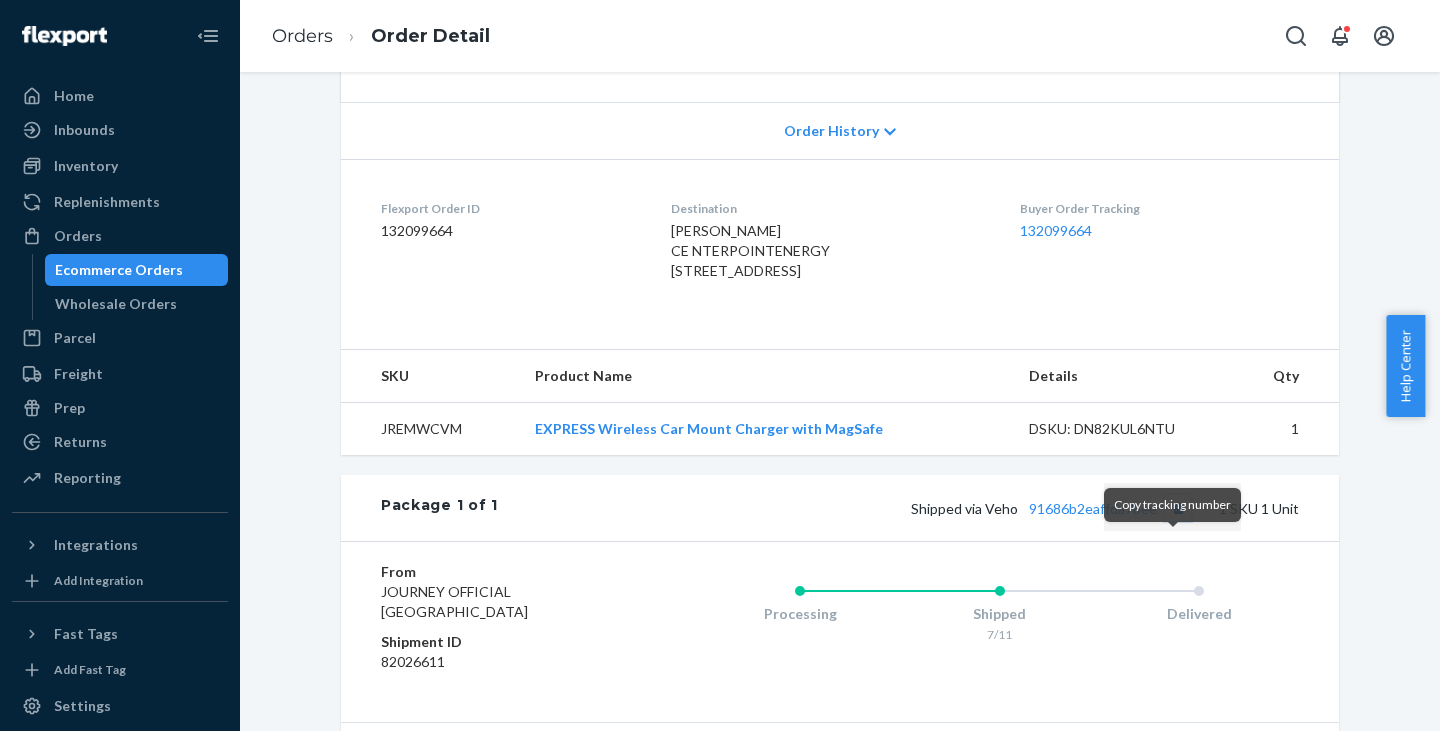 click at bounding box center [1178, 508] 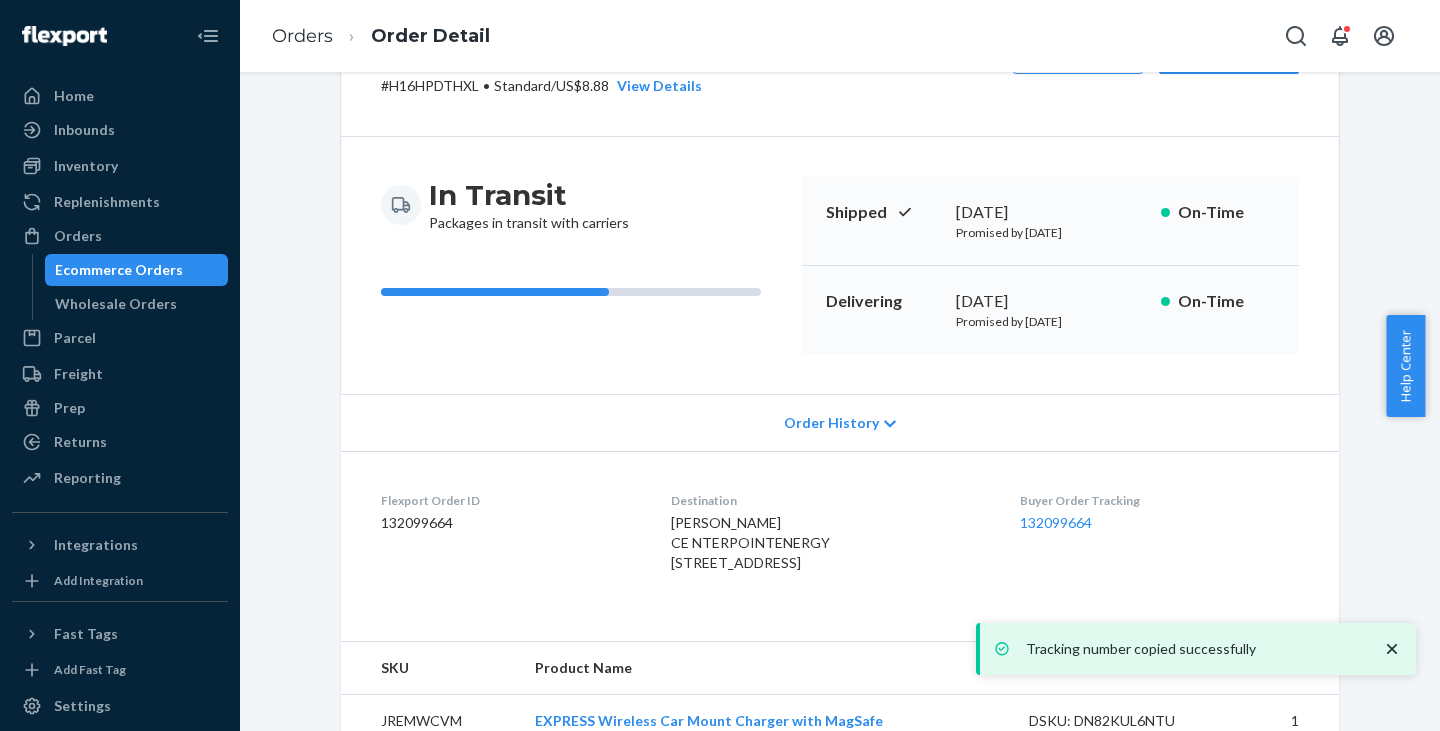scroll, scrollTop: 100, scrollLeft: 0, axis: vertical 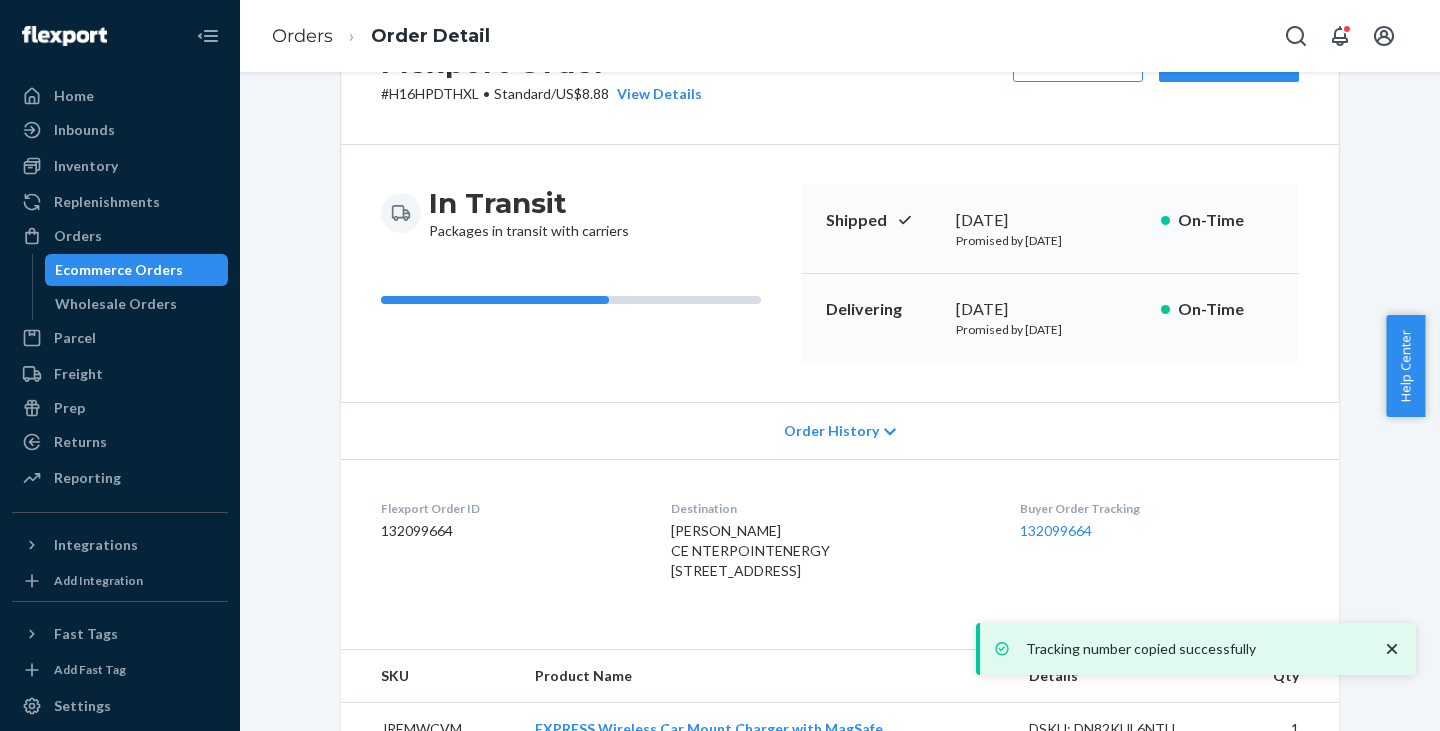 click on "# H16HPDTHXL • Standard  /  US$8.88 View Details" at bounding box center (541, 94) 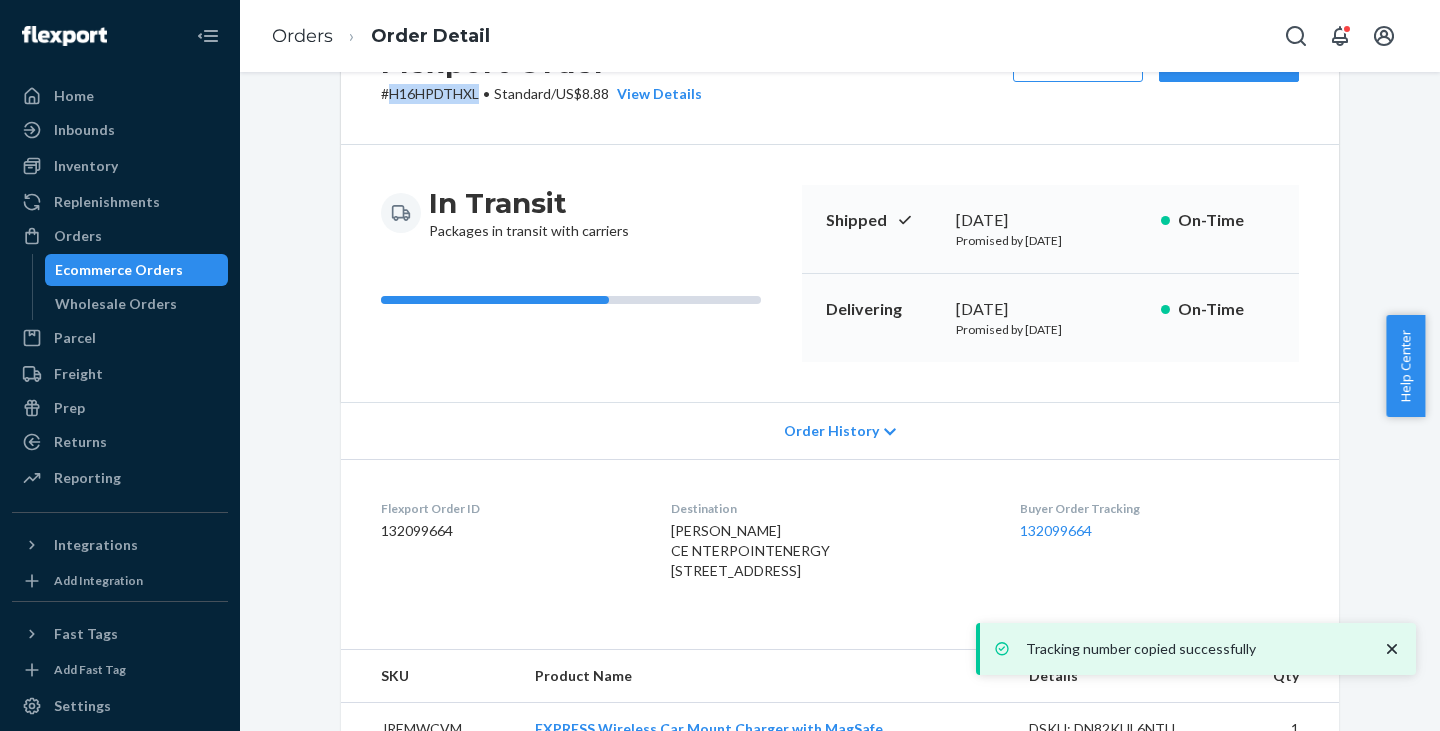 click on "# H16HPDTHXL • Standard  /  US$8.88 View Details" at bounding box center [541, 94] 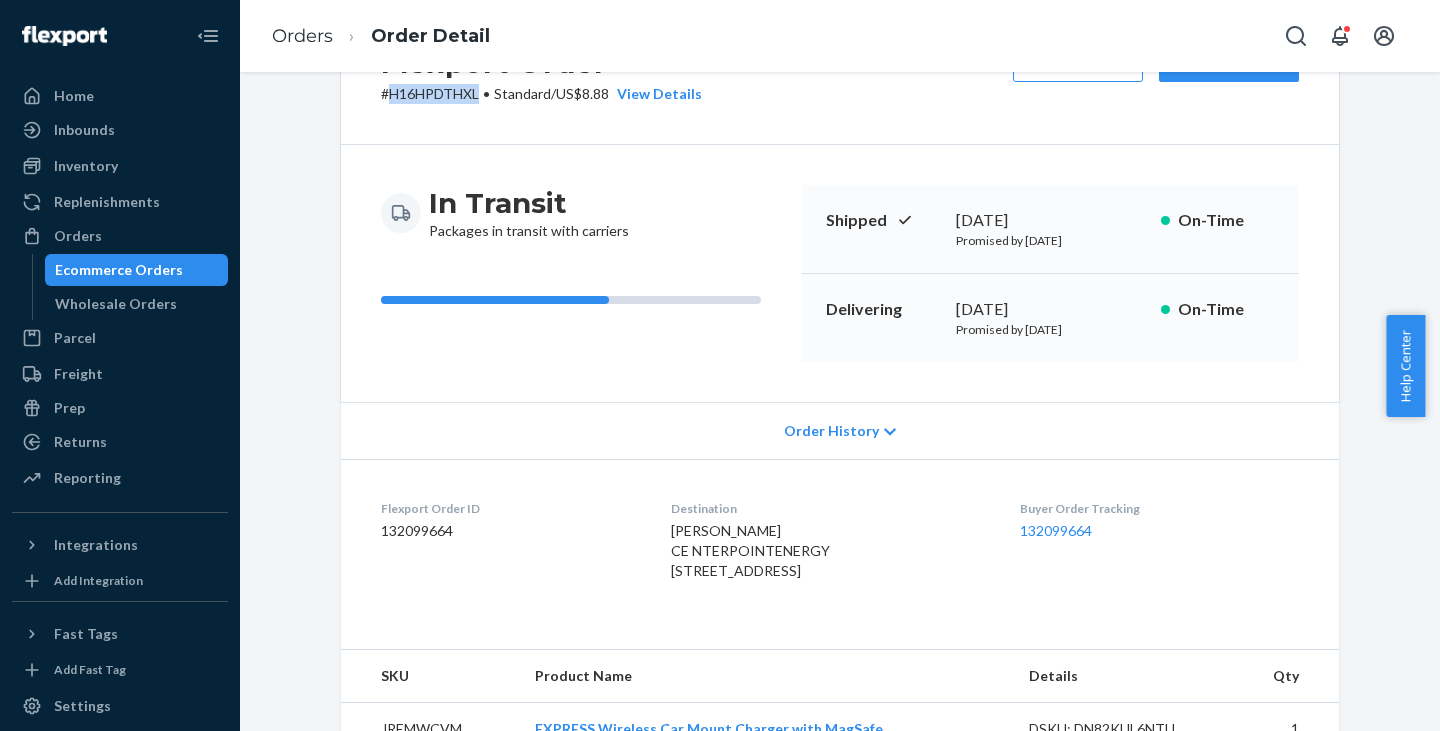 copy on "H16HPDTHXL" 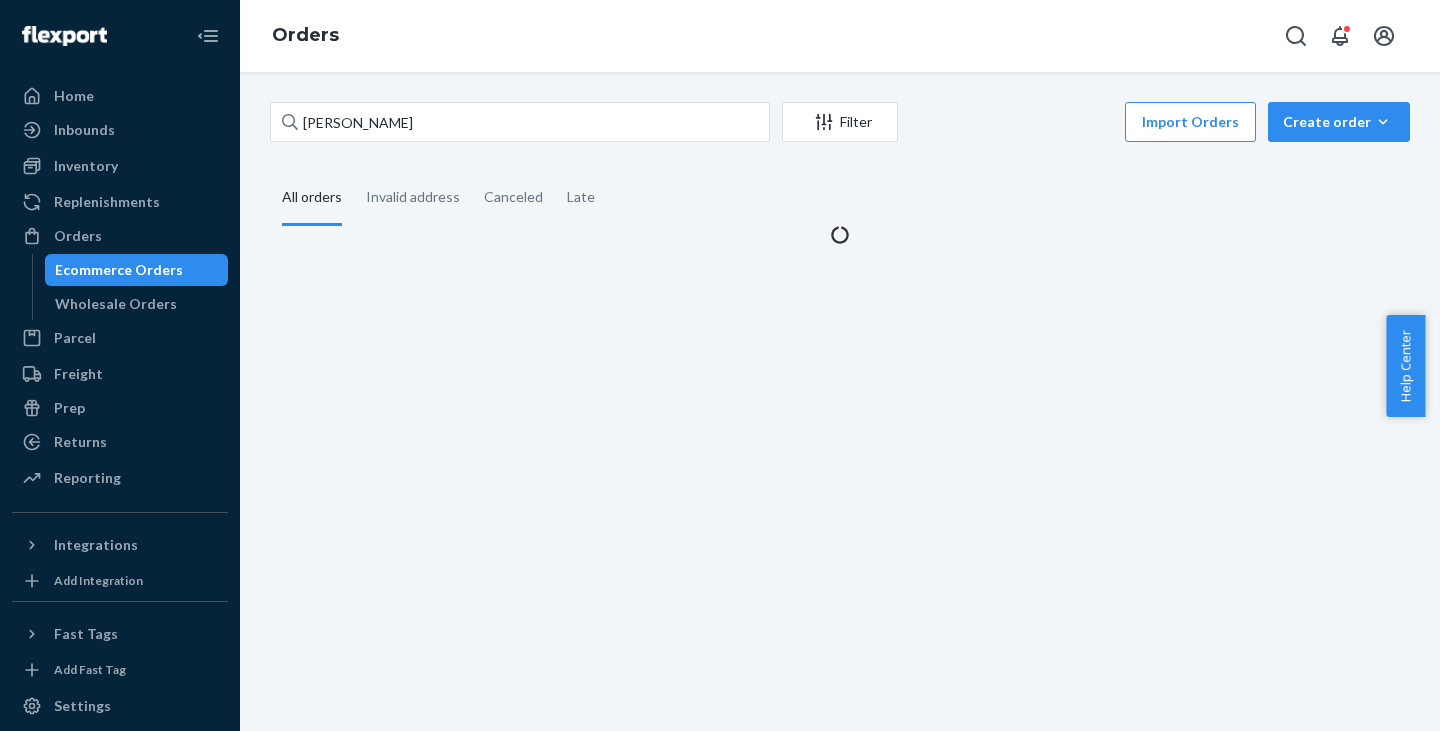 scroll, scrollTop: 0, scrollLeft: 0, axis: both 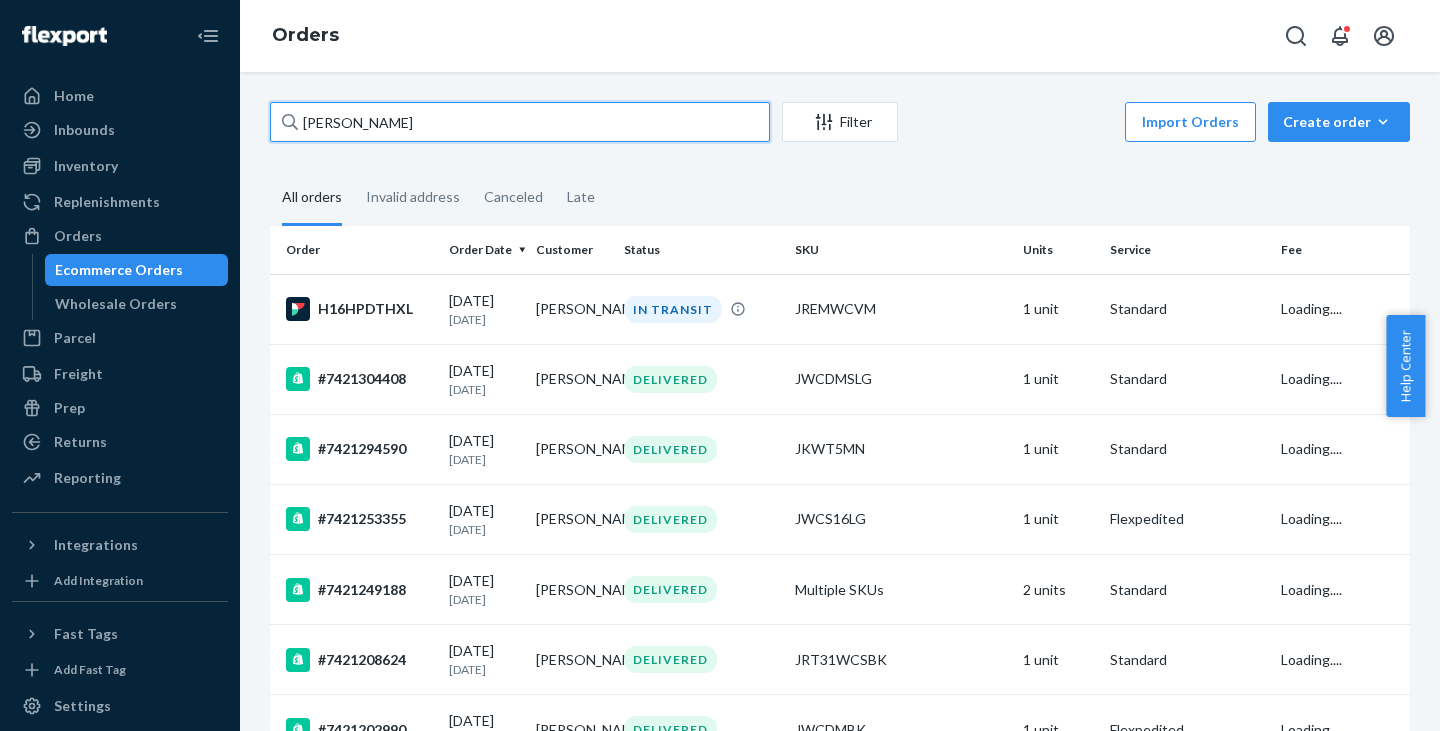drag, startPoint x: 389, startPoint y: 121, endPoint x: 255, endPoint y: 122, distance: 134.00374 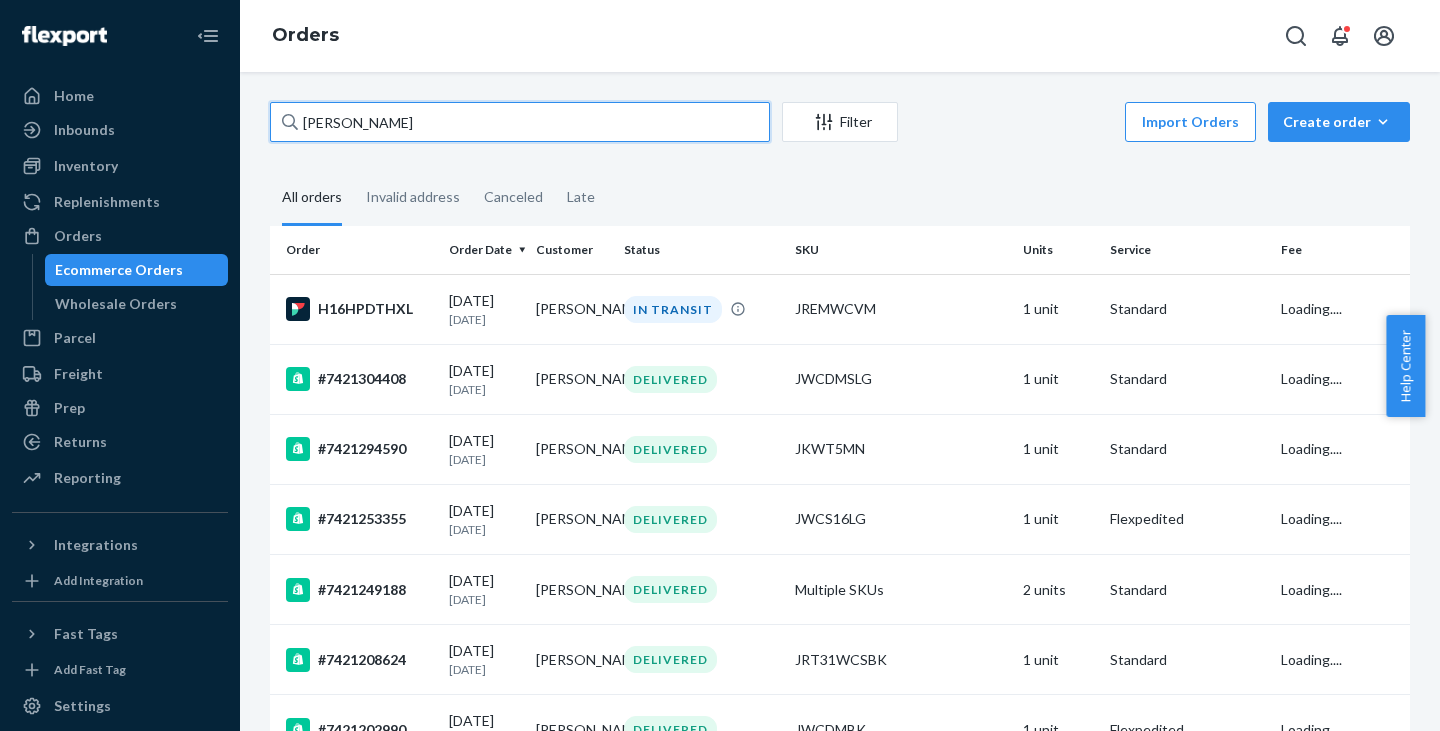 click on "[PERSON_NAME] Filter Import Orders Create order Ecommerce order Removal order All orders Invalid address Canceled Late Order Order Date Customer Status SKU Units Service Fee H16HPDTHXL [DATE] [DATE] [PERSON_NAME] IN TRANSIT JREMWCVM 1 unit Standard Loading.... #7421304408 [DATE] [DATE] [PERSON_NAME] DELIVERED JWCDMSLG 1 unit Standard Loading.... #7421294590 [DATE] [DATE] [PERSON_NAME] DELIVERED JKWT5MN 1 unit Standard Loading.... #7421253355 [DATE] [DATE] [PERSON_NAME] DELIVERED JWCS16LG 1 unit Flexpedited Loading.... #7421249188 [DATE] [DATE] [PERSON_NAME] DELIVERED Multiple SKUs 2 units Standard Loading.... #7421208624 [DATE] [DATE] [PERSON_NAME] DELIVERED JRT31WCSBK 1 unit Standard Loading.... #7421202990 [DATE] [DATE] [PERSON_NAME] DELIVERED JWCDMBK 1 unit Flexpedited Loading.... #7421187000 [DATE] [DATE] [PERSON_NAME] DELIVERED JRT31WCSBK 1 unit Flexpedited Loading.... #7421184139 [DATE] [DATE] [PERSON_NAME] JWCDMBU" at bounding box center [840, 664] 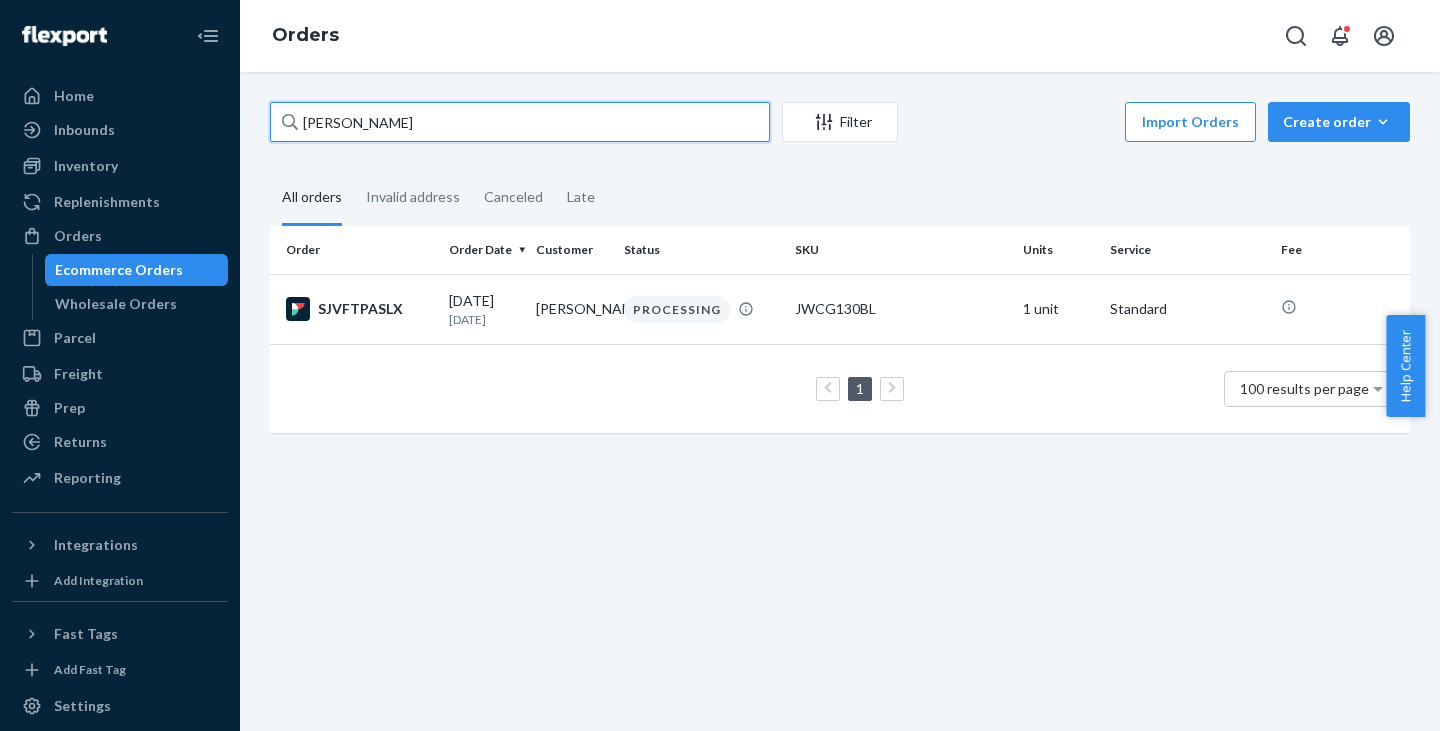 drag, startPoint x: 498, startPoint y: 124, endPoint x: 281, endPoint y: 123, distance: 217.0023 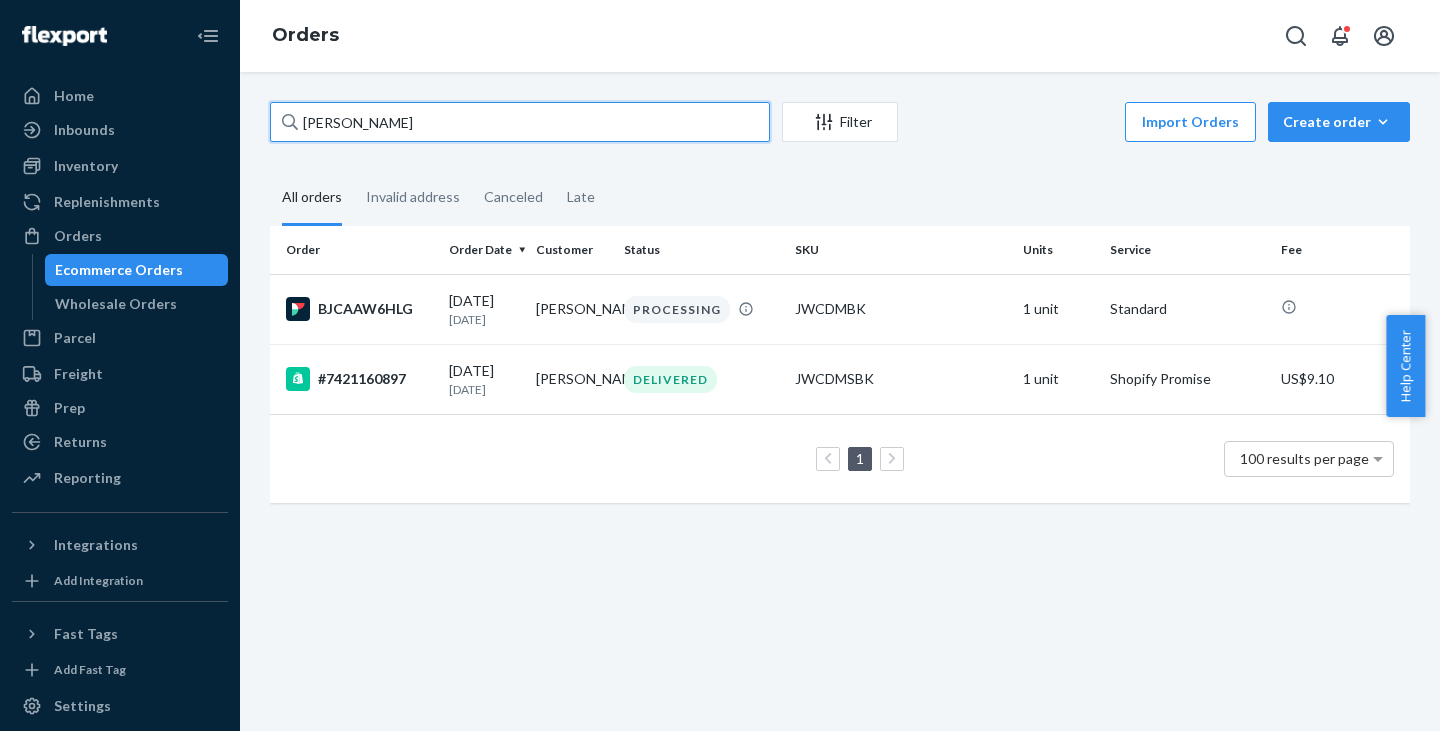 drag, startPoint x: 392, startPoint y: 125, endPoint x: 294, endPoint y: 125, distance: 98 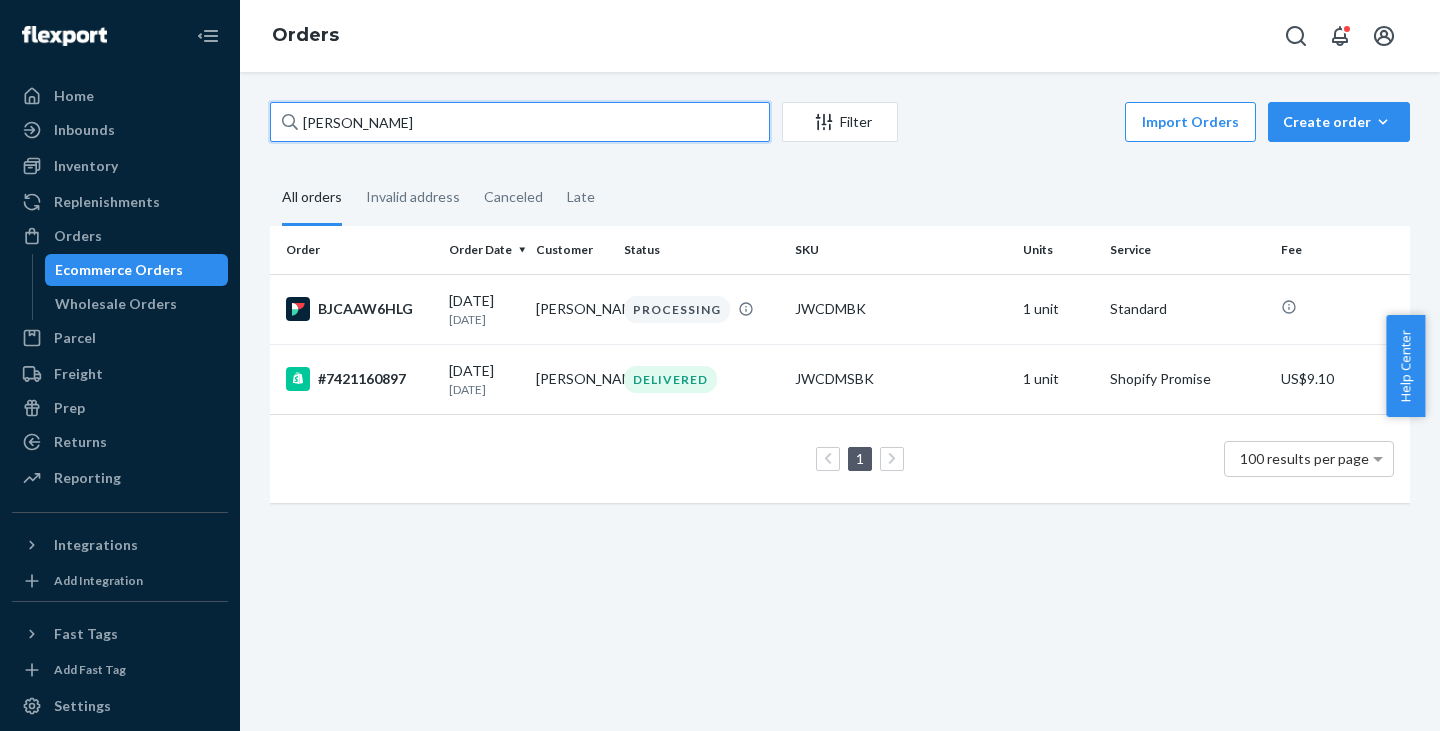 click on "[PERSON_NAME]" at bounding box center [520, 122] 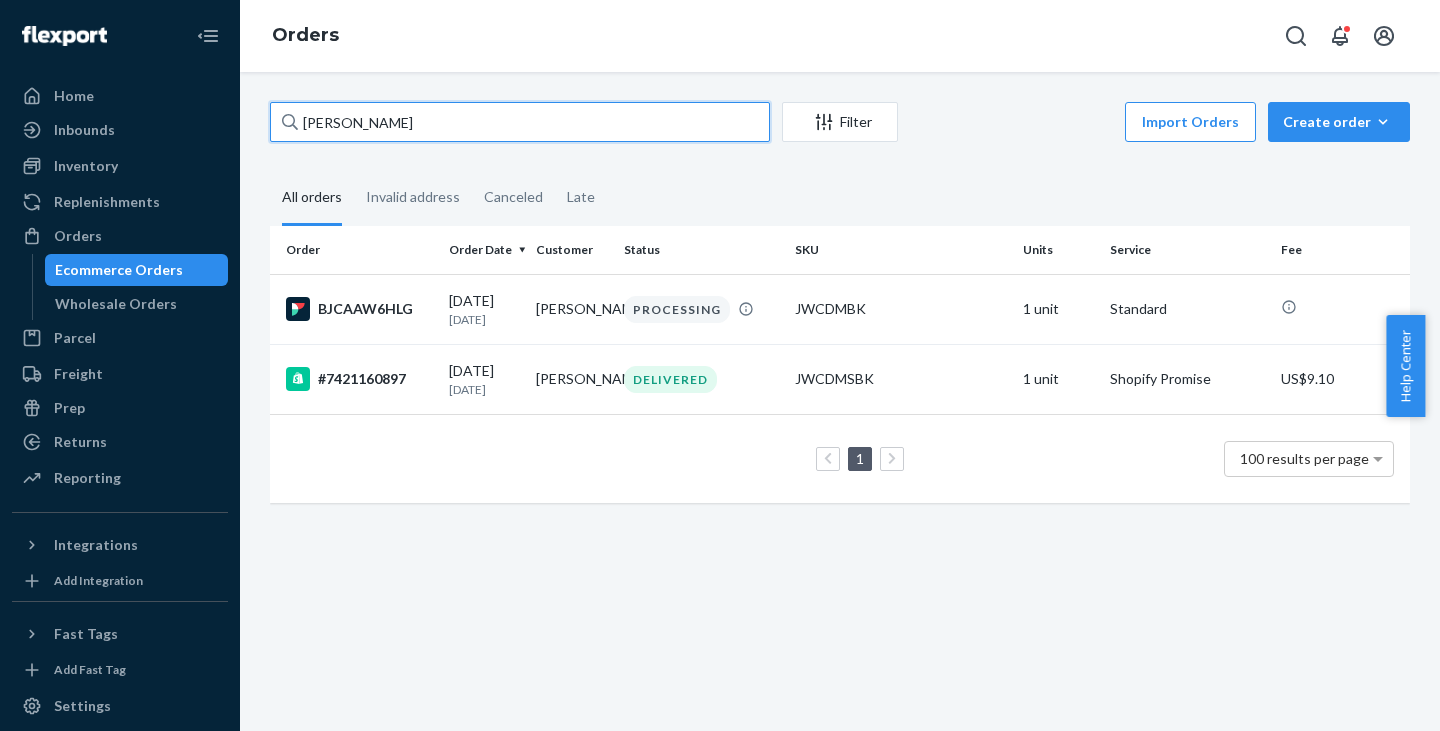 paste on "[PERSON_NAME]" 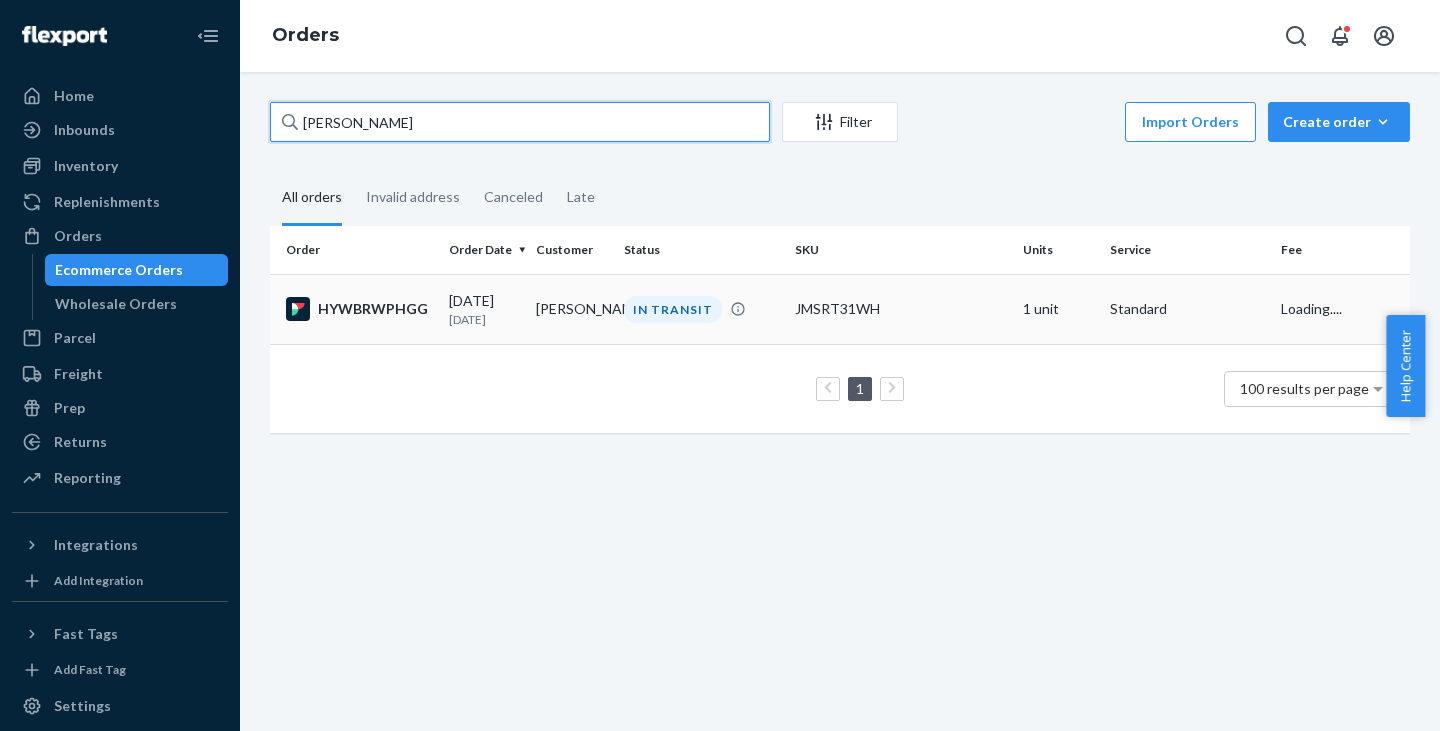 type on "[PERSON_NAME]" 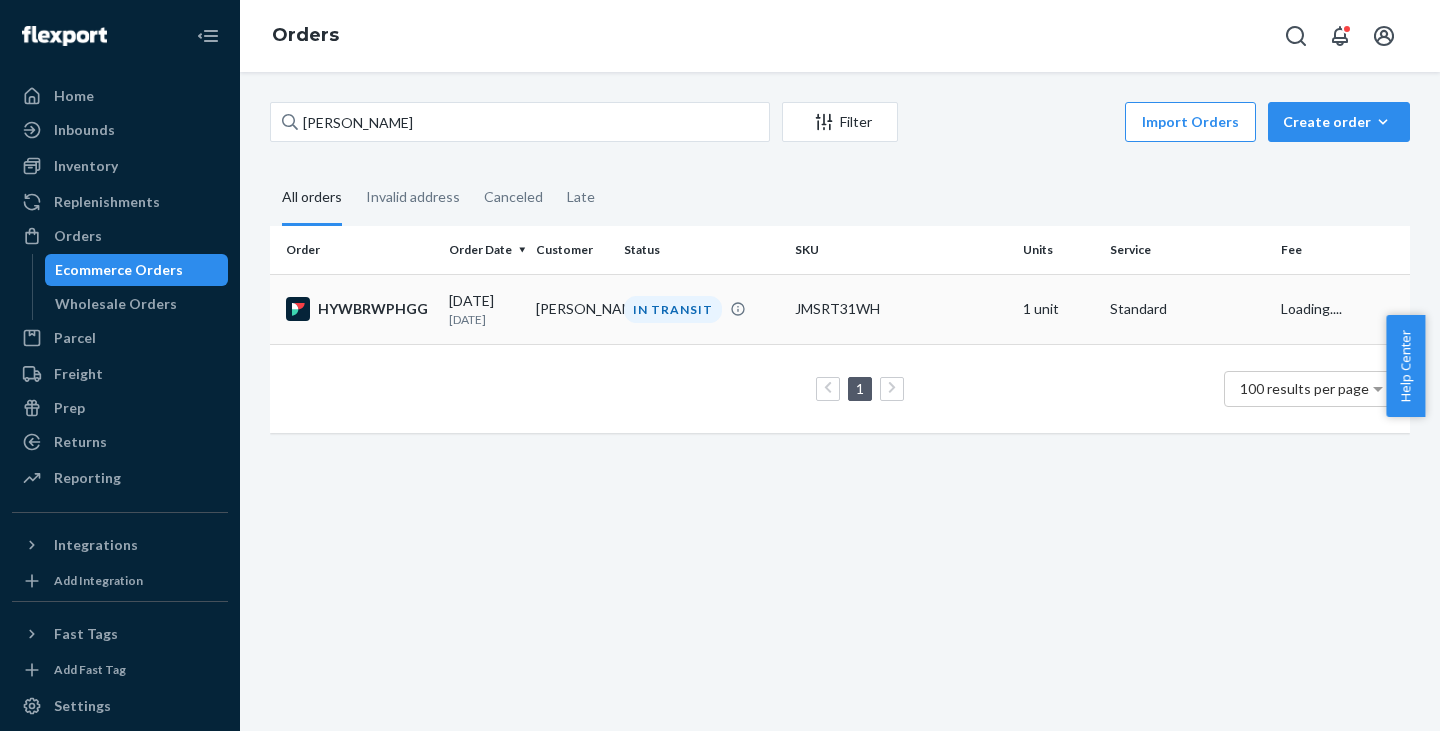 click on "[PERSON_NAME]" at bounding box center [571, 309] 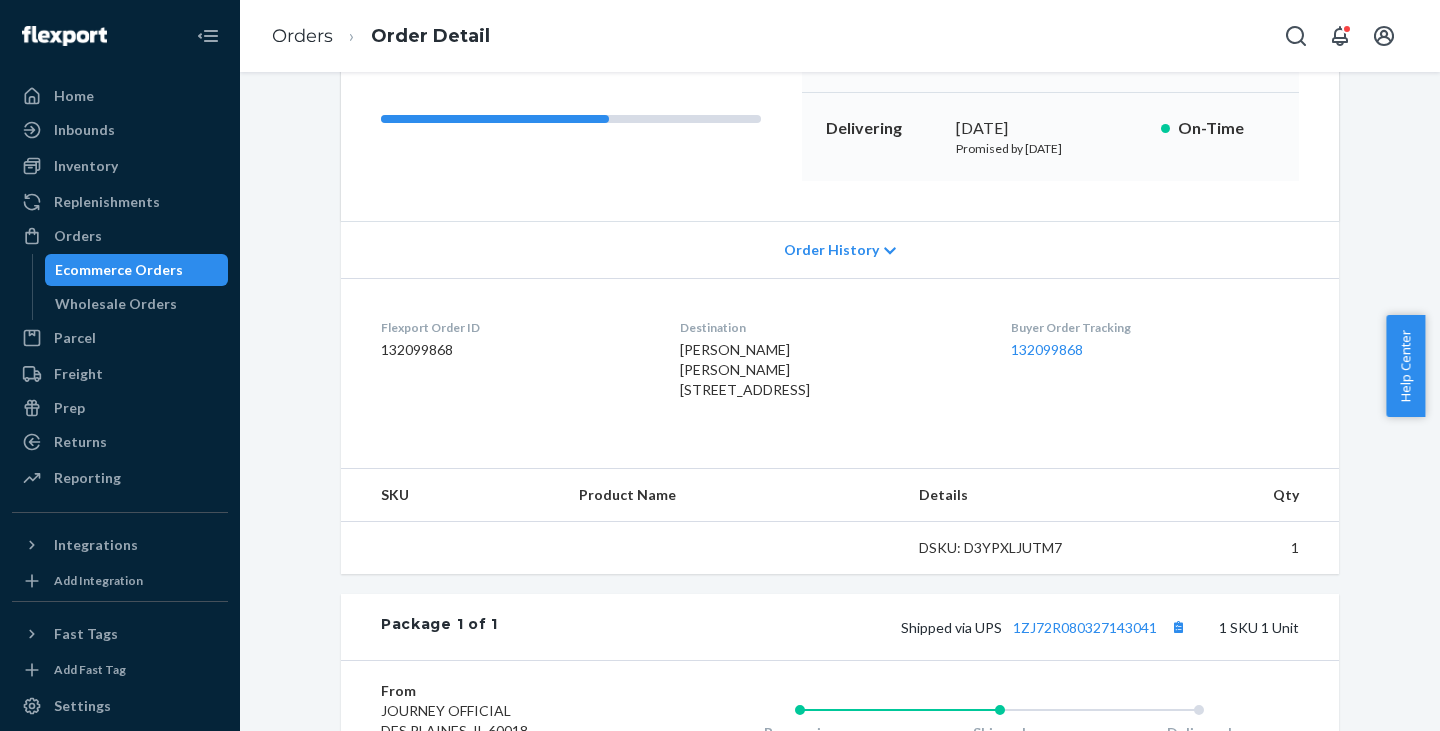 scroll, scrollTop: 558, scrollLeft: 0, axis: vertical 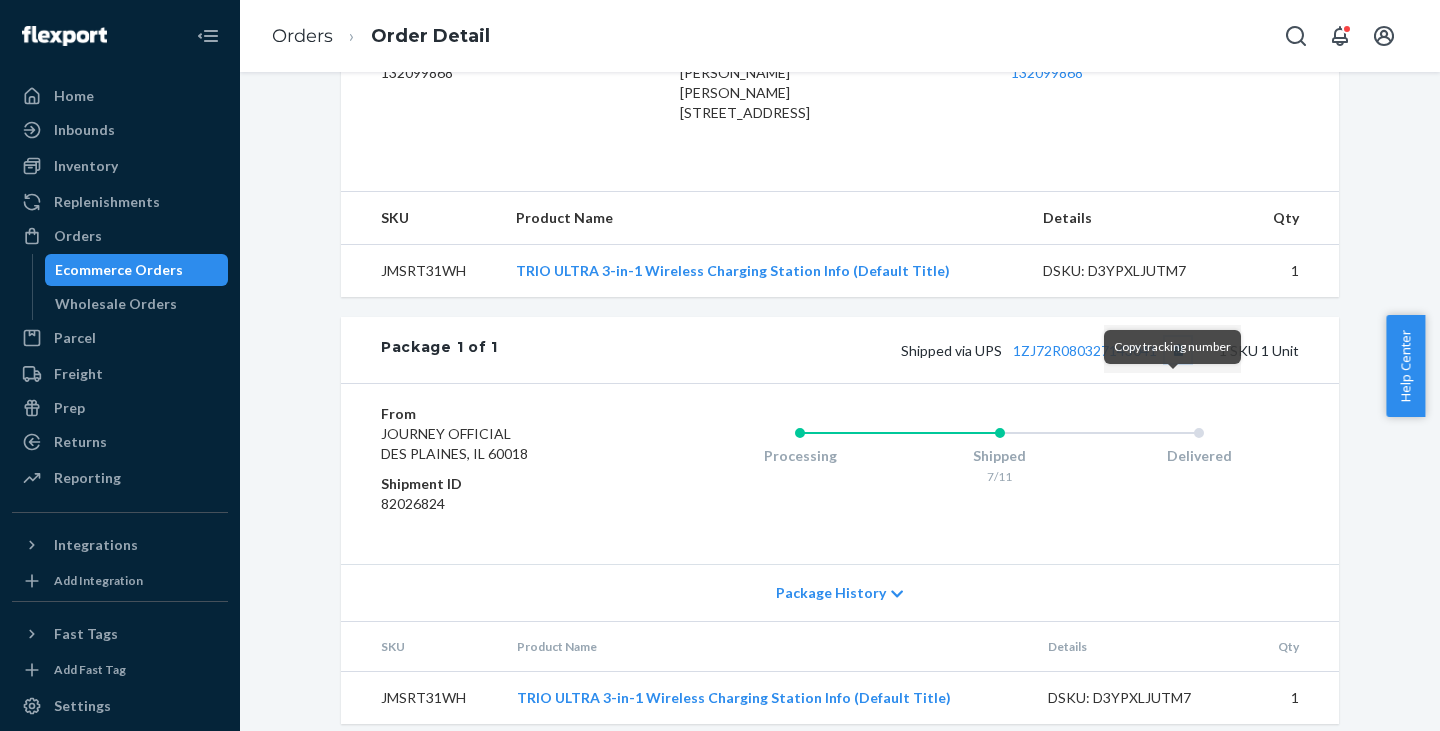 click at bounding box center (1178, 350) 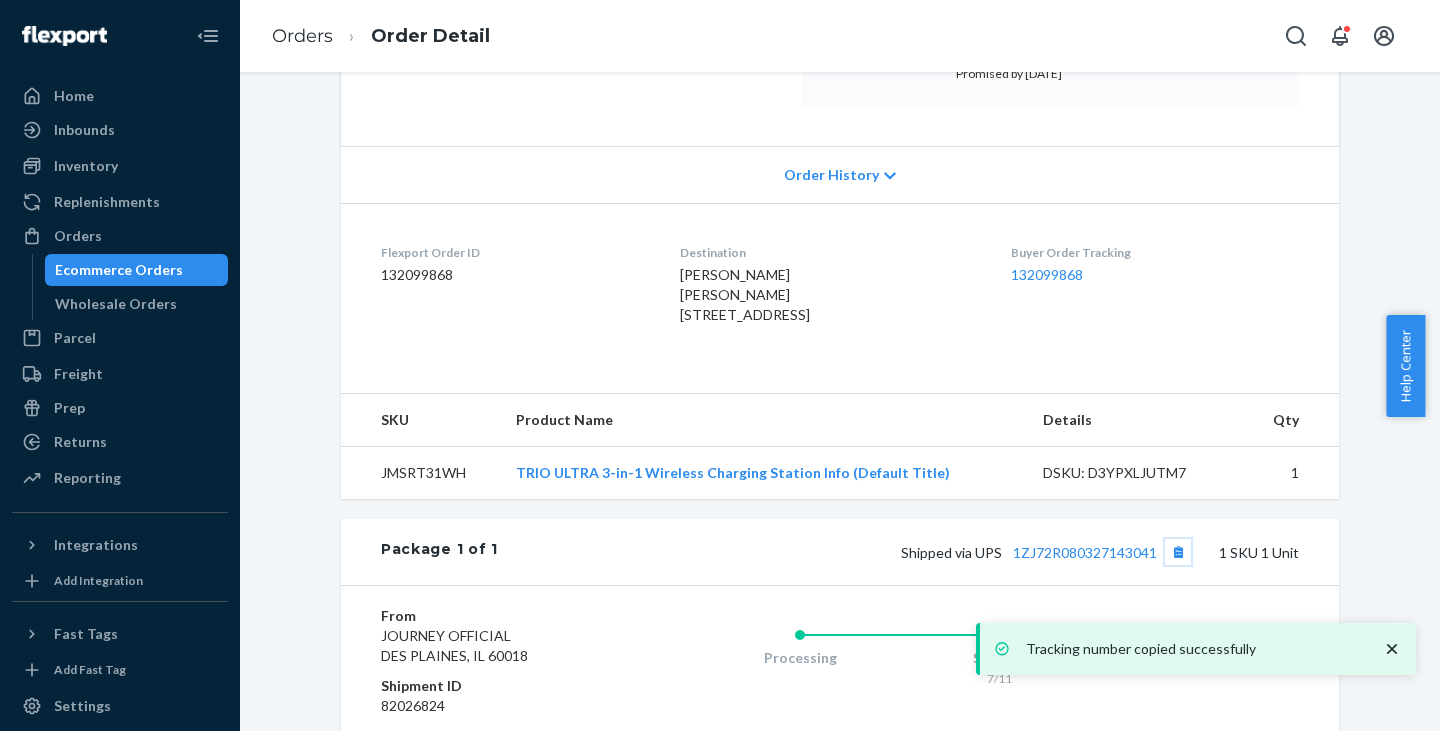 scroll, scrollTop: 0, scrollLeft: 0, axis: both 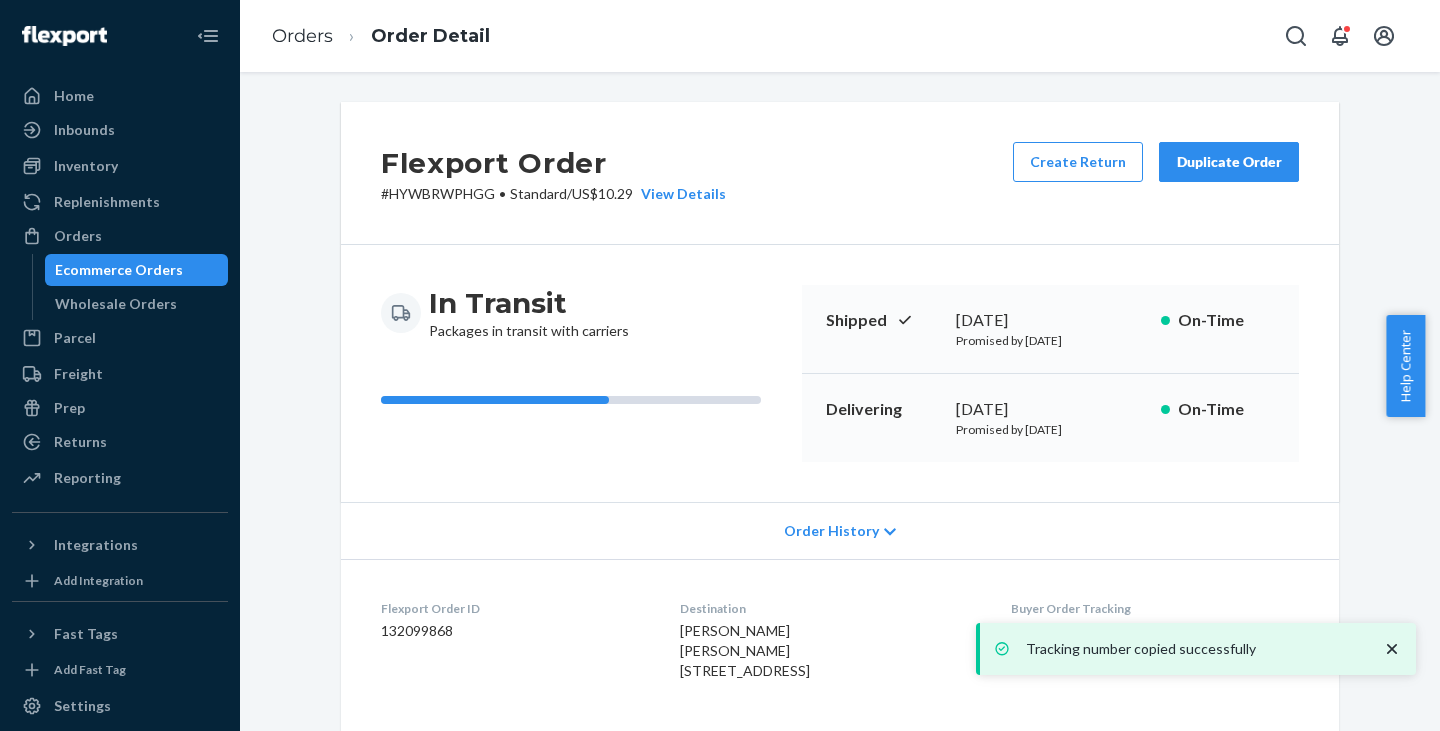 click on "# HYWBRWPHGG • Standard  /  US$10.29 View Details" at bounding box center (553, 194) 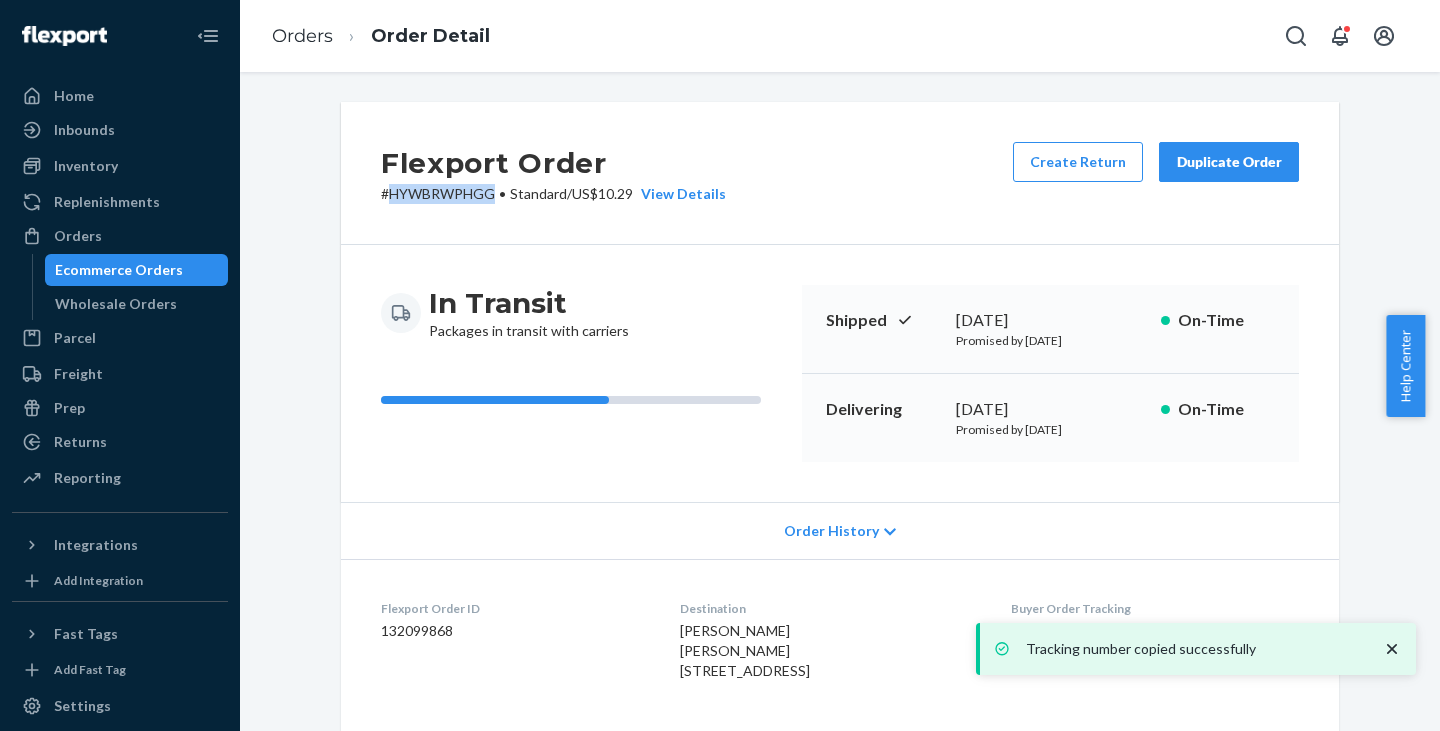 copy on "HYWBRWPHGG" 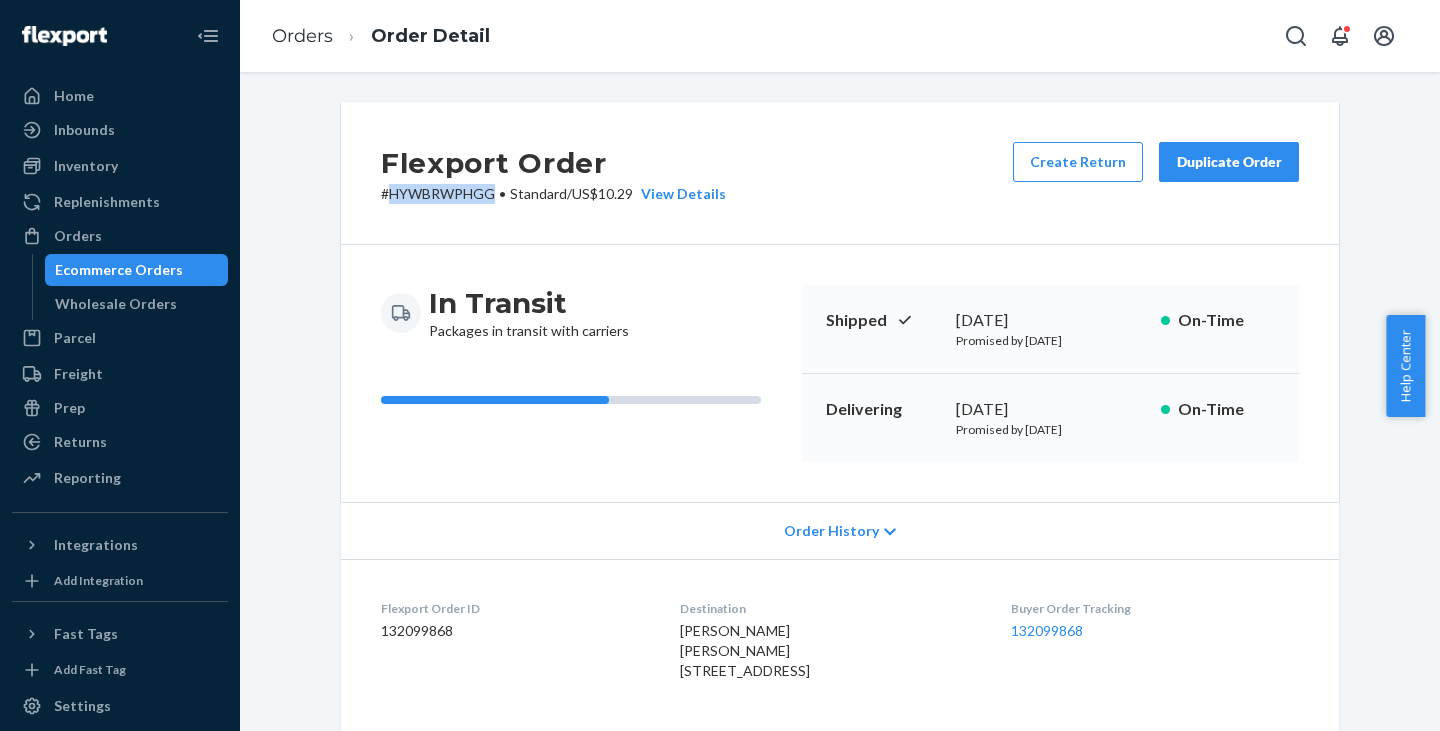 click on "Ecommerce Orders" at bounding box center [119, 270] 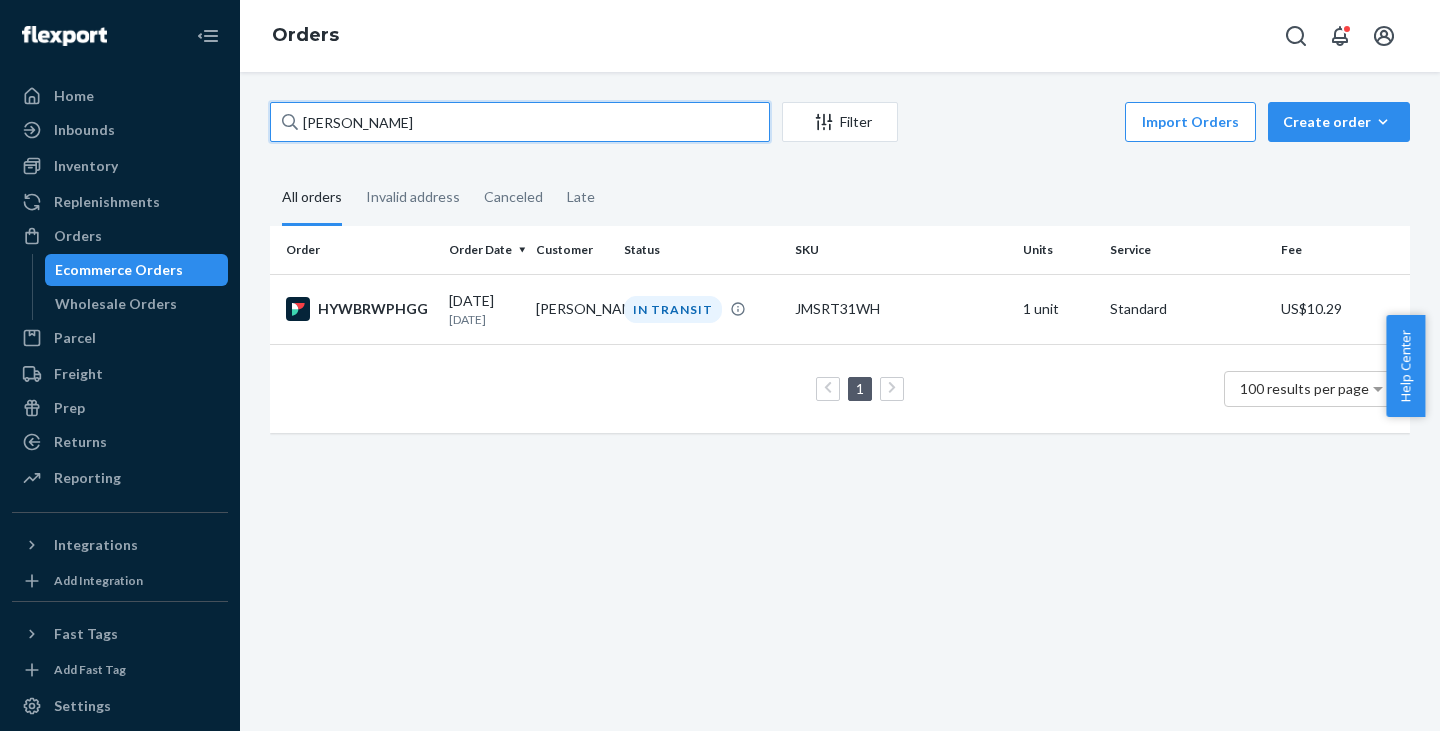 drag, startPoint x: 460, startPoint y: 118, endPoint x: 291, endPoint y: 110, distance: 169.18924 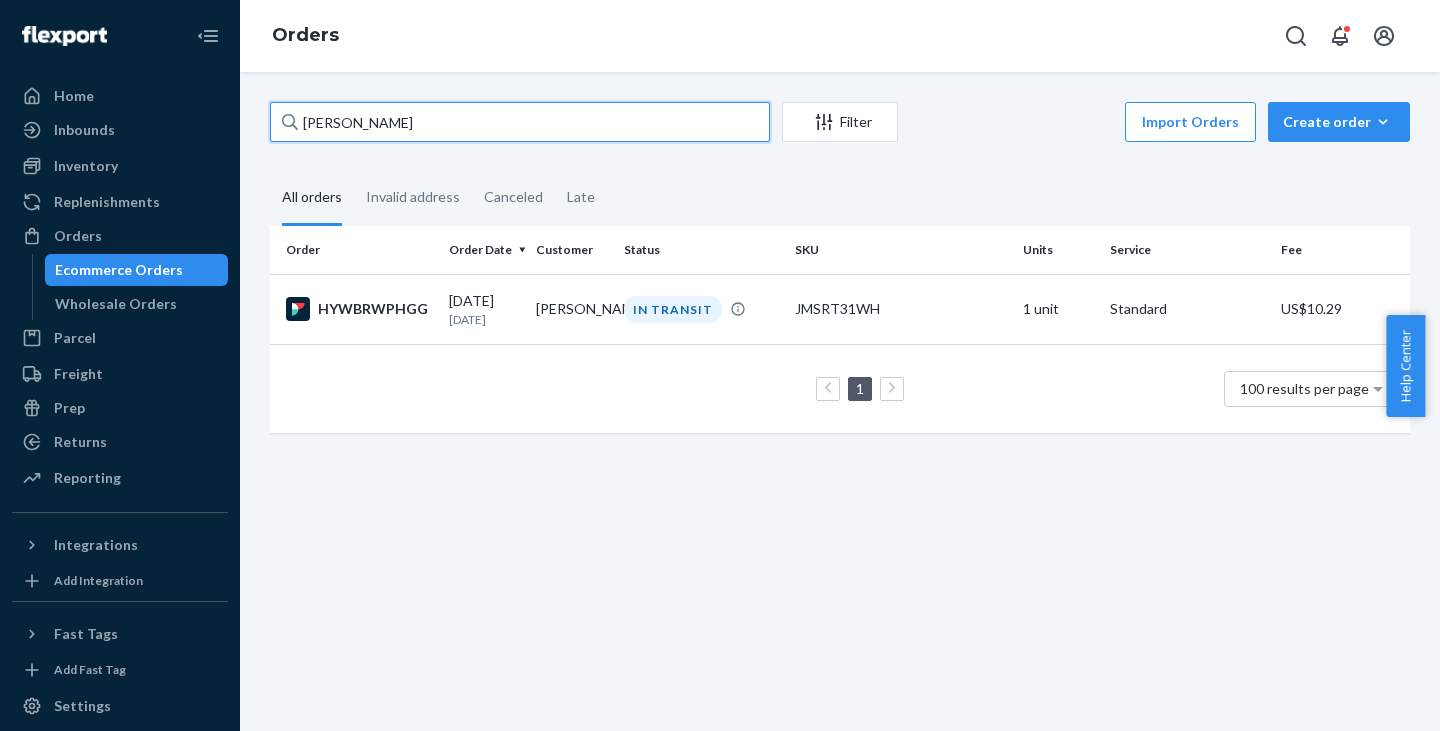 click on "[PERSON_NAME]" at bounding box center [520, 122] 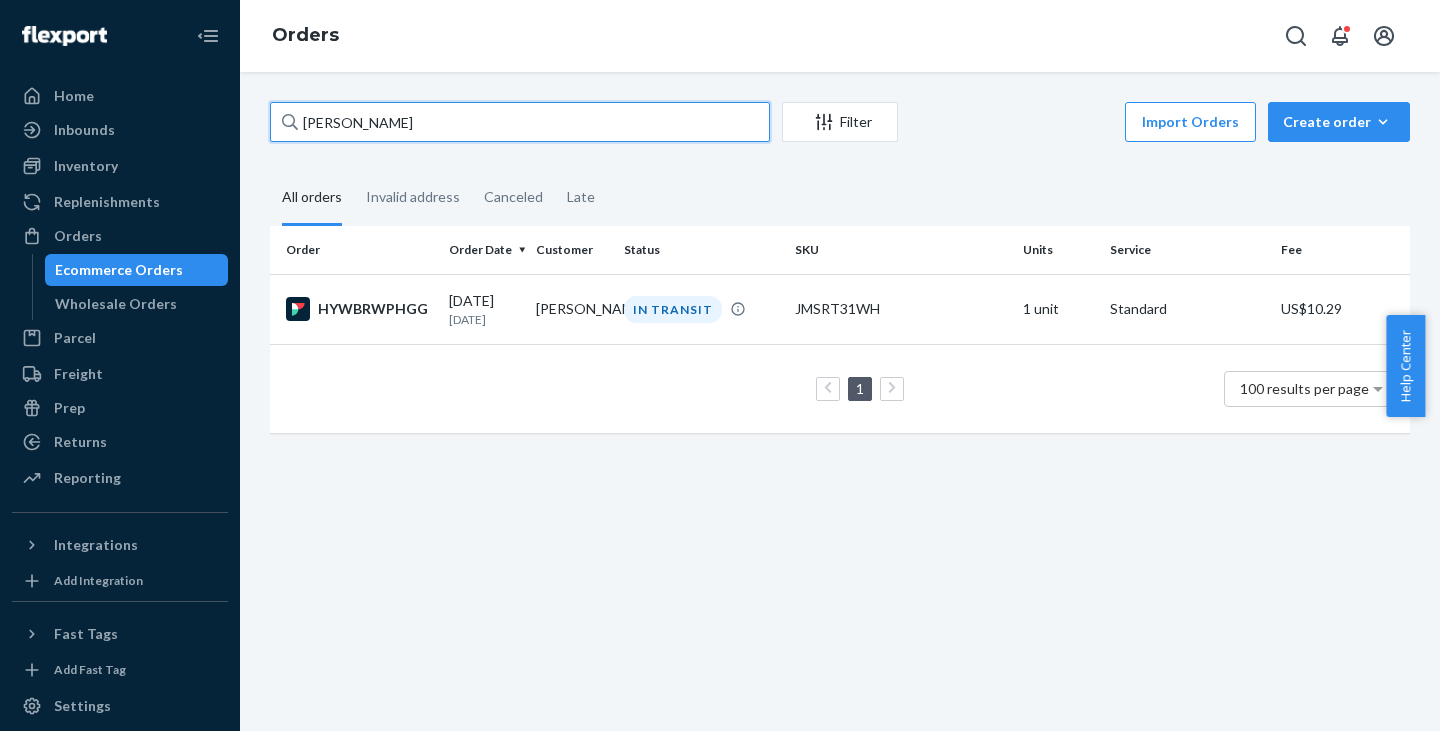 paste on "[PERSON_NAME]" 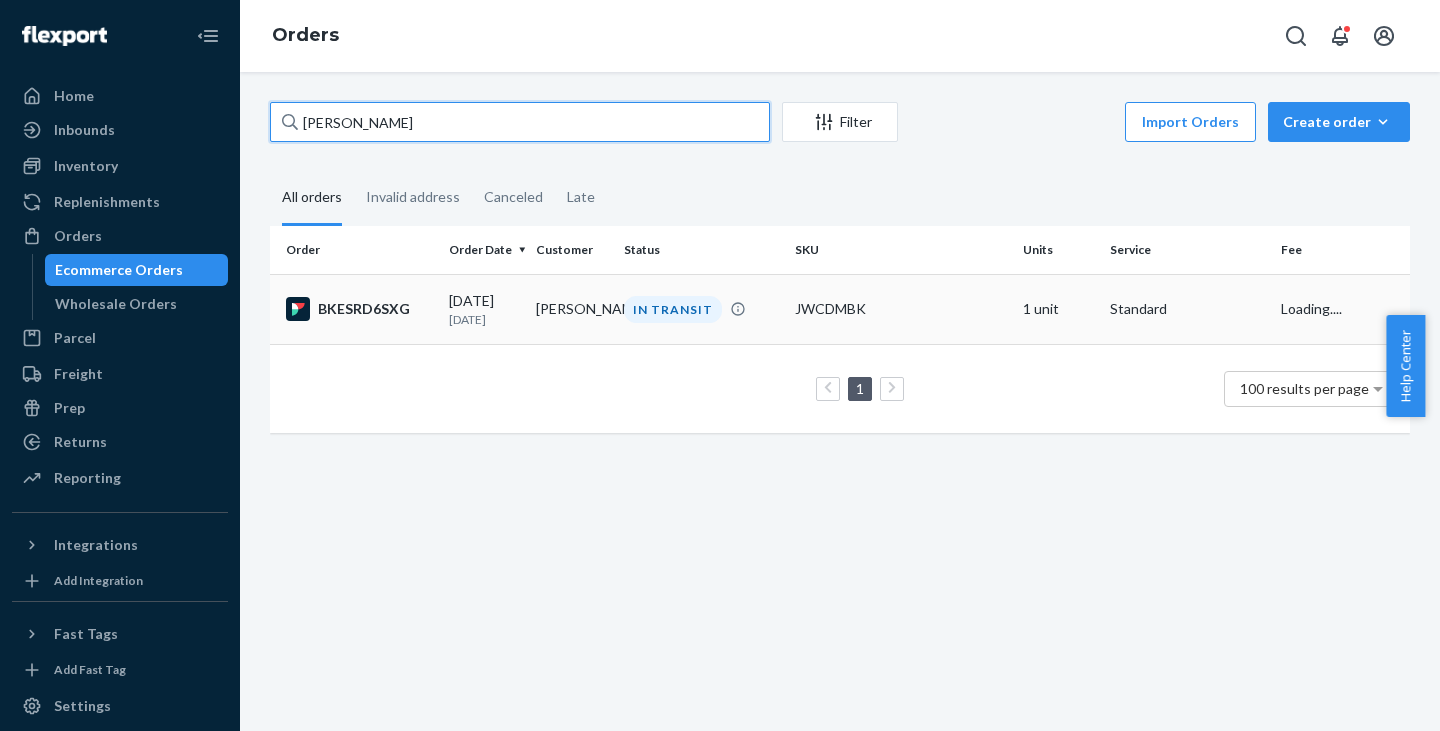 type on "[PERSON_NAME]" 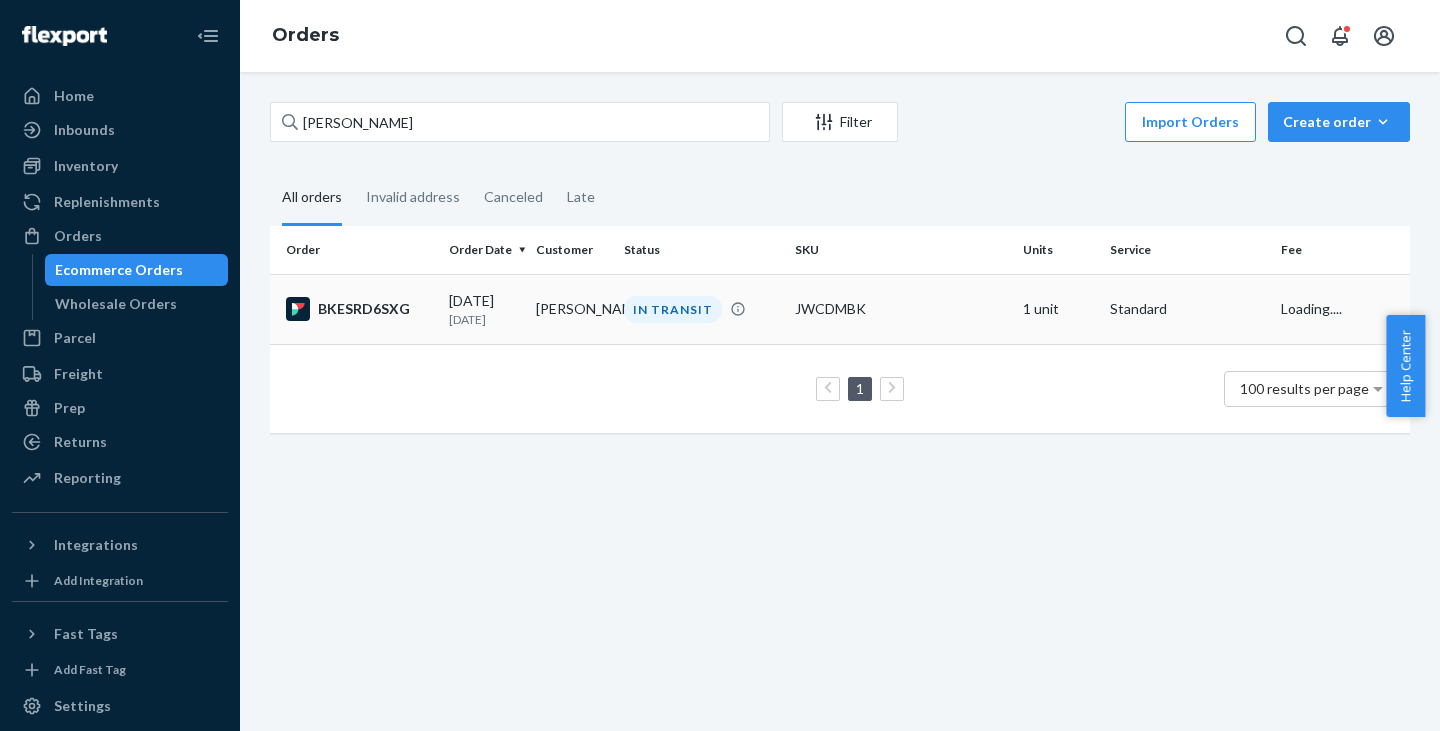 click on "[PERSON_NAME]" at bounding box center (571, 309) 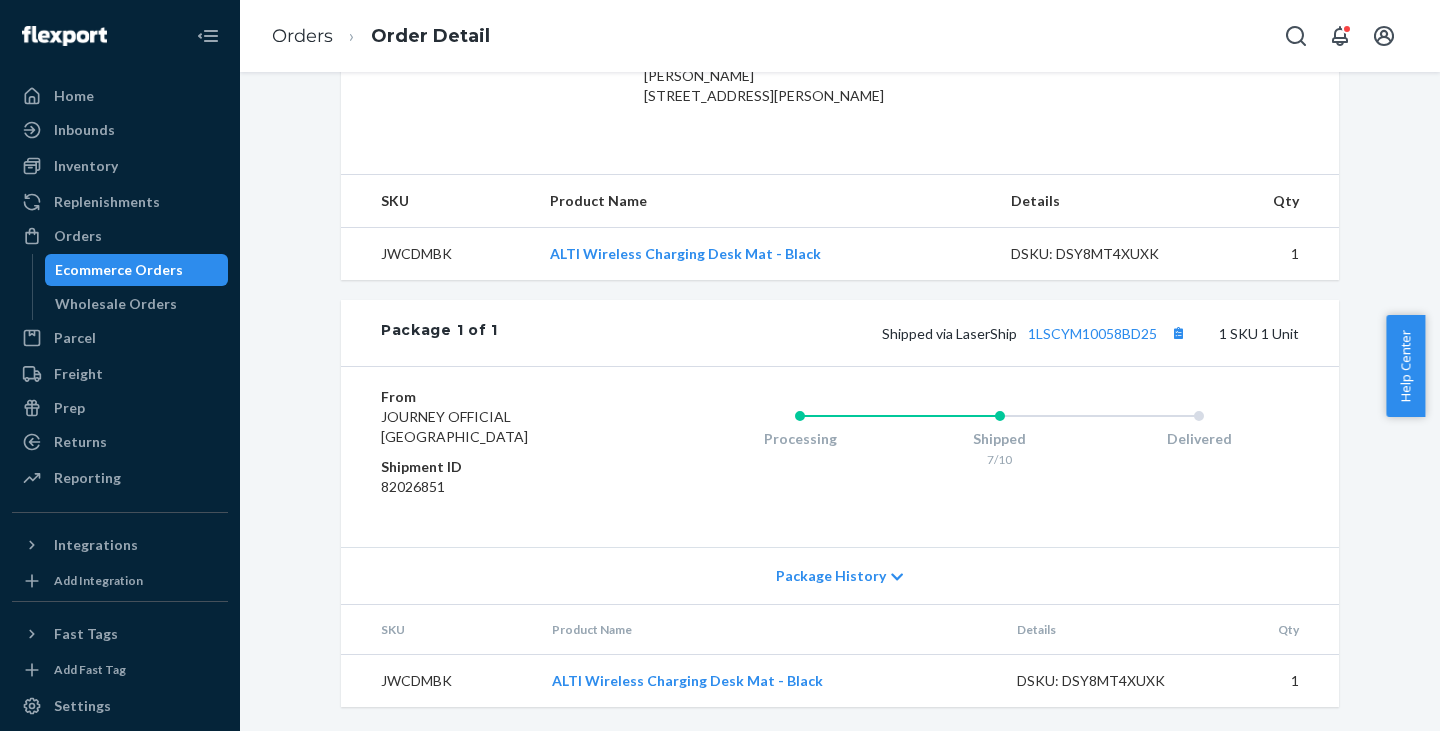 scroll, scrollTop: 600, scrollLeft: 0, axis: vertical 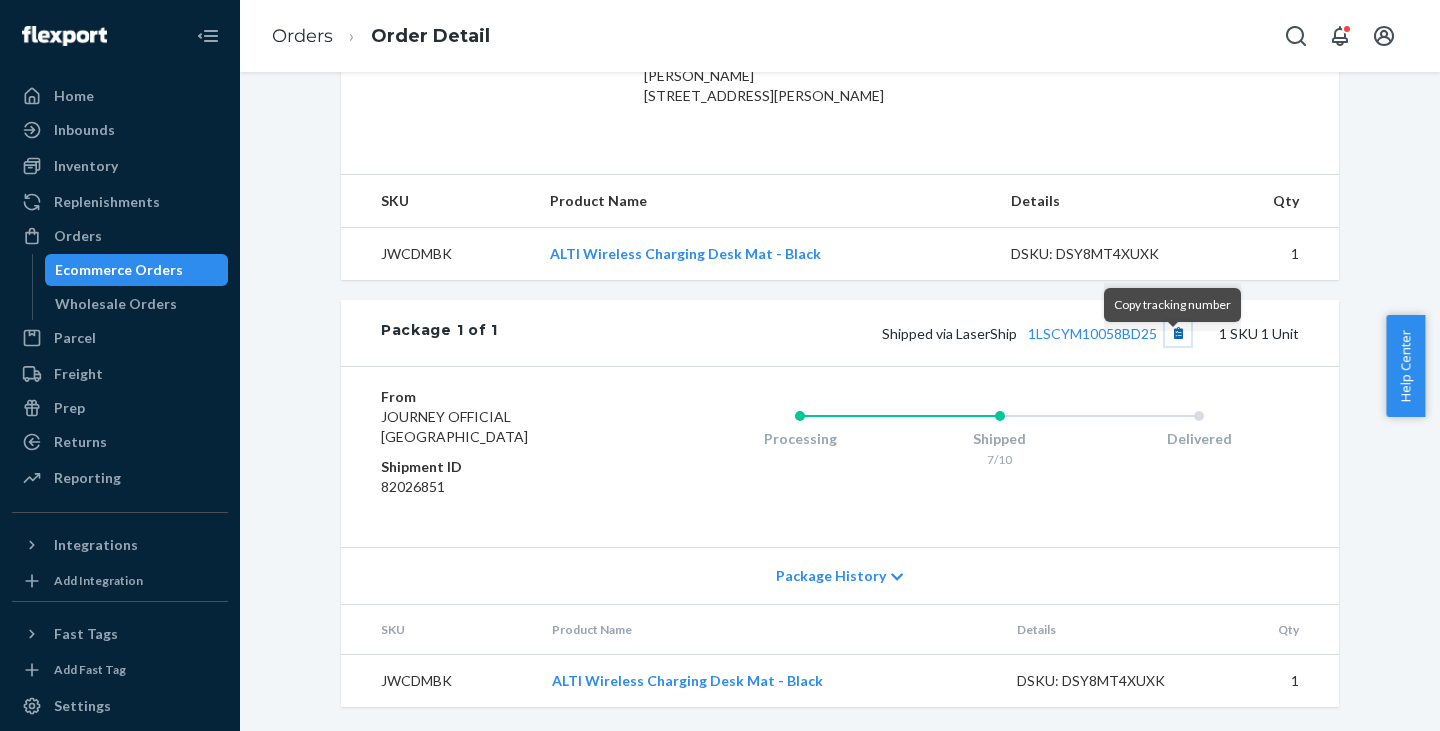 click at bounding box center (1178, 333) 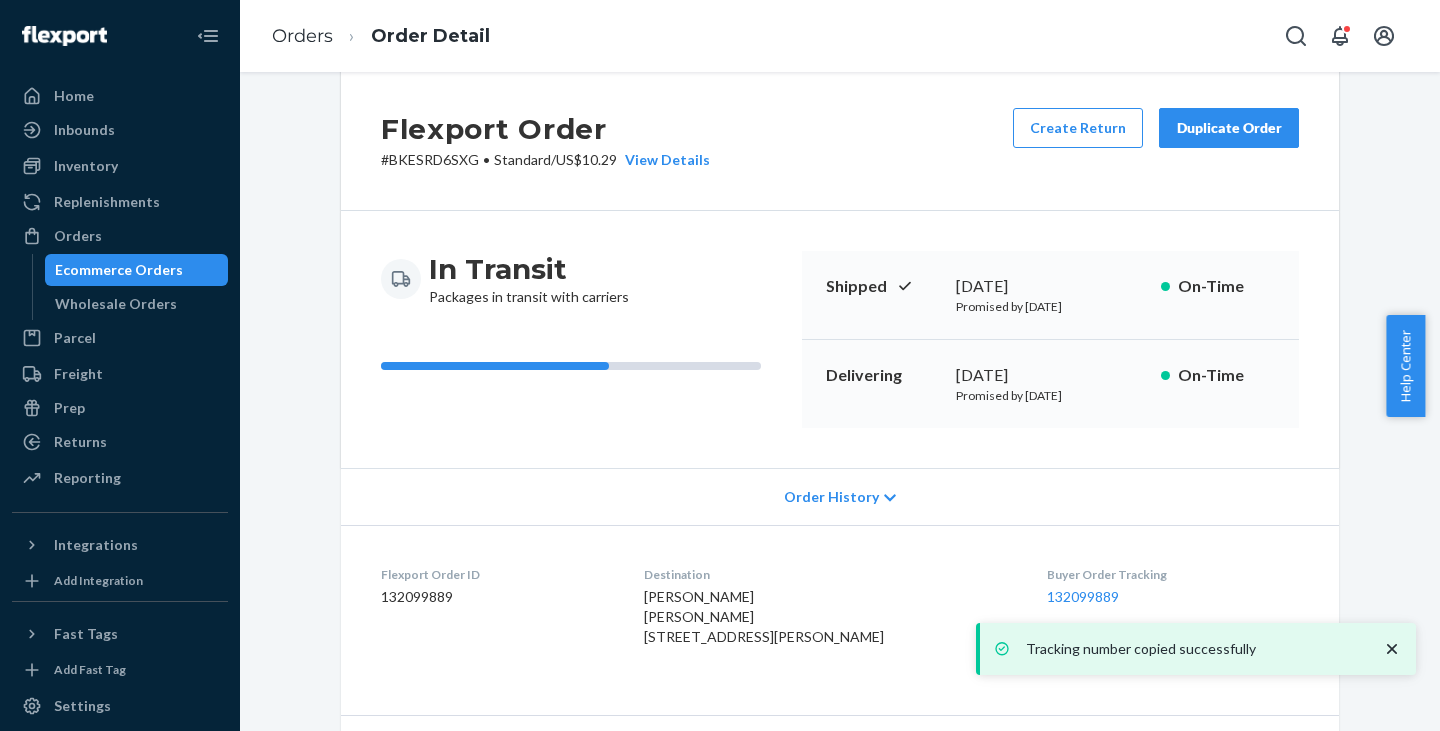 scroll, scrollTop: 0, scrollLeft: 0, axis: both 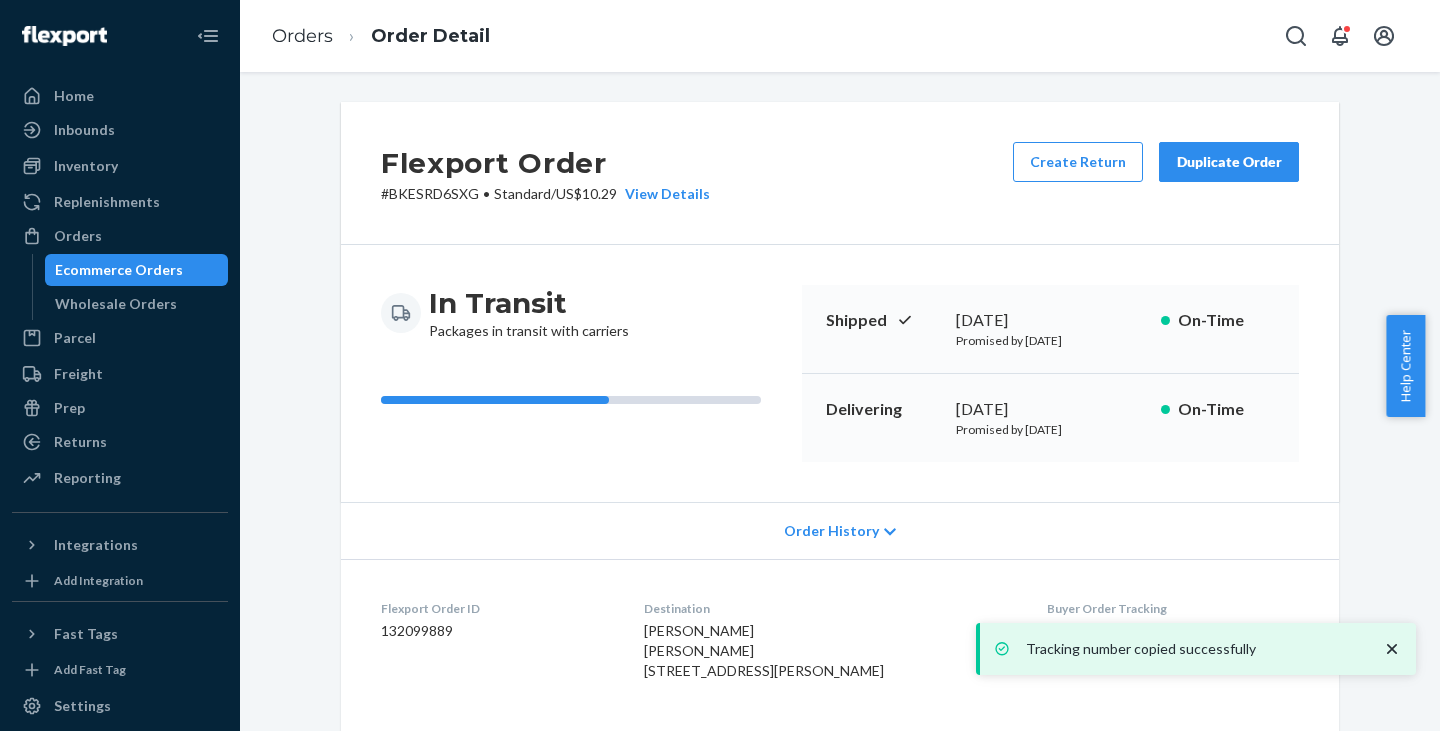 click on "# BKESRD6SXG • Standard  /  US$10.29 View Details" at bounding box center (545, 194) 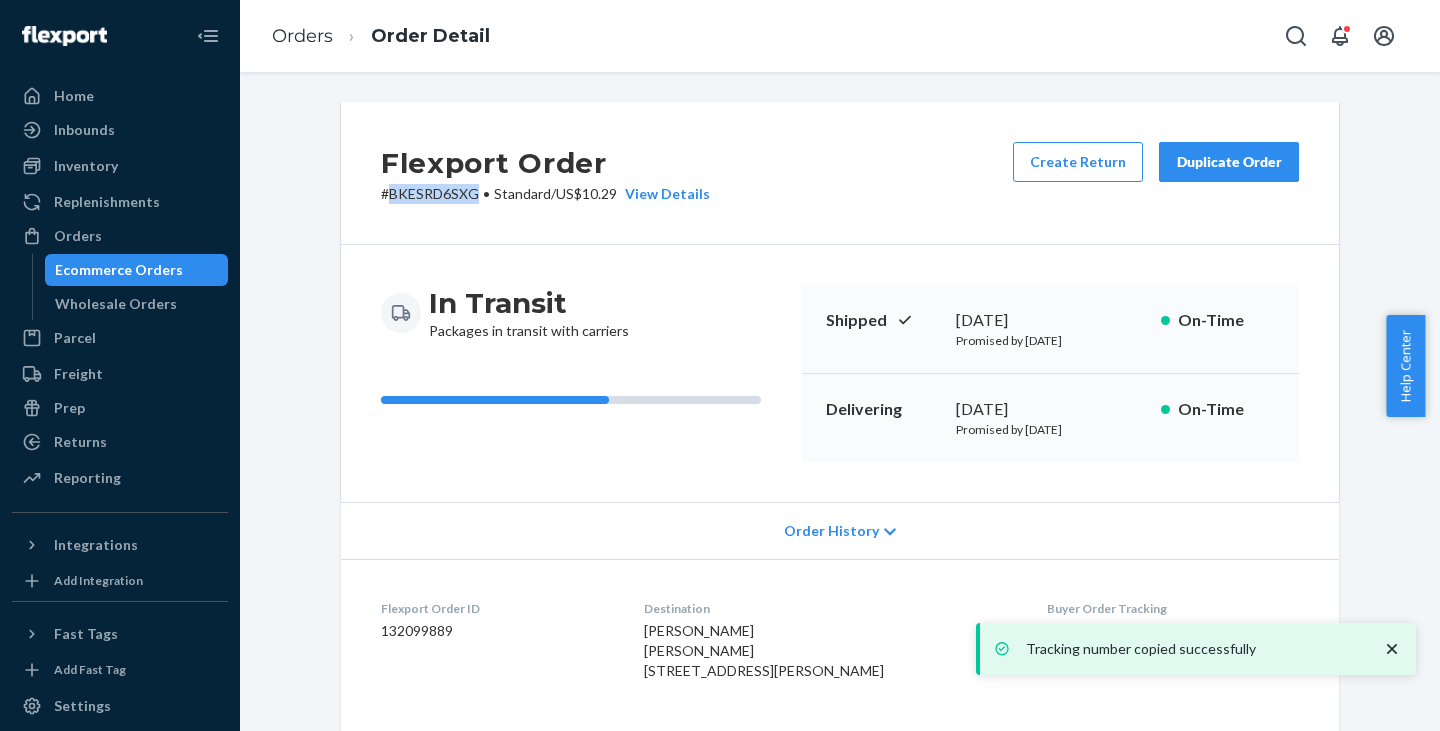 click on "# BKESRD6SXG • Standard  /  US$10.29 View Details" at bounding box center (545, 194) 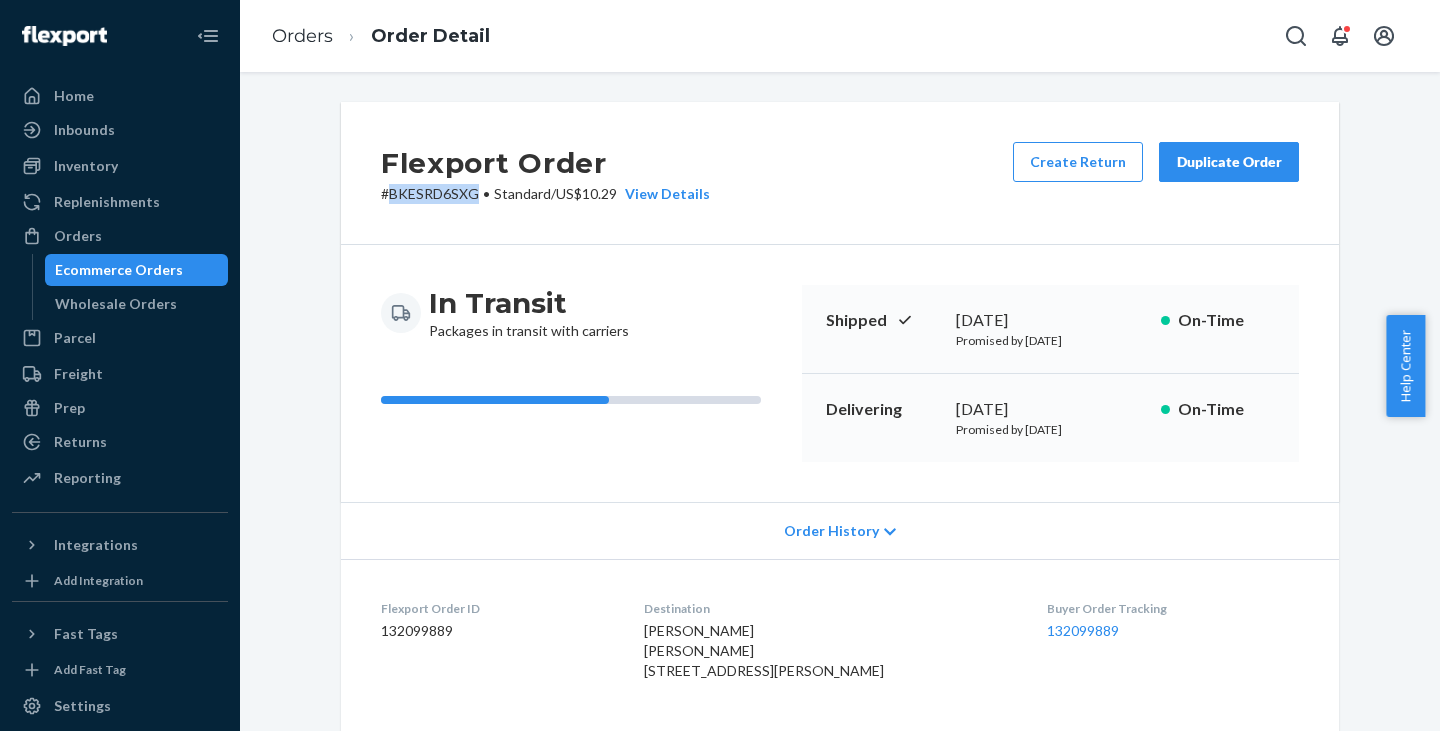 click on "Ecommerce Orders" at bounding box center (119, 270) 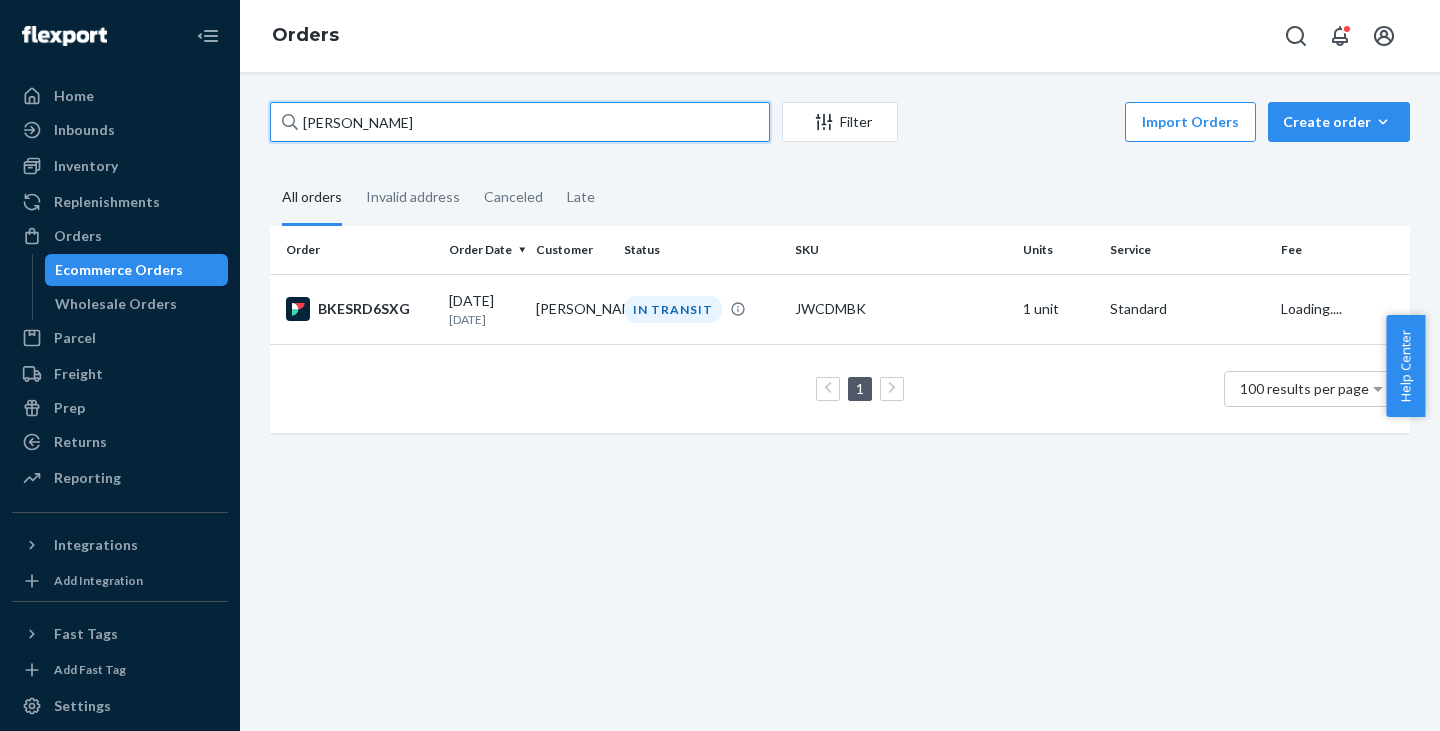 drag, startPoint x: 473, startPoint y: 127, endPoint x: 292, endPoint y: 118, distance: 181.22362 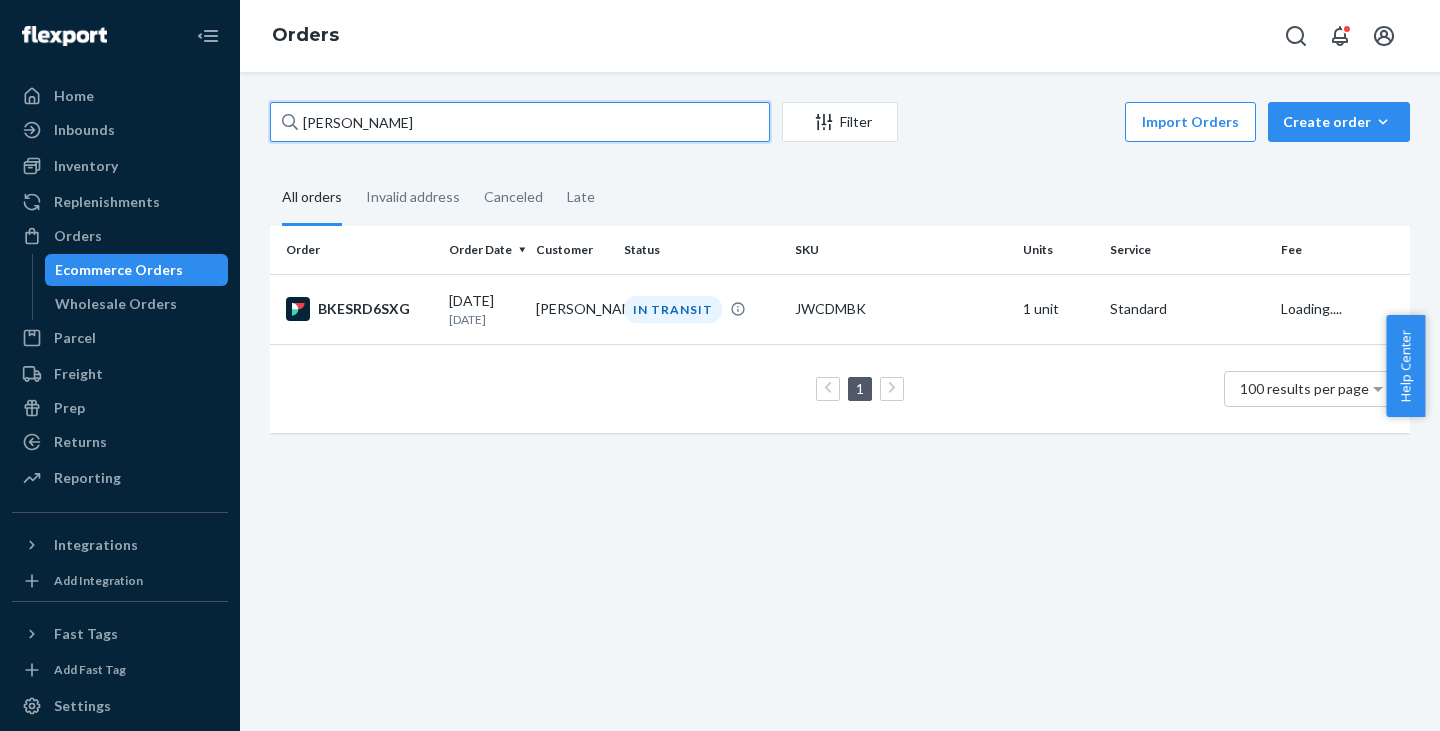 click on "[PERSON_NAME]" at bounding box center [520, 122] 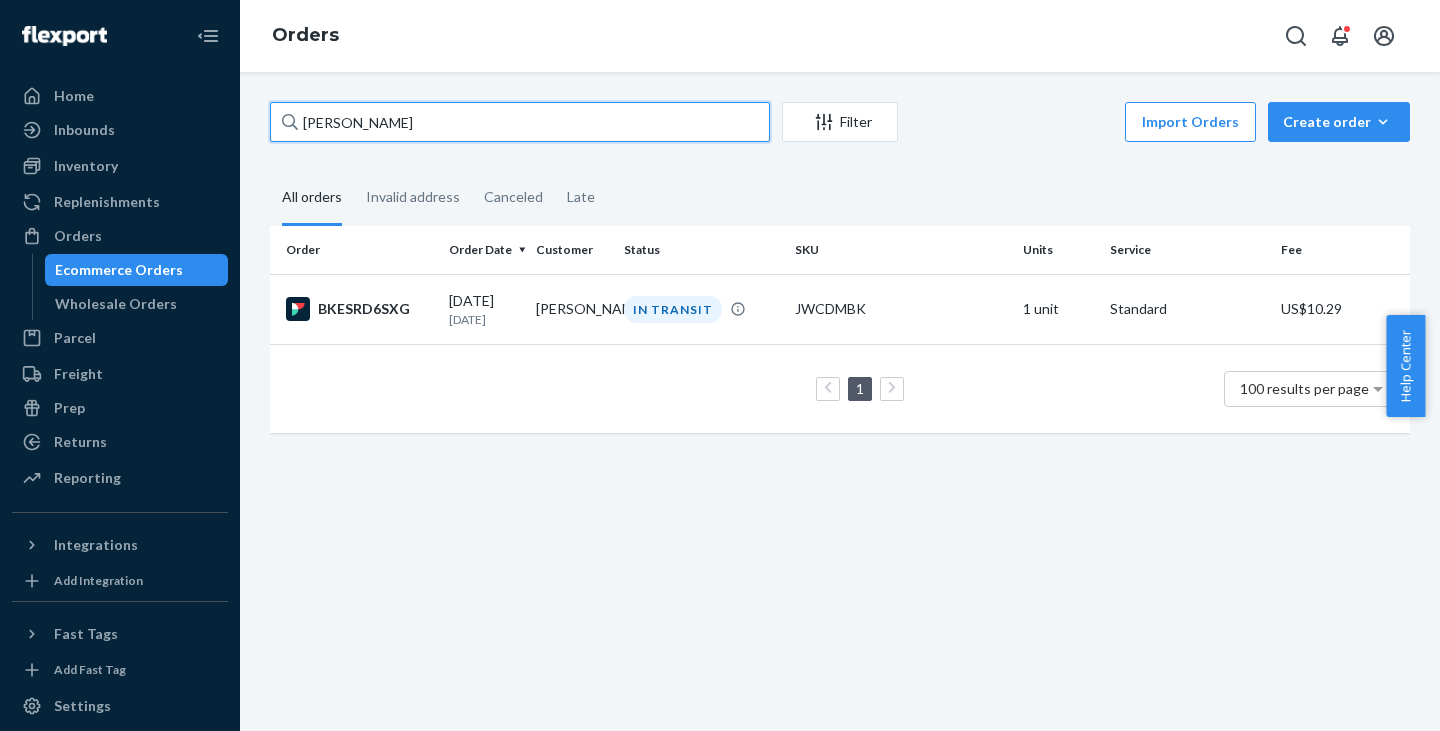 paste on "[PERSON_NAME]" 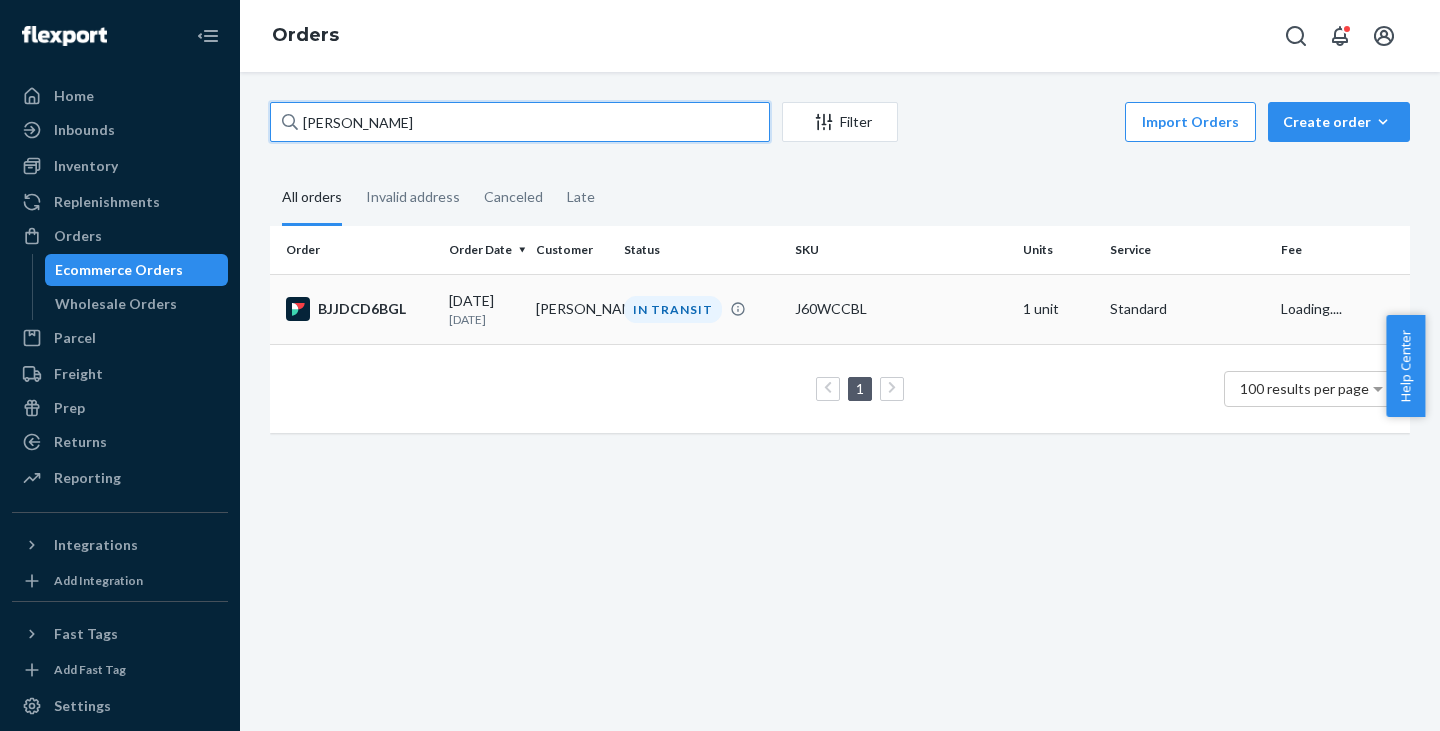 type on "[PERSON_NAME]" 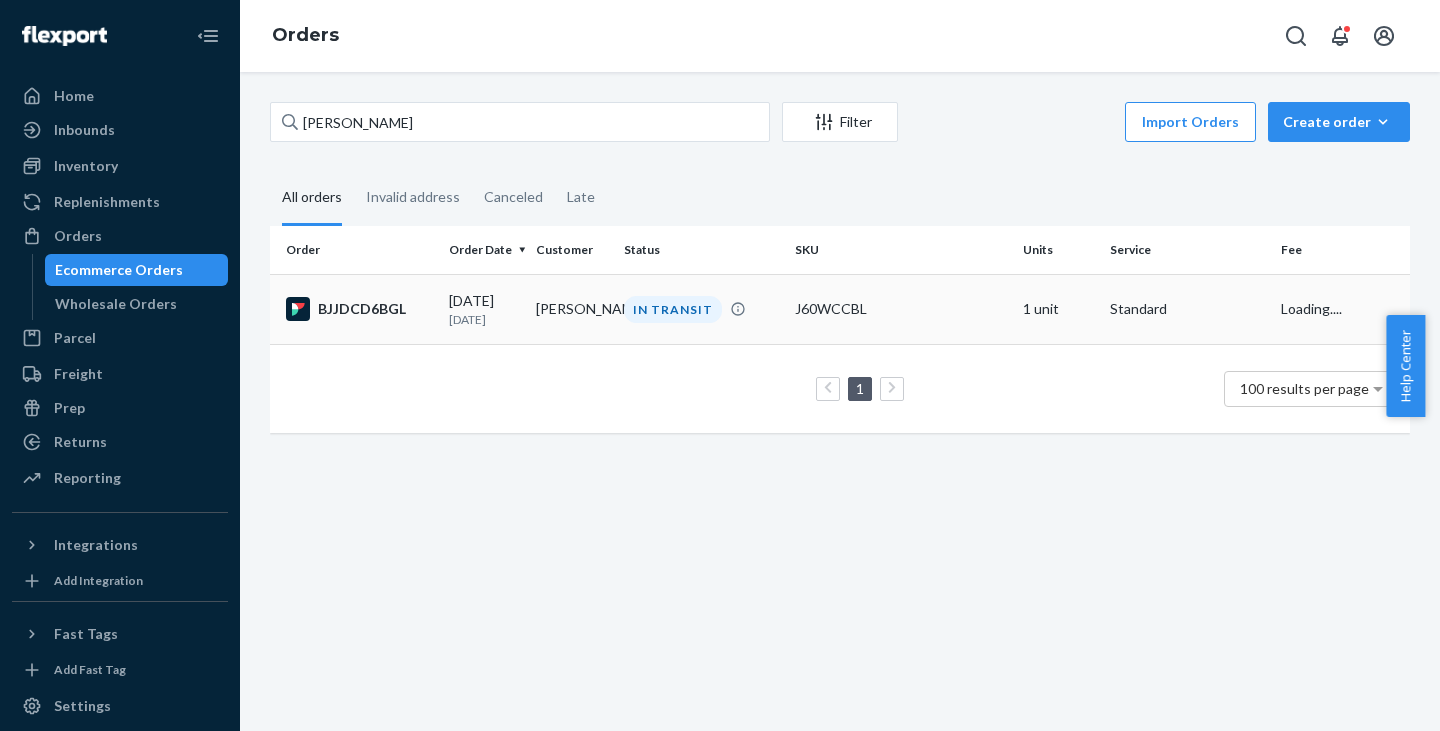 click on "[PERSON_NAME]" at bounding box center (571, 309) 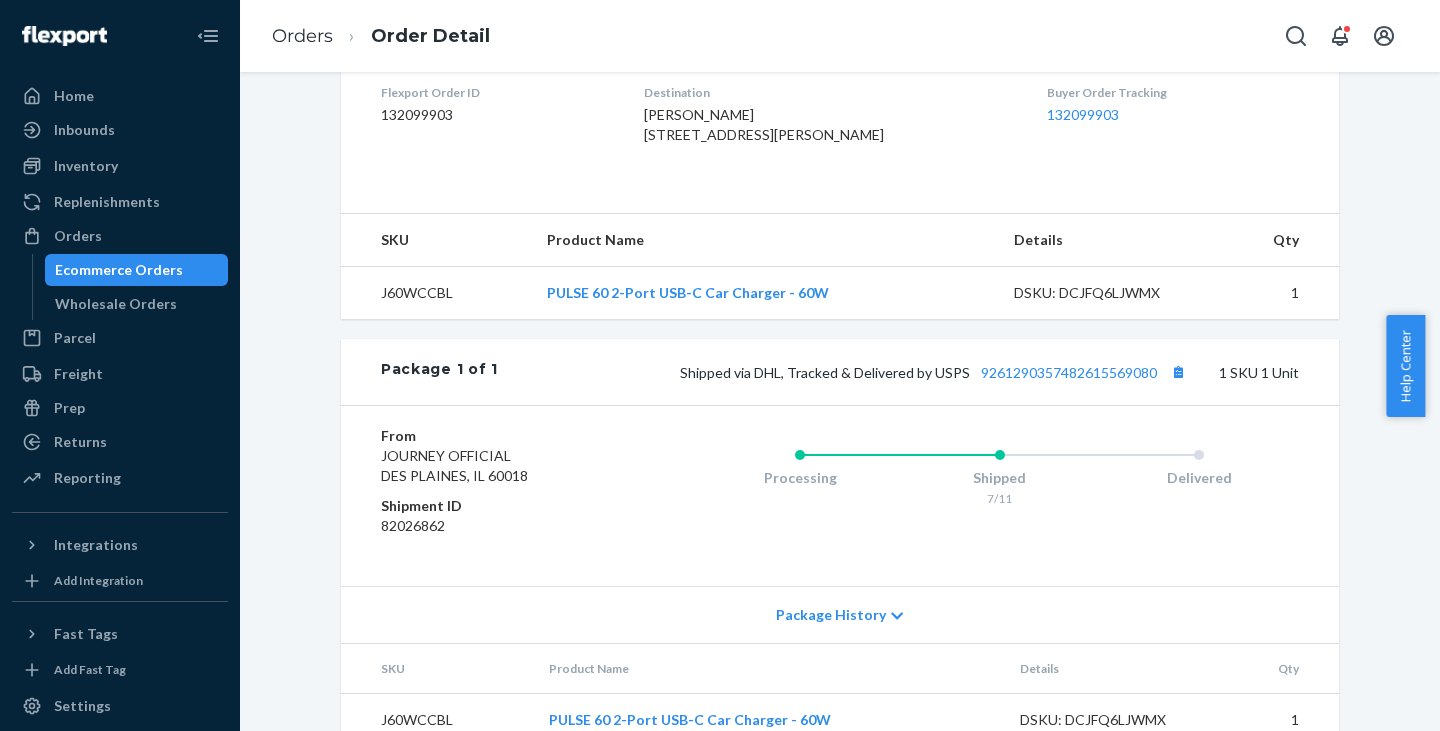 scroll, scrollTop: 595, scrollLeft: 0, axis: vertical 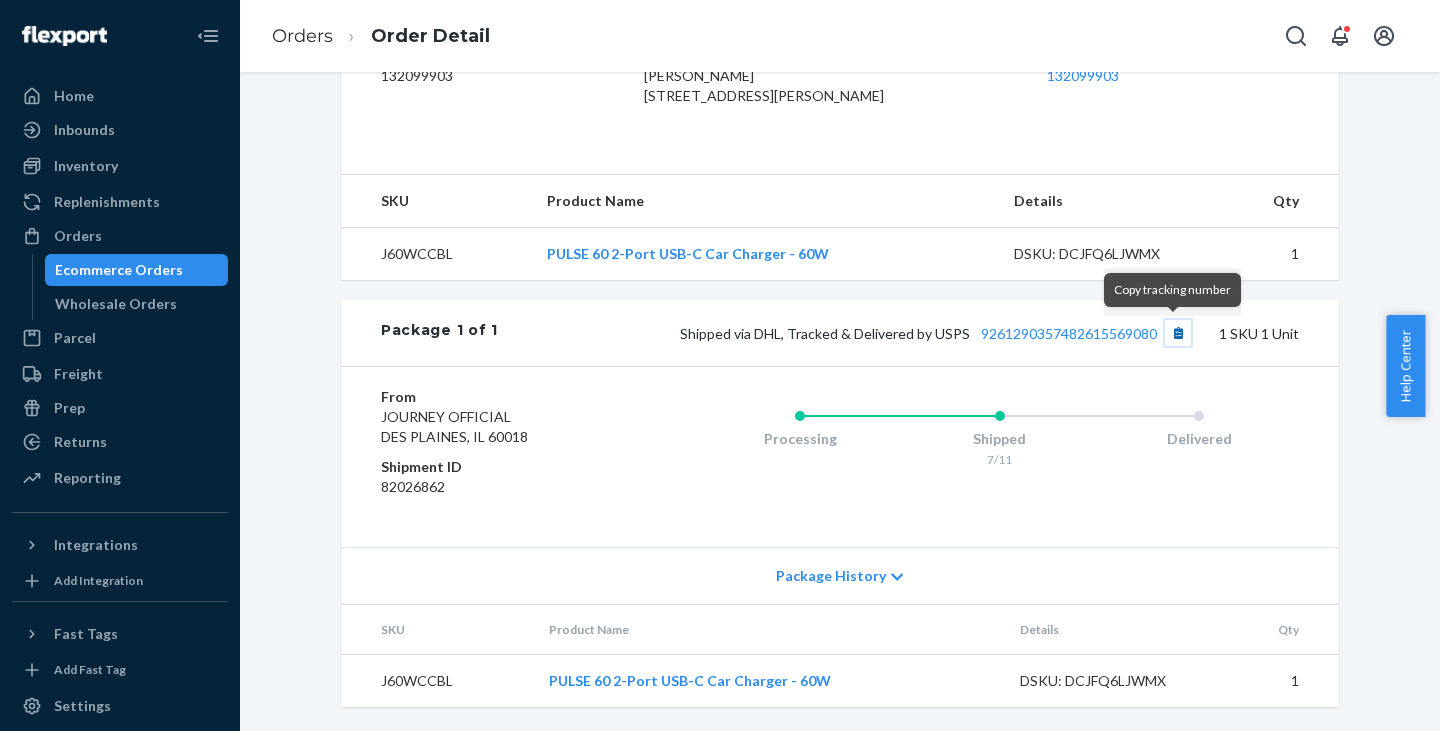 click at bounding box center (1178, 333) 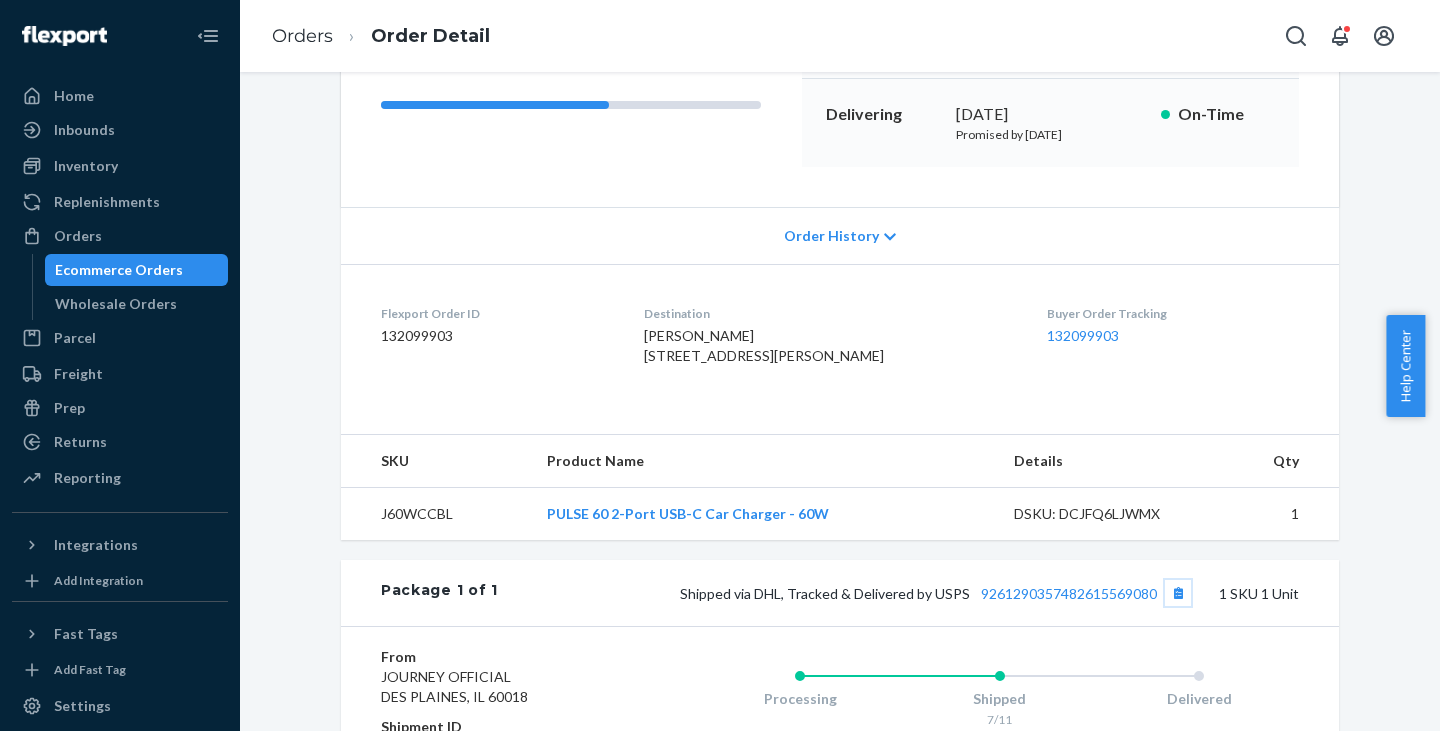 scroll, scrollTop: 0, scrollLeft: 0, axis: both 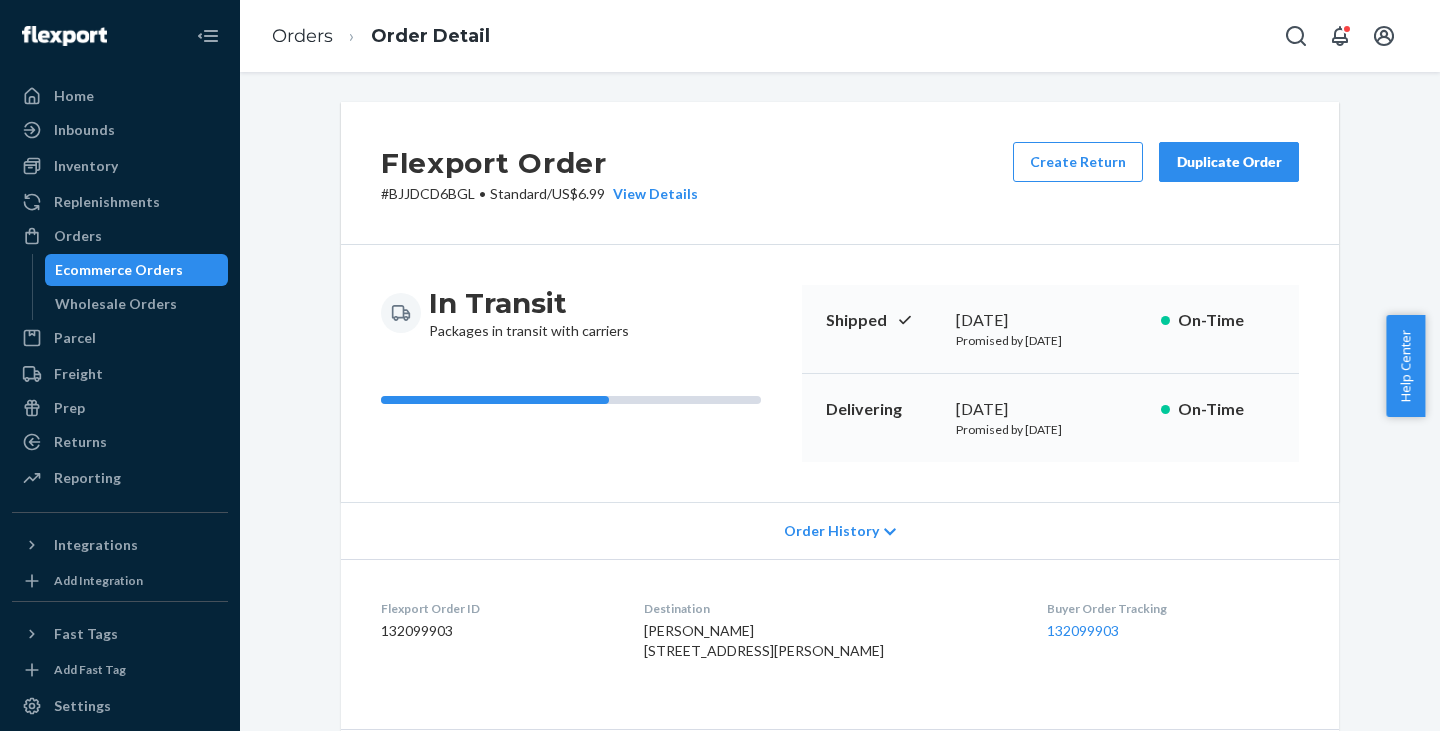 click on "# BJJDCD6BGL • Standard  /  US$6.99 View Details" at bounding box center [539, 194] 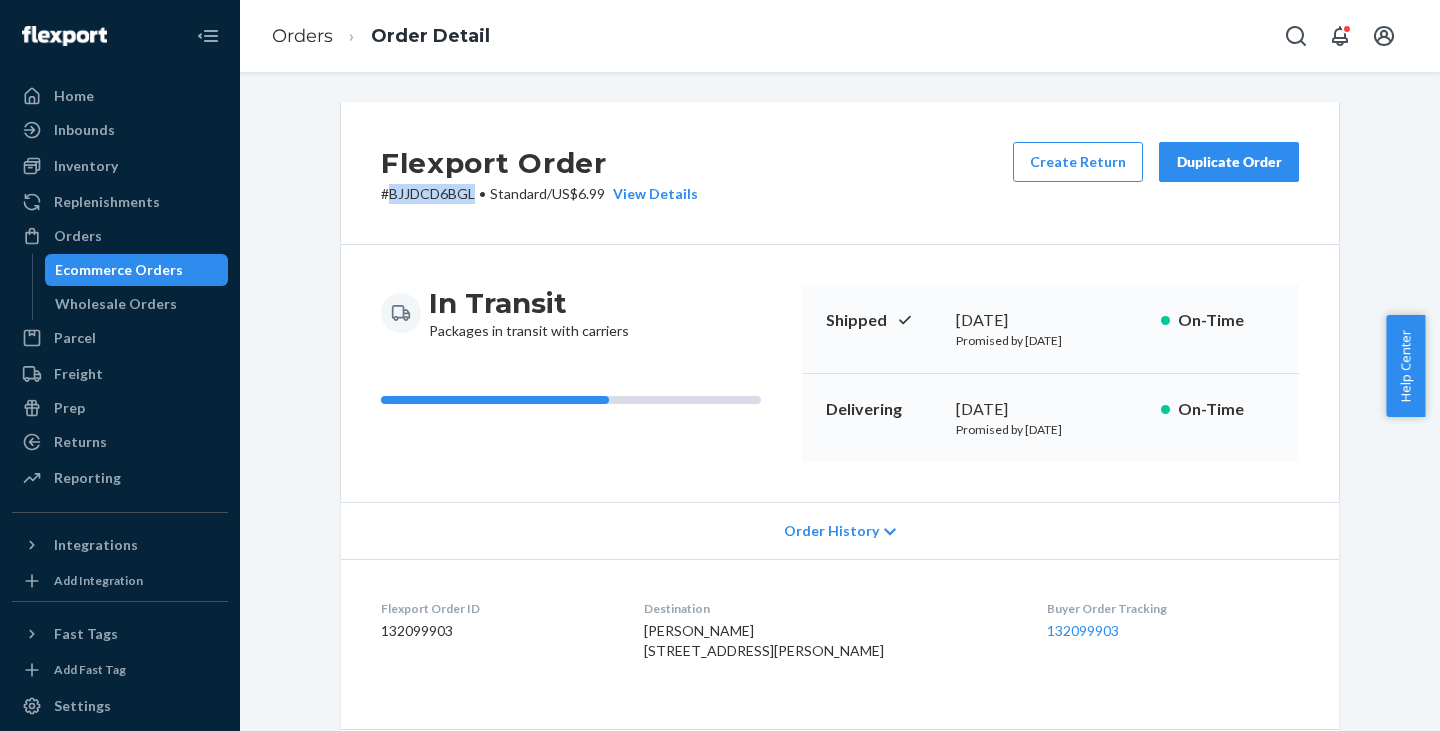 copy on "BJJDCD6BGL" 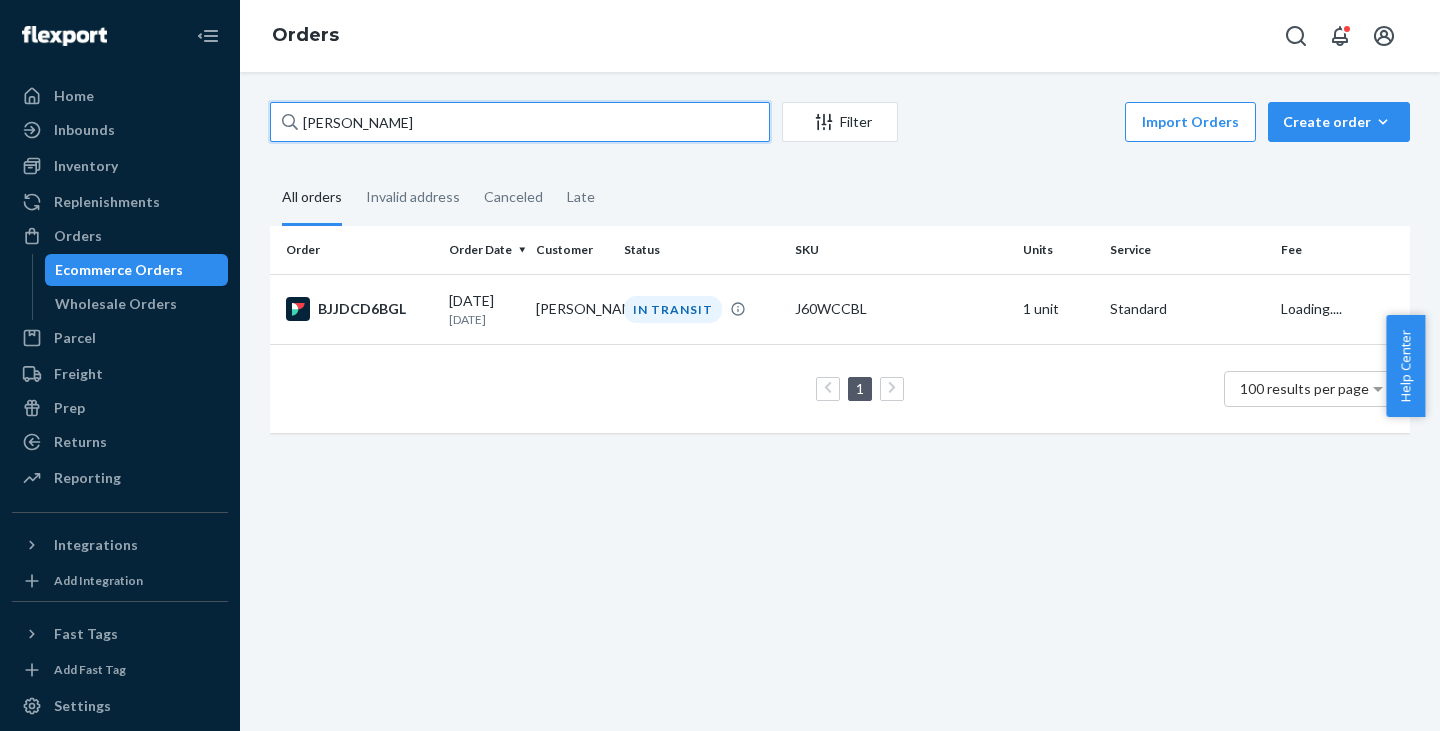 drag, startPoint x: 439, startPoint y: 123, endPoint x: 281, endPoint y: 108, distance: 158.71043 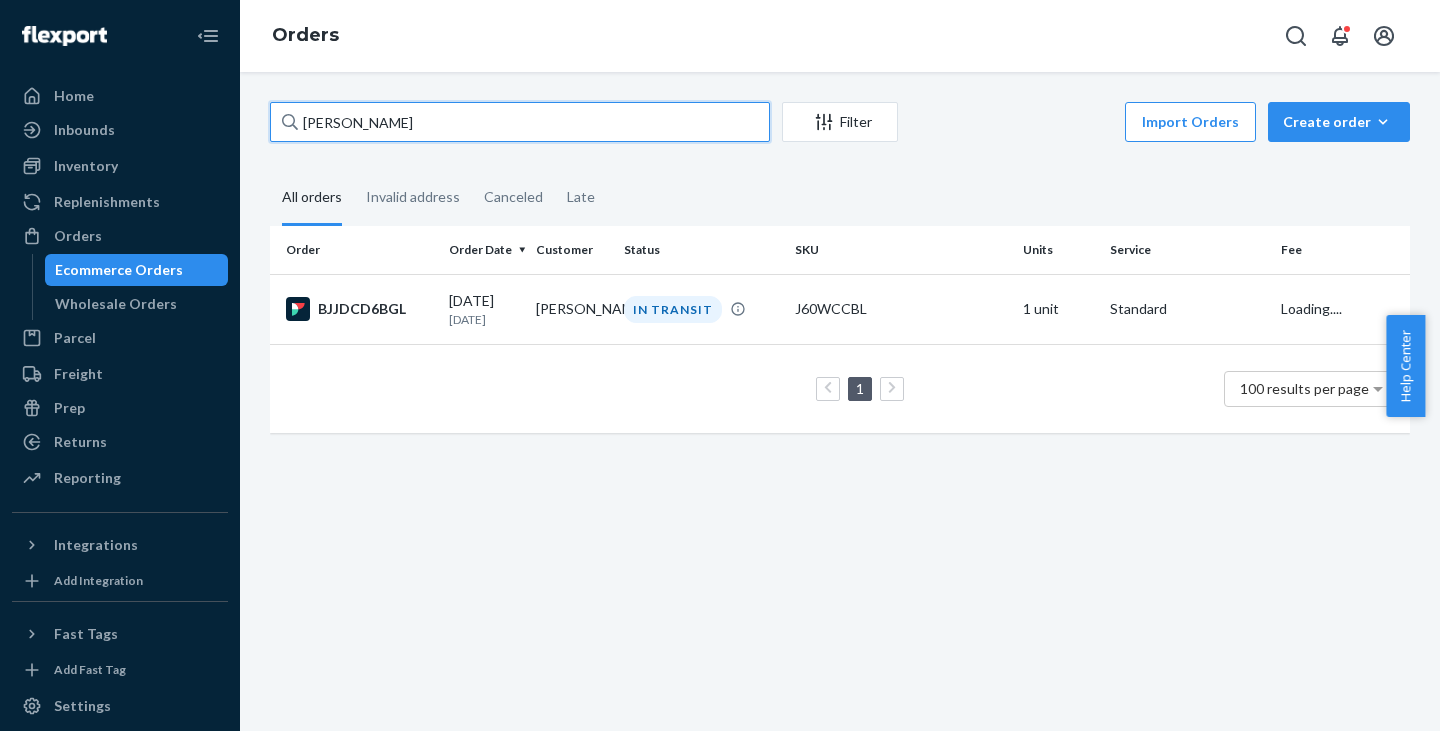 click on "[PERSON_NAME]" at bounding box center (520, 122) 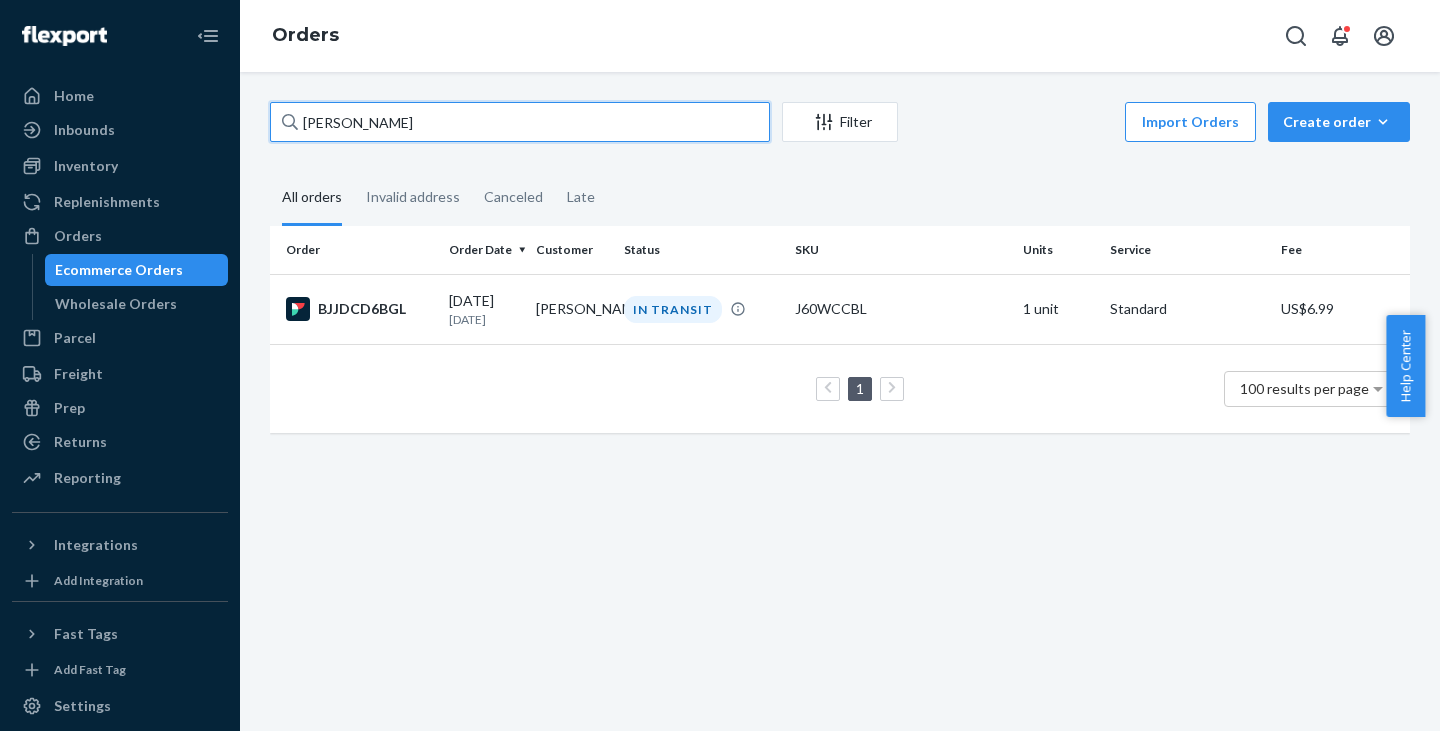 type on "[PERSON_NAME]" 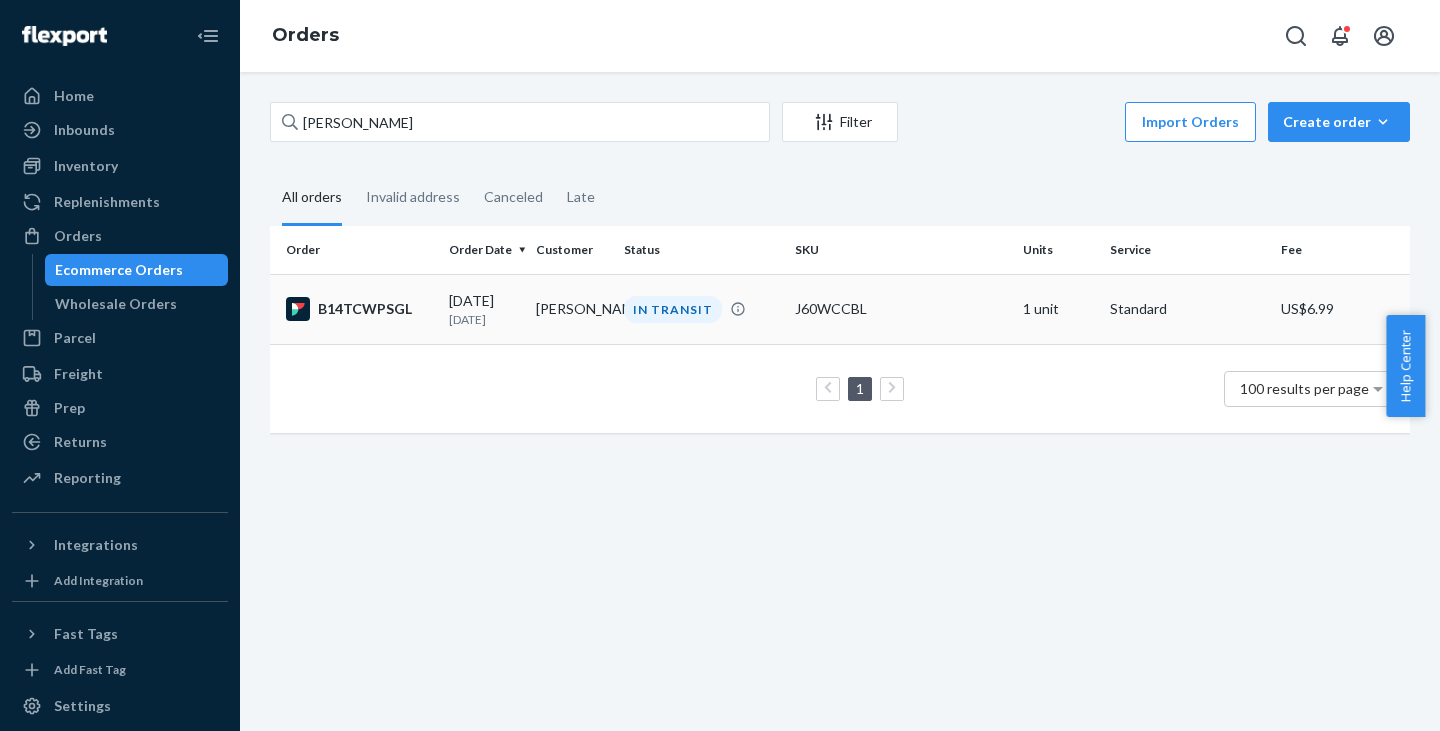 click on "[PERSON_NAME]" at bounding box center [571, 309] 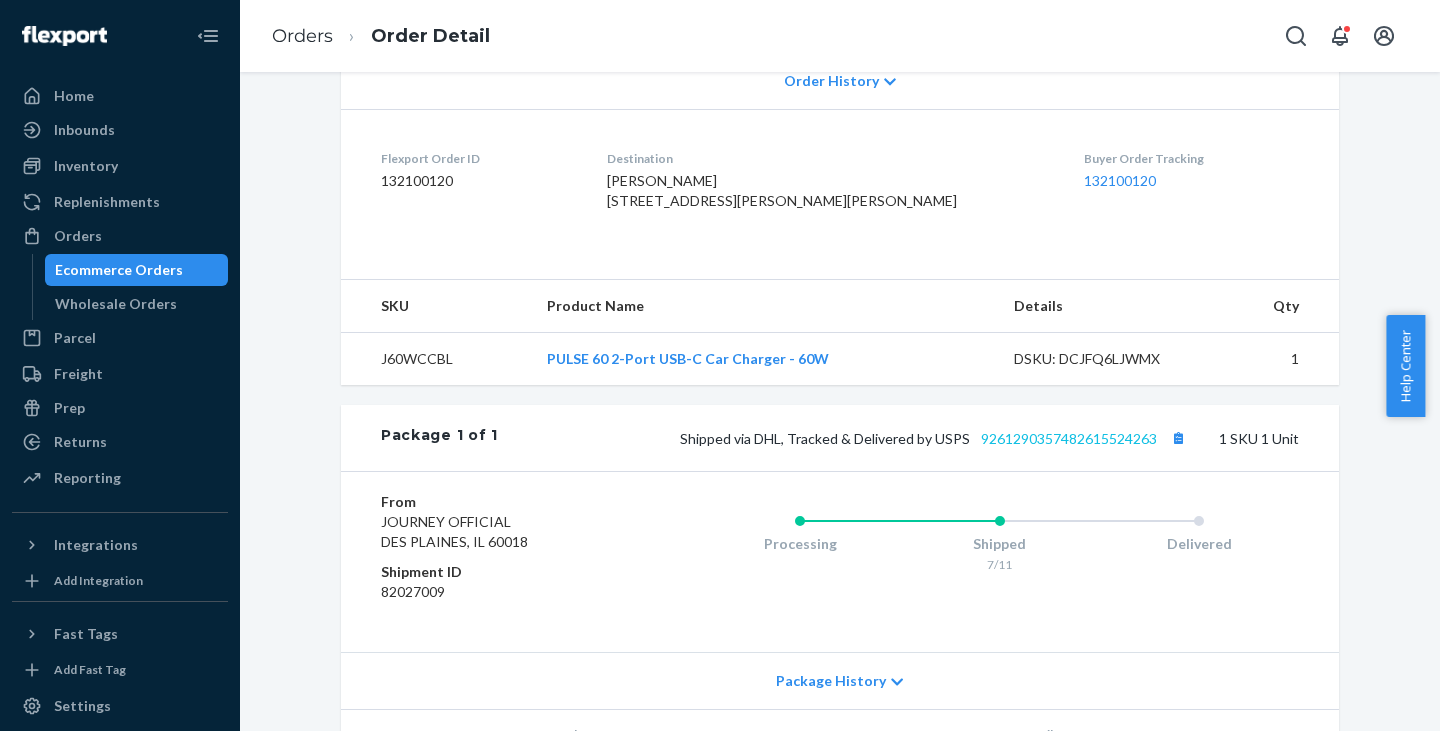 scroll, scrollTop: 500, scrollLeft: 0, axis: vertical 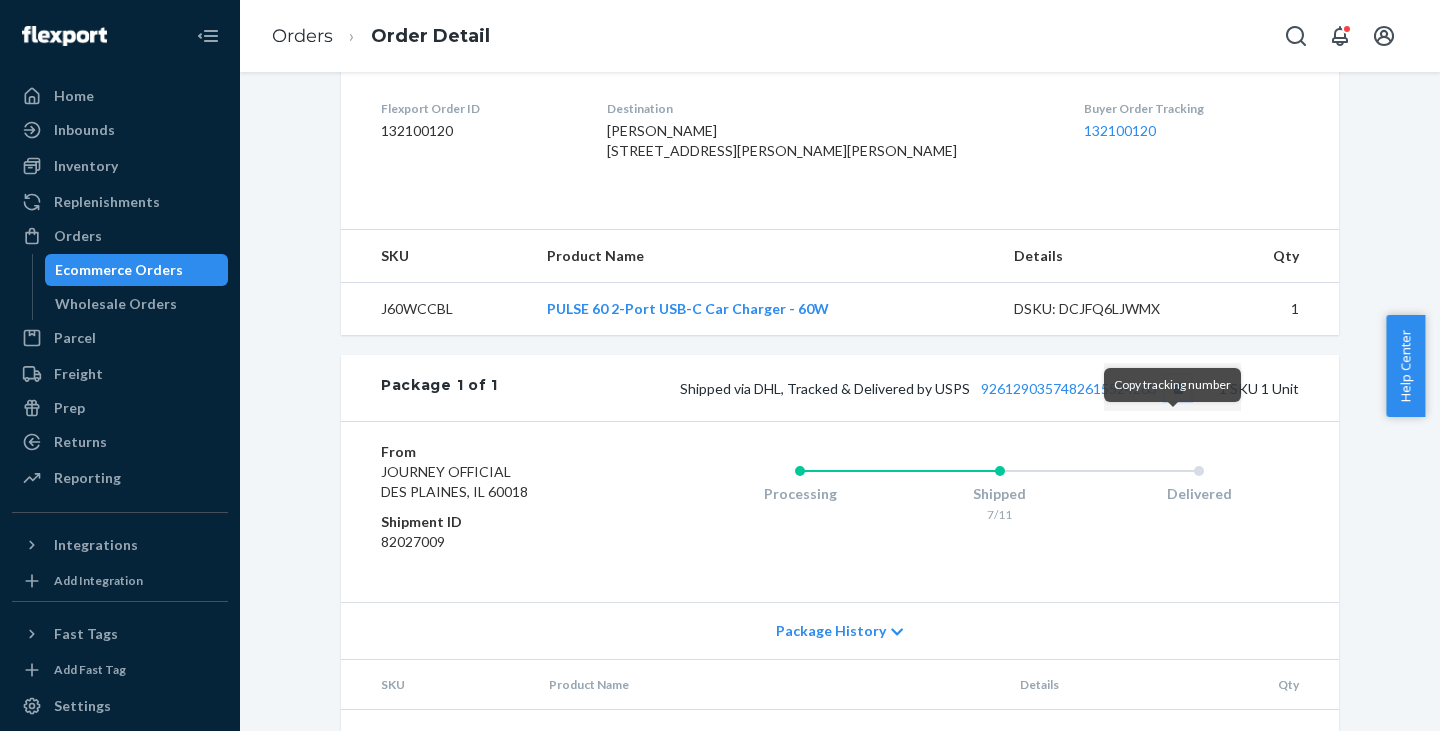 click at bounding box center (1178, 388) 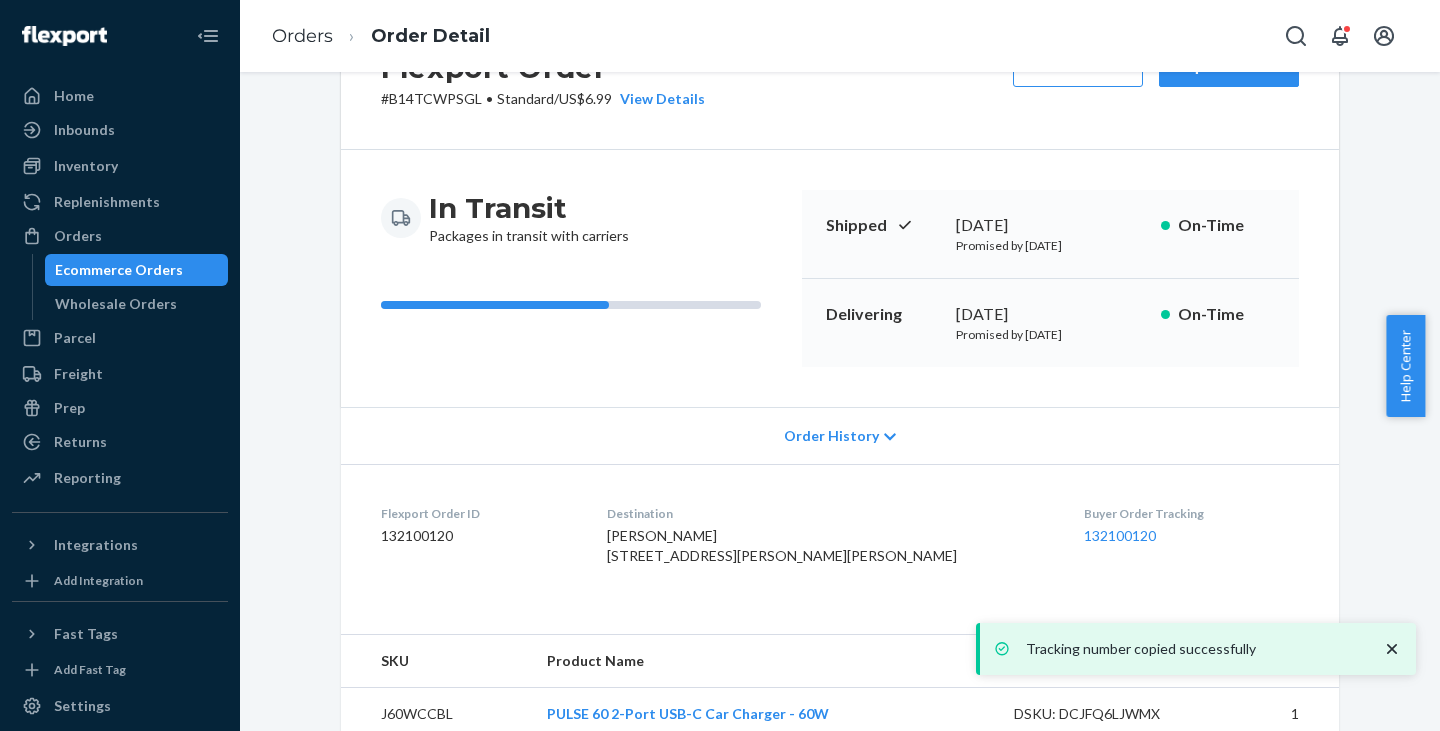 scroll, scrollTop: 0, scrollLeft: 0, axis: both 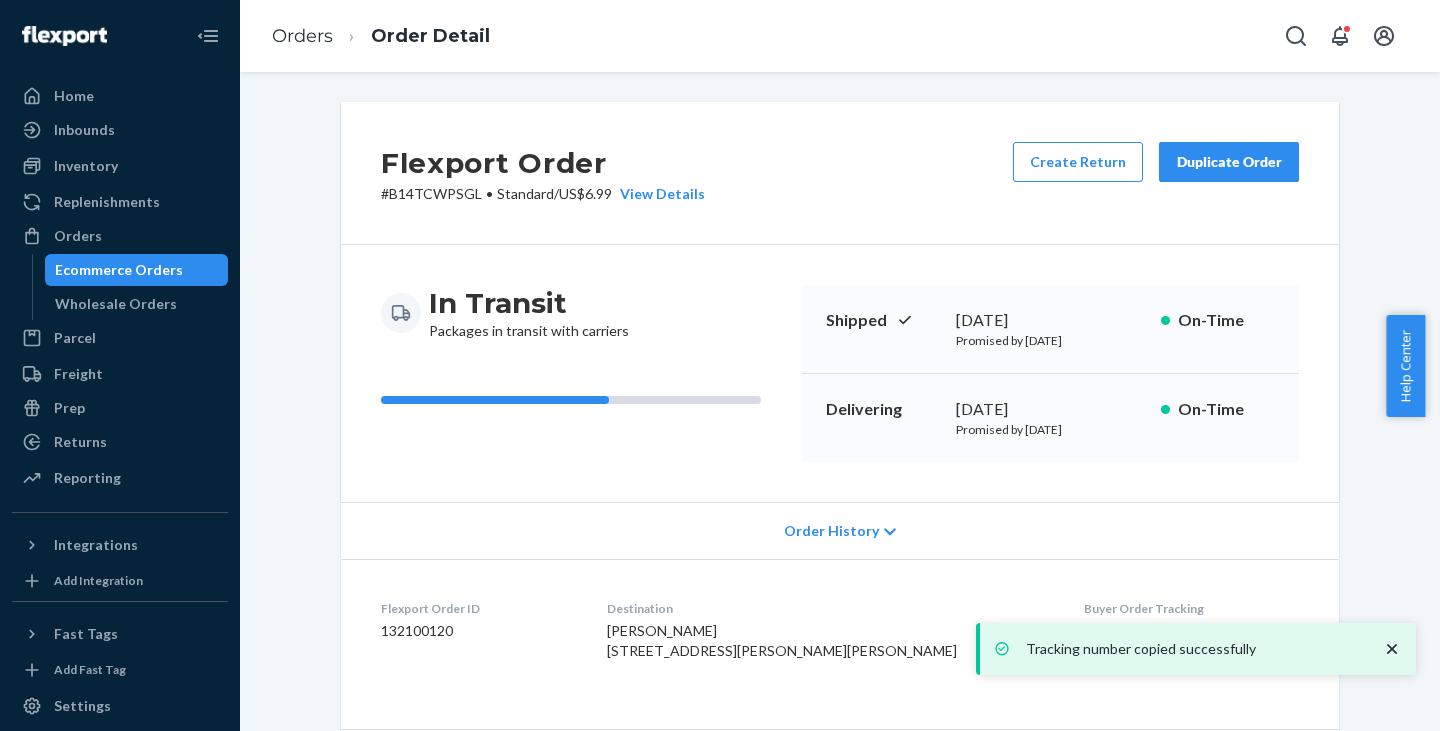 click on "# B14TCWPSGL • Standard  /  US$6.99 View Details" at bounding box center (543, 194) 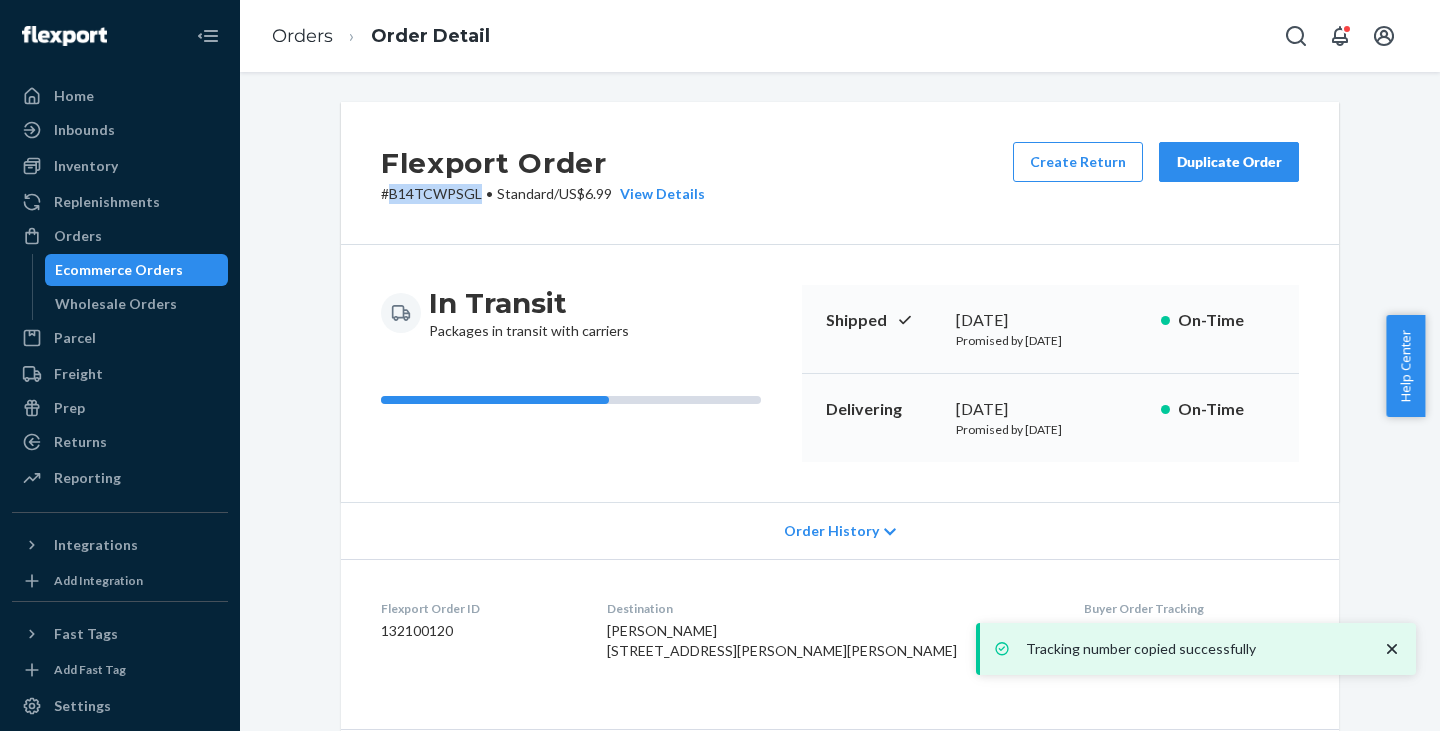 click on "# B14TCWPSGL • Standard  /  US$6.99 View Details" at bounding box center [543, 194] 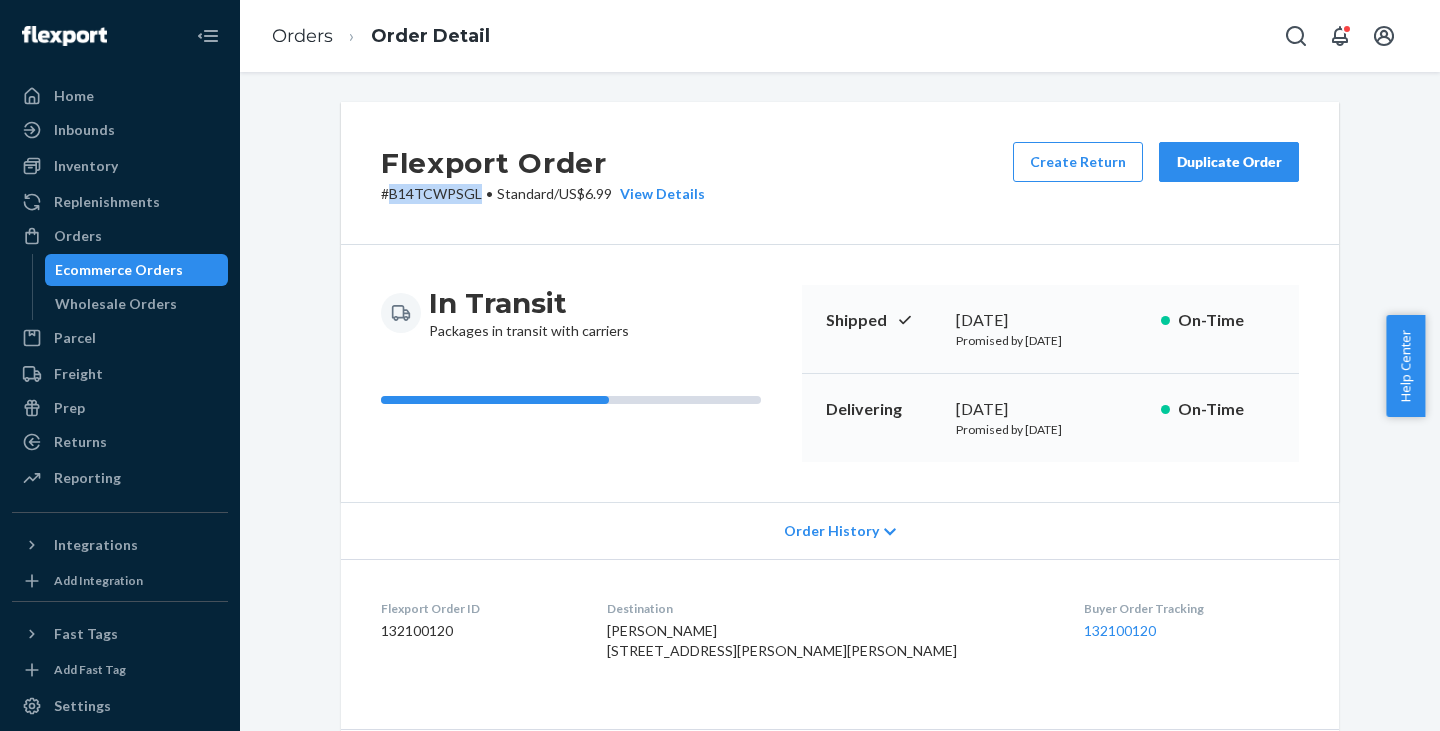 click on "Ecommerce Orders" at bounding box center (119, 270) 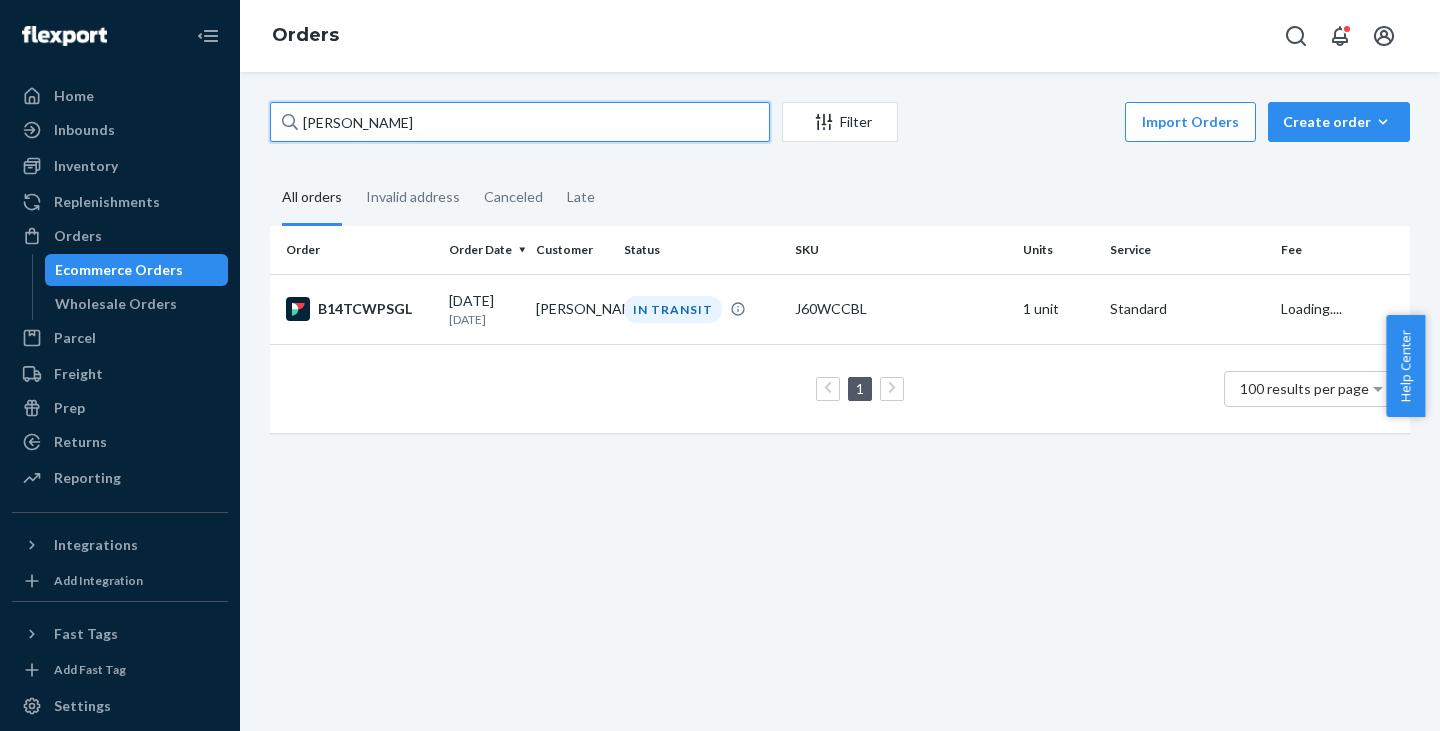 drag, startPoint x: 450, startPoint y: 122, endPoint x: 265, endPoint y: 117, distance: 185.06755 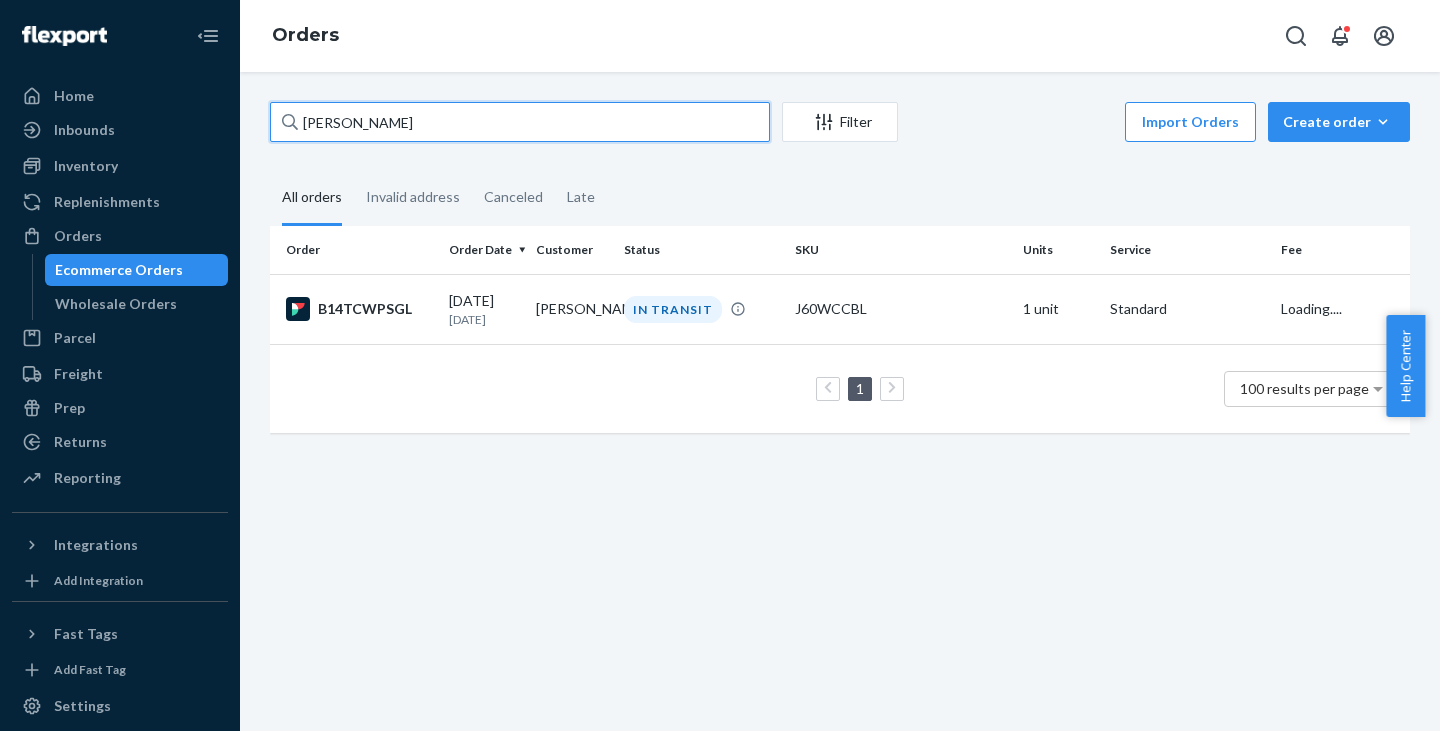click on "[PERSON_NAME] Filter Import Orders Create order Ecommerce order Removal order All orders Invalid address Canceled Late Order Order Date Customer Status SKU Units Service Fee B14TCWPSGL [DATE] [DATE] [PERSON_NAME] IN TRANSIT J60WCCBL 1 unit Standard Loading.... 1 100 results per page" at bounding box center (840, 277) 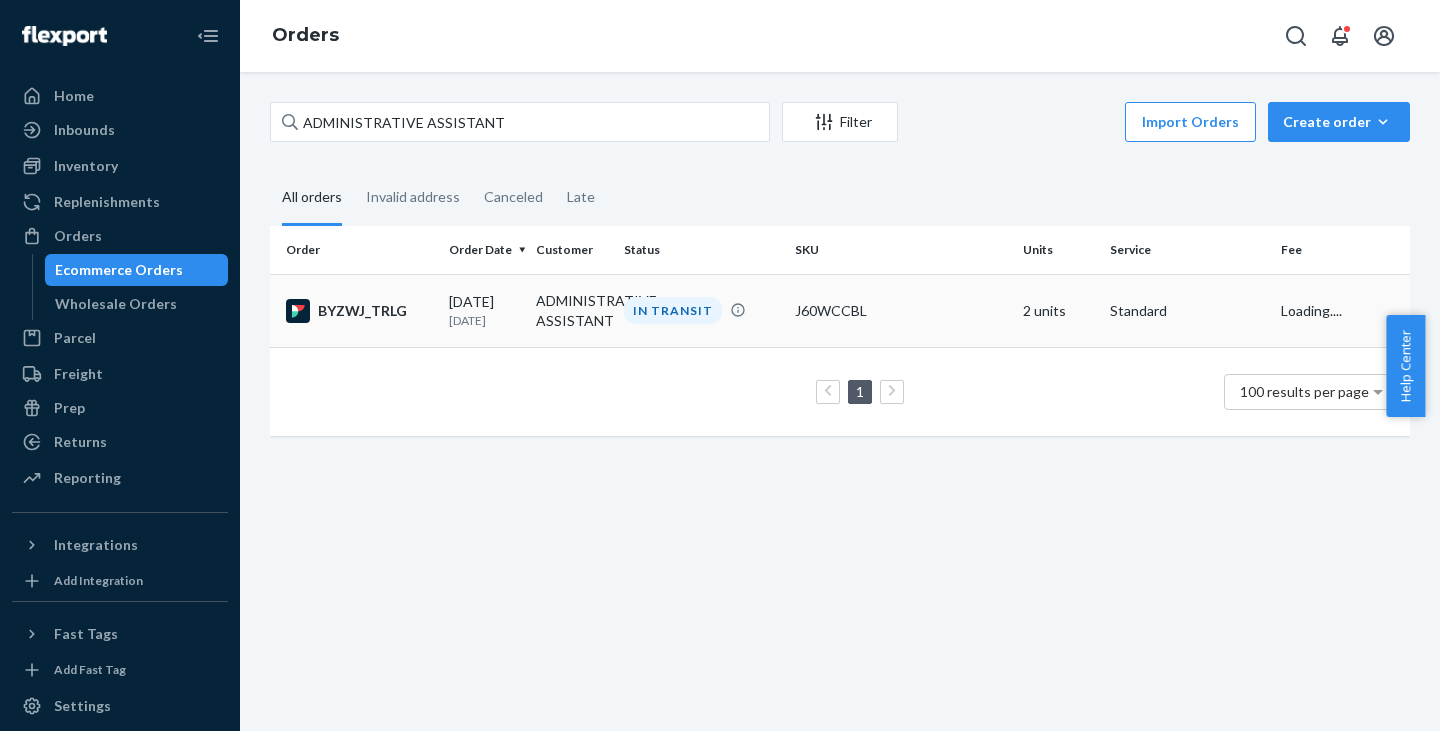 click on "ADMINISTRATIVE ASSISTANT" at bounding box center (571, 310) 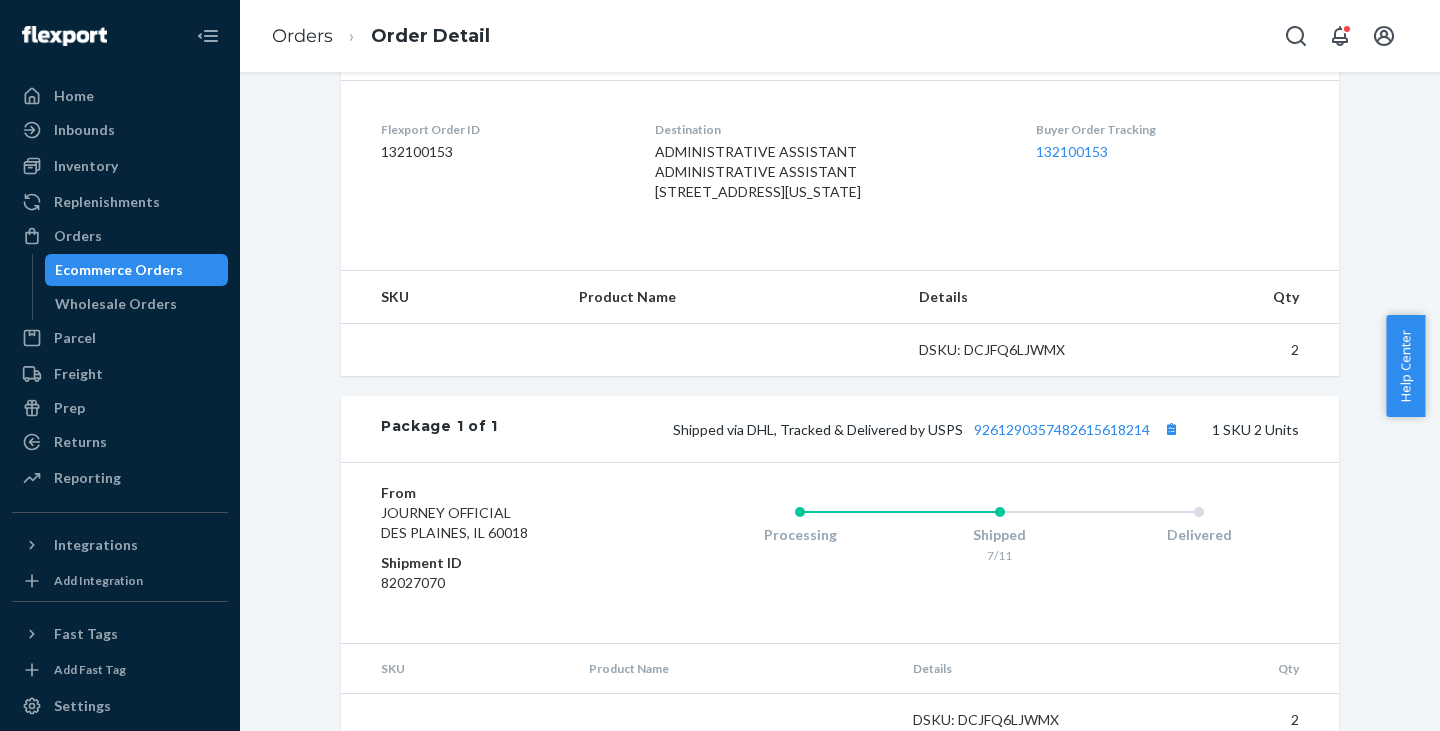scroll, scrollTop: 500, scrollLeft: 0, axis: vertical 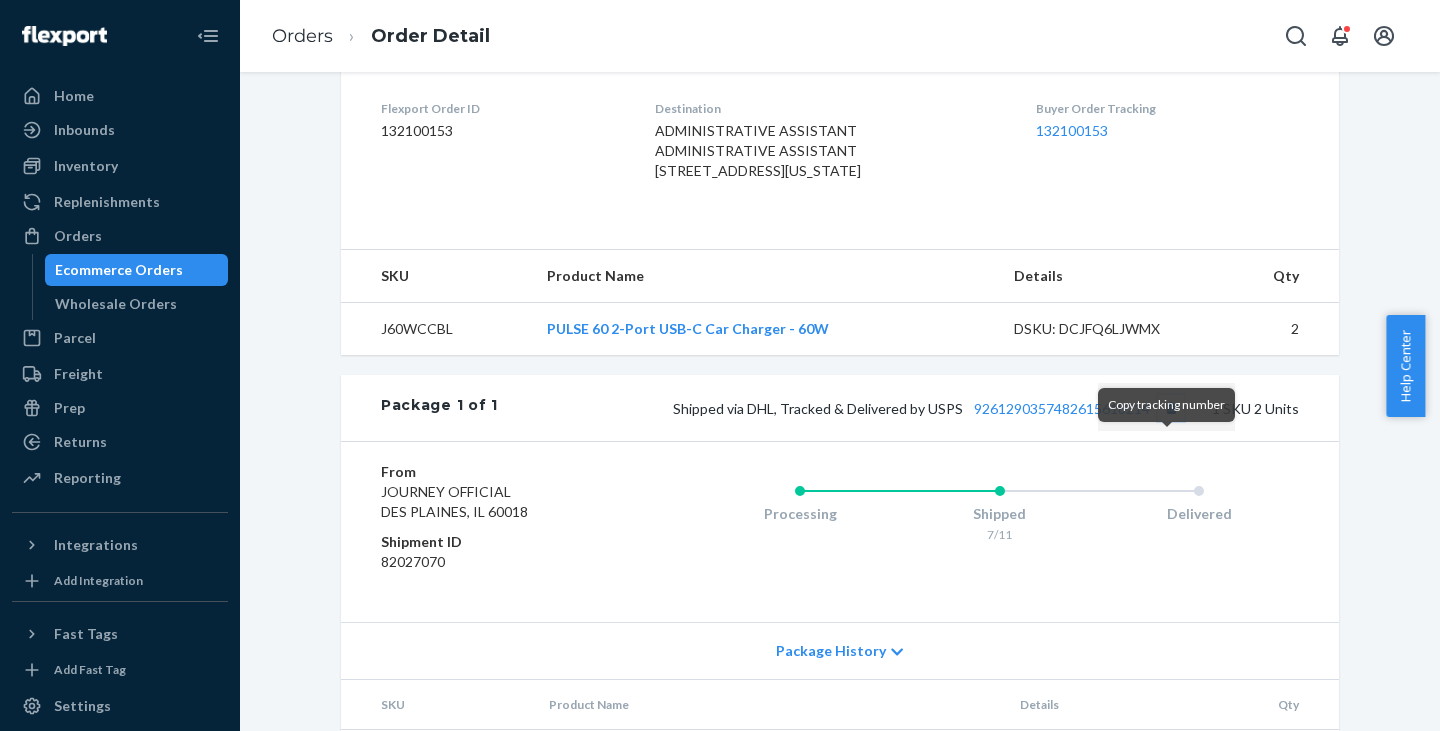 click at bounding box center (1171, 408) 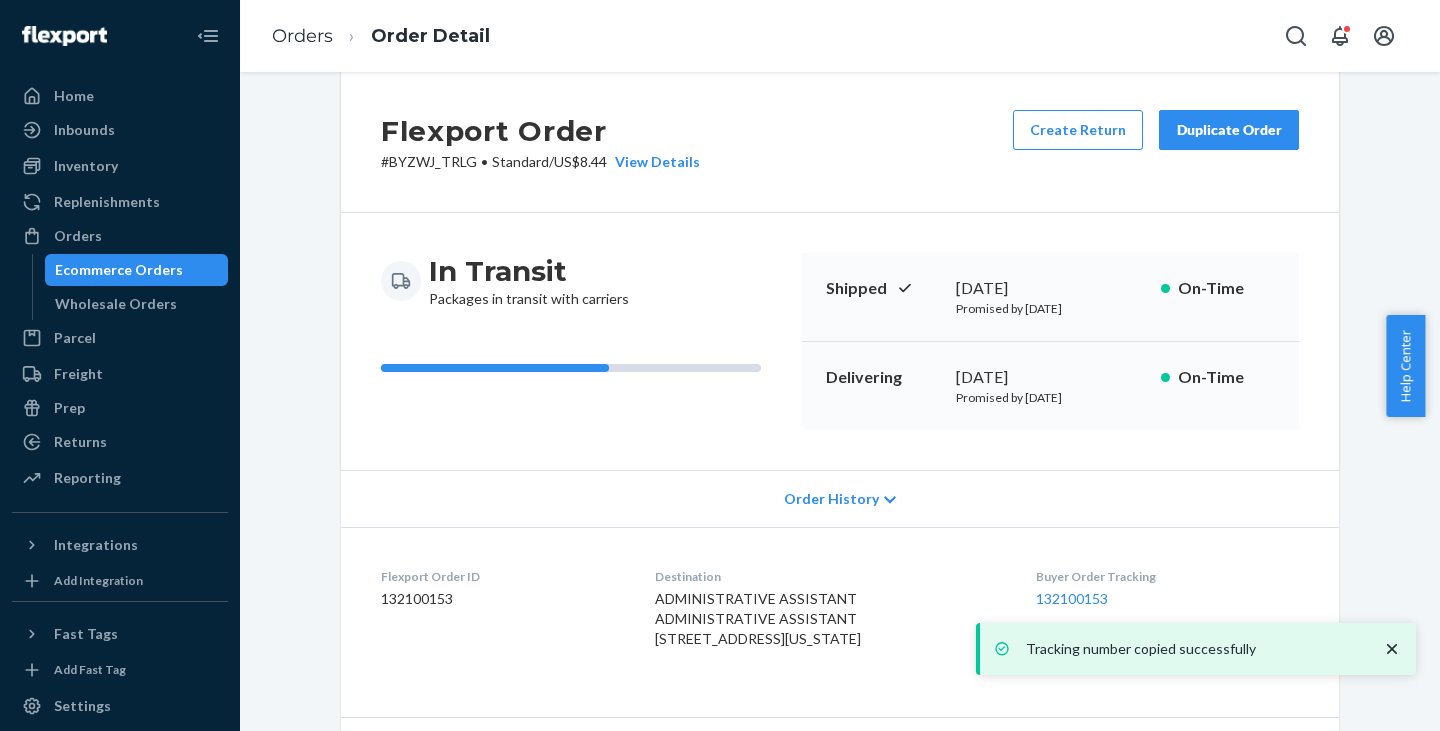 scroll, scrollTop: 0, scrollLeft: 0, axis: both 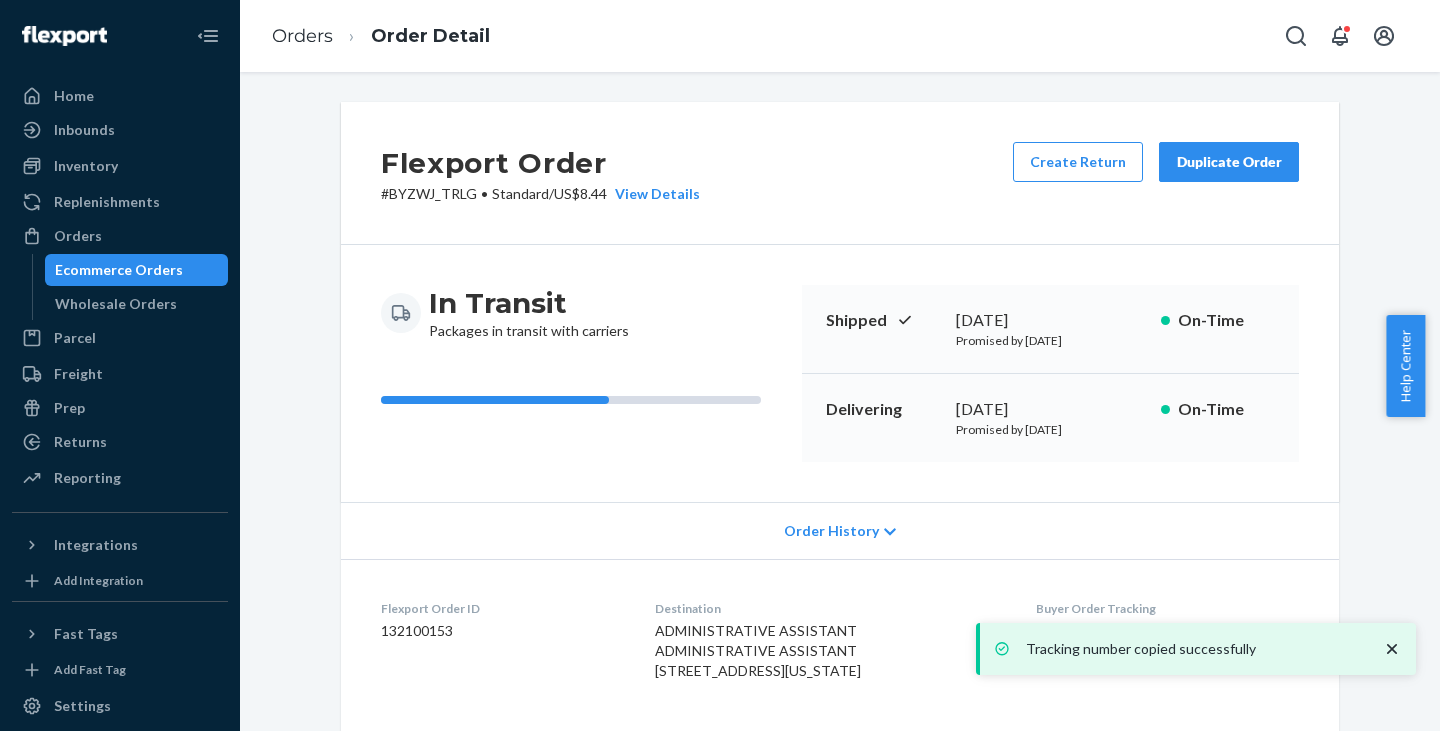 click on "# BYZWJ_TRLG • Standard  /  US$8.44 View Details" at bounding box center (540, 194) 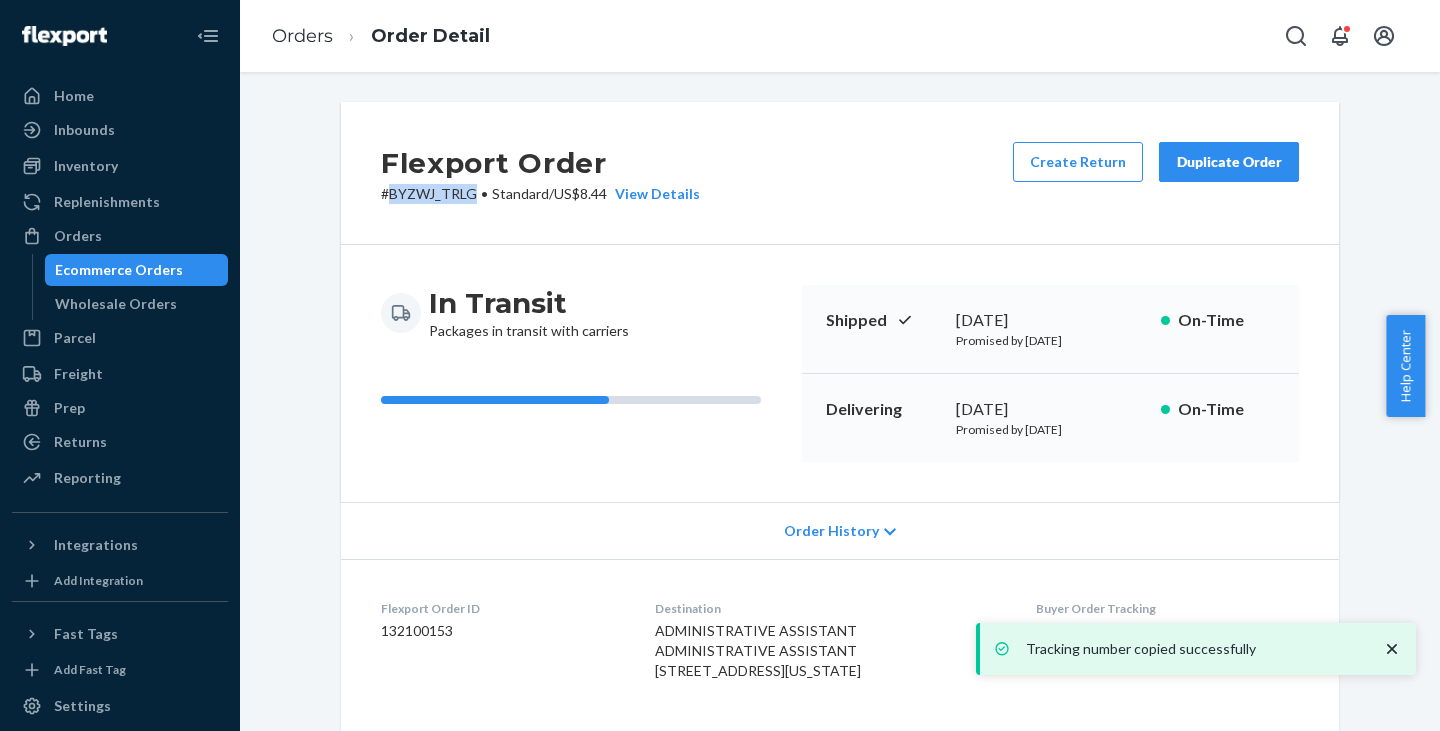 copy on "BYZWJ_TRLG" 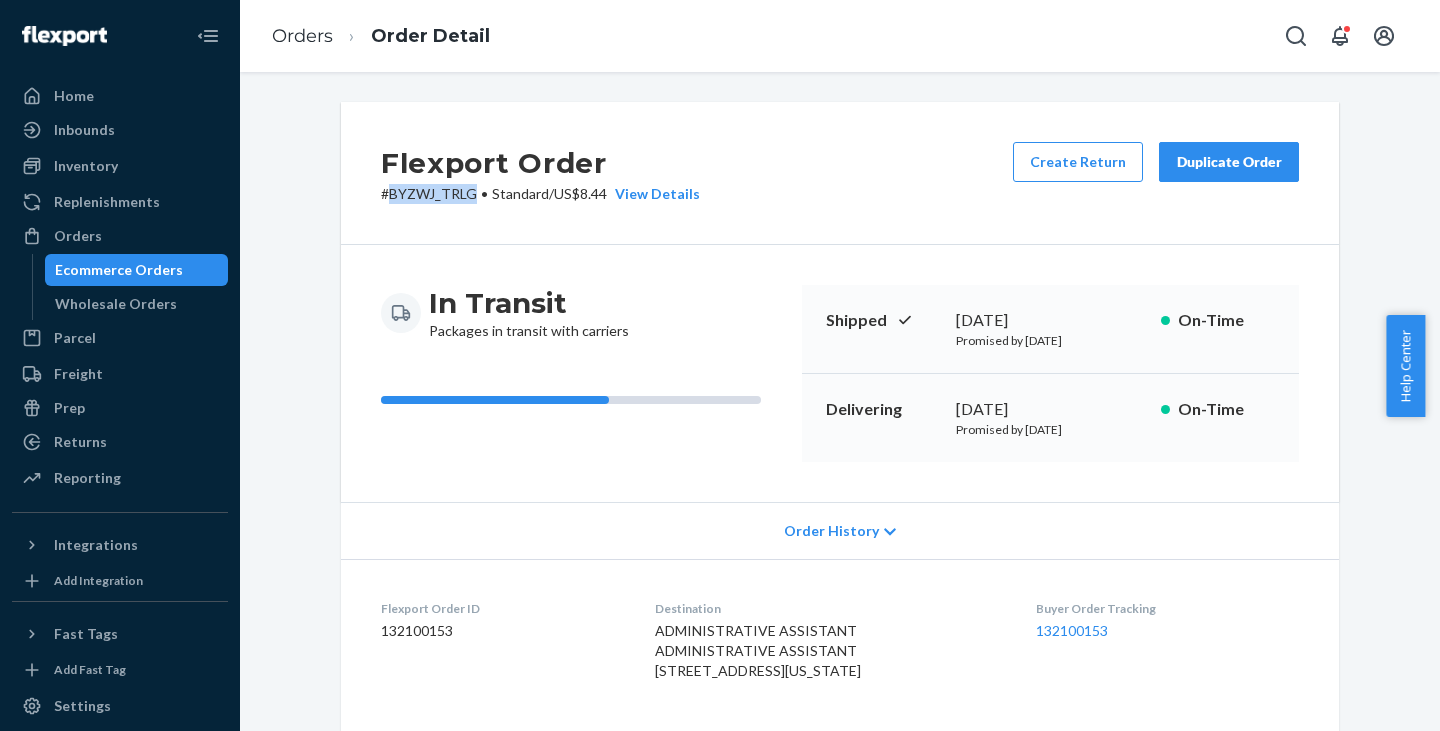 click on "Ecommerce Orders" at bounding box center (119, 270) 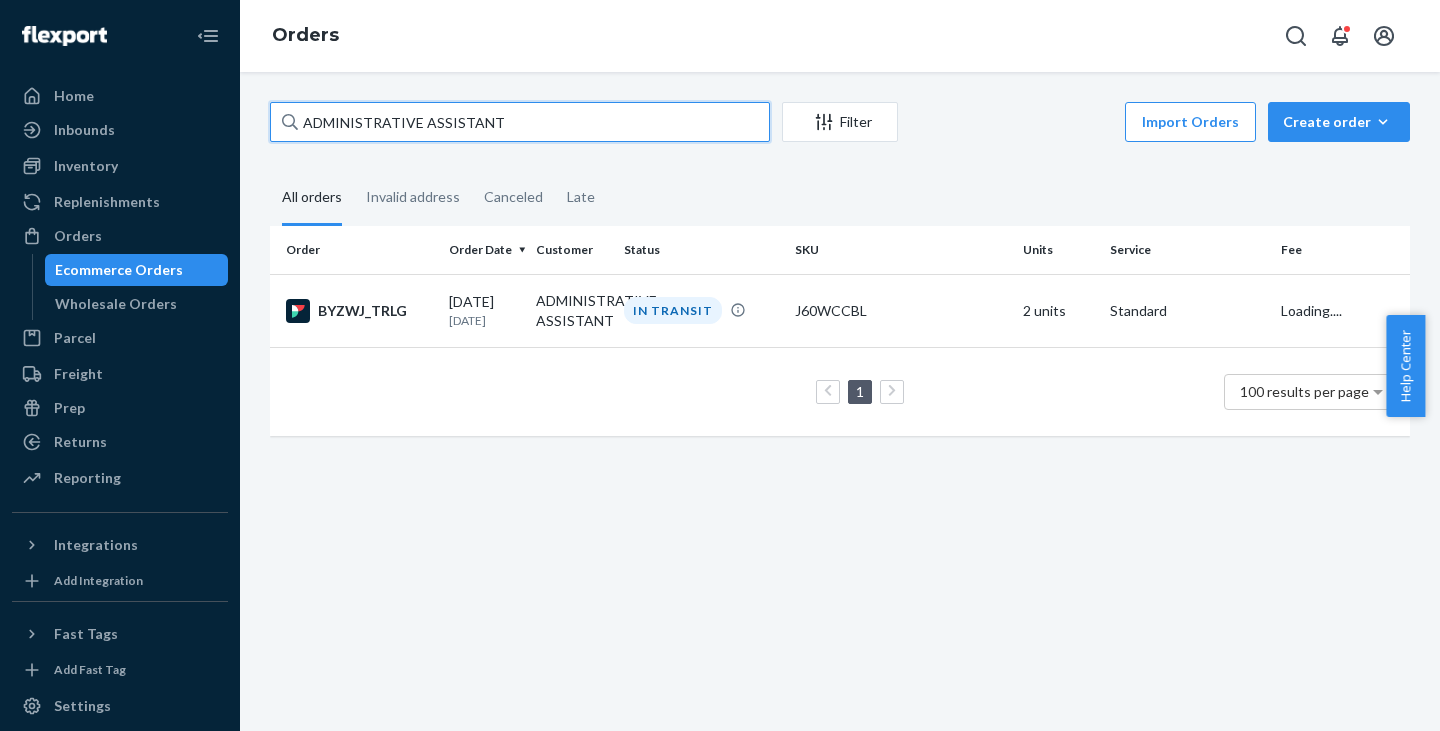 drag, startPoint x: 514, startPoint y: 117, endPoint x: 317, endPoint y: 97, distance: 198.01262 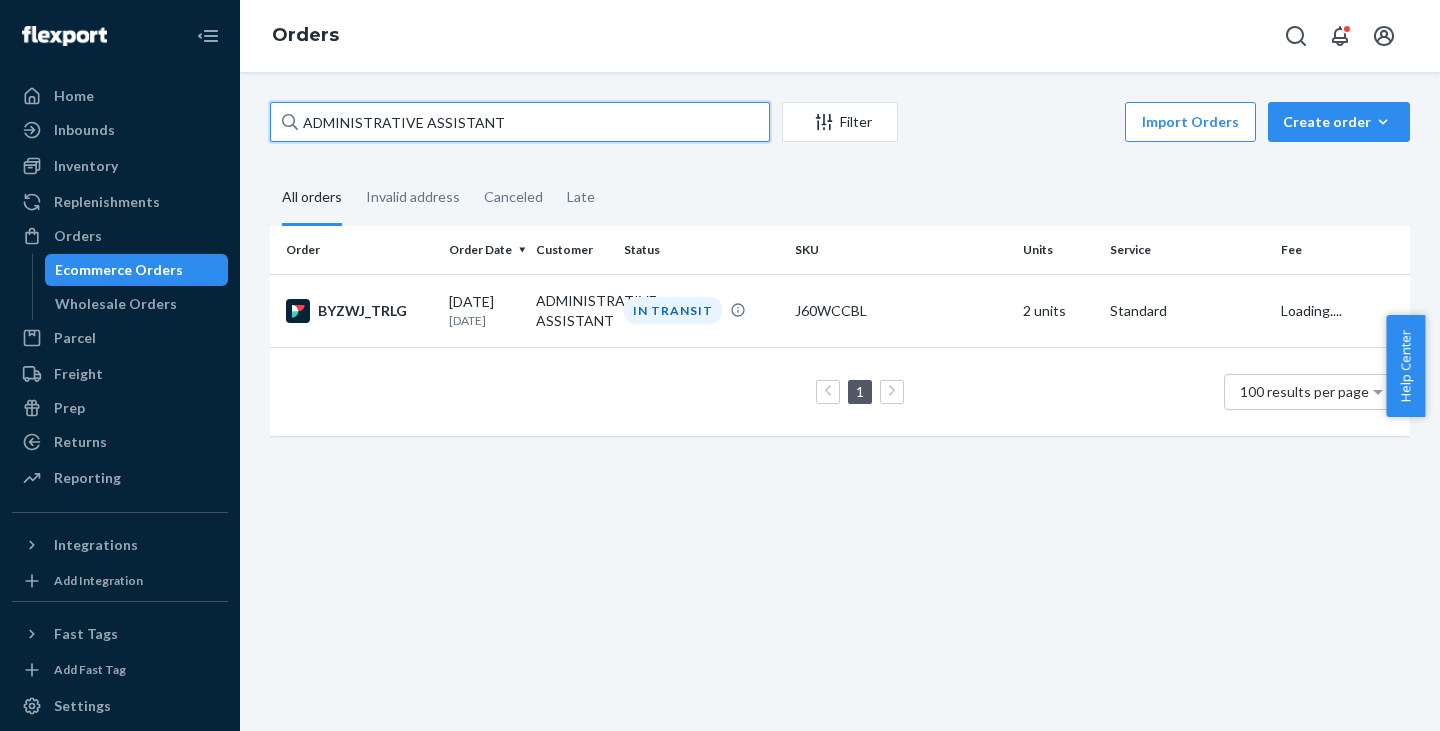 click on "ADMINISTRATIVE ASSISTANT Filter Import Orders Create order Ecommerce order Removal order All orders Invalid address Canceled Late Order Order Date Customer Status SKU Units Service Fee BYZWJ_TRLG [DATE] [DATE] ADMINISTRATIVE ASSISTANT IN TRANSIT J60WCCBL 2 units Standard Loading.... 1 100 results per page" at bounding box center [840, 401] 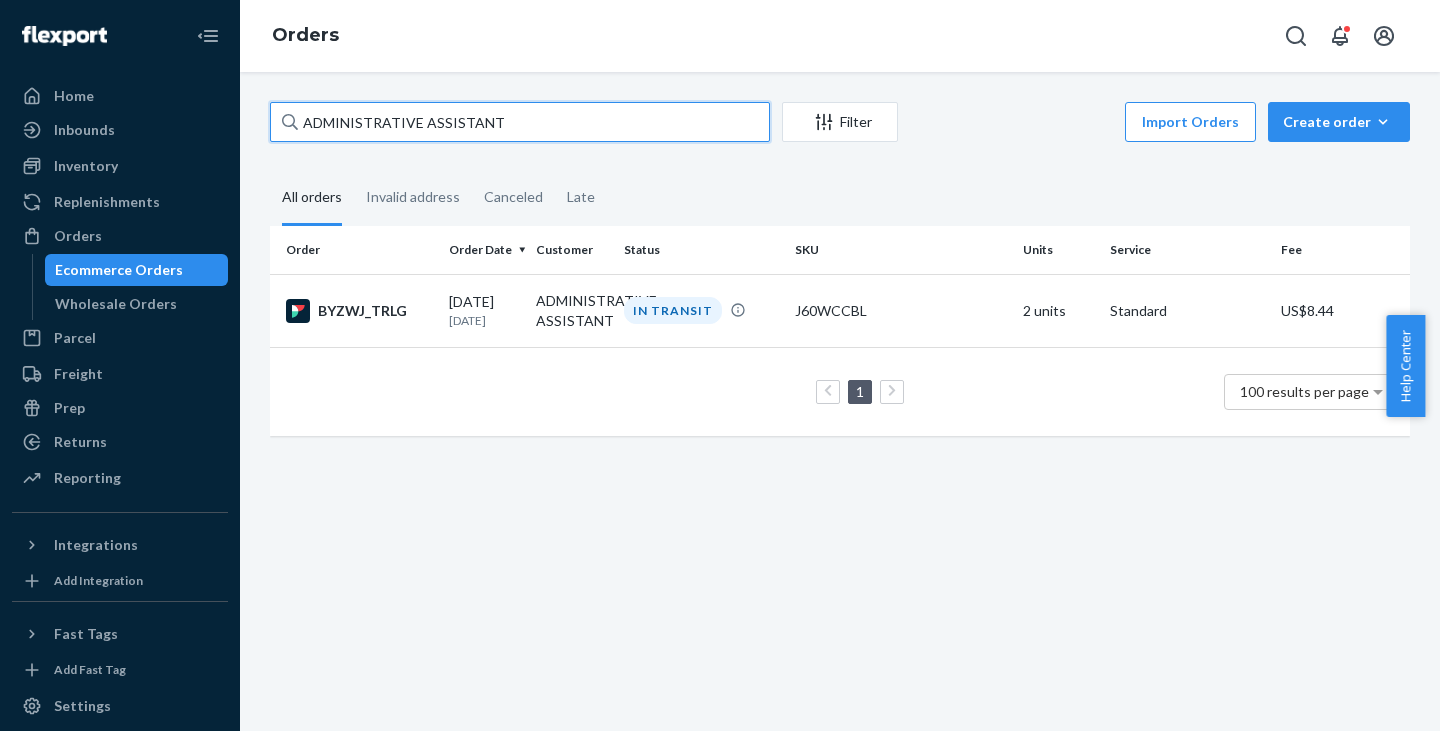 type on "A" 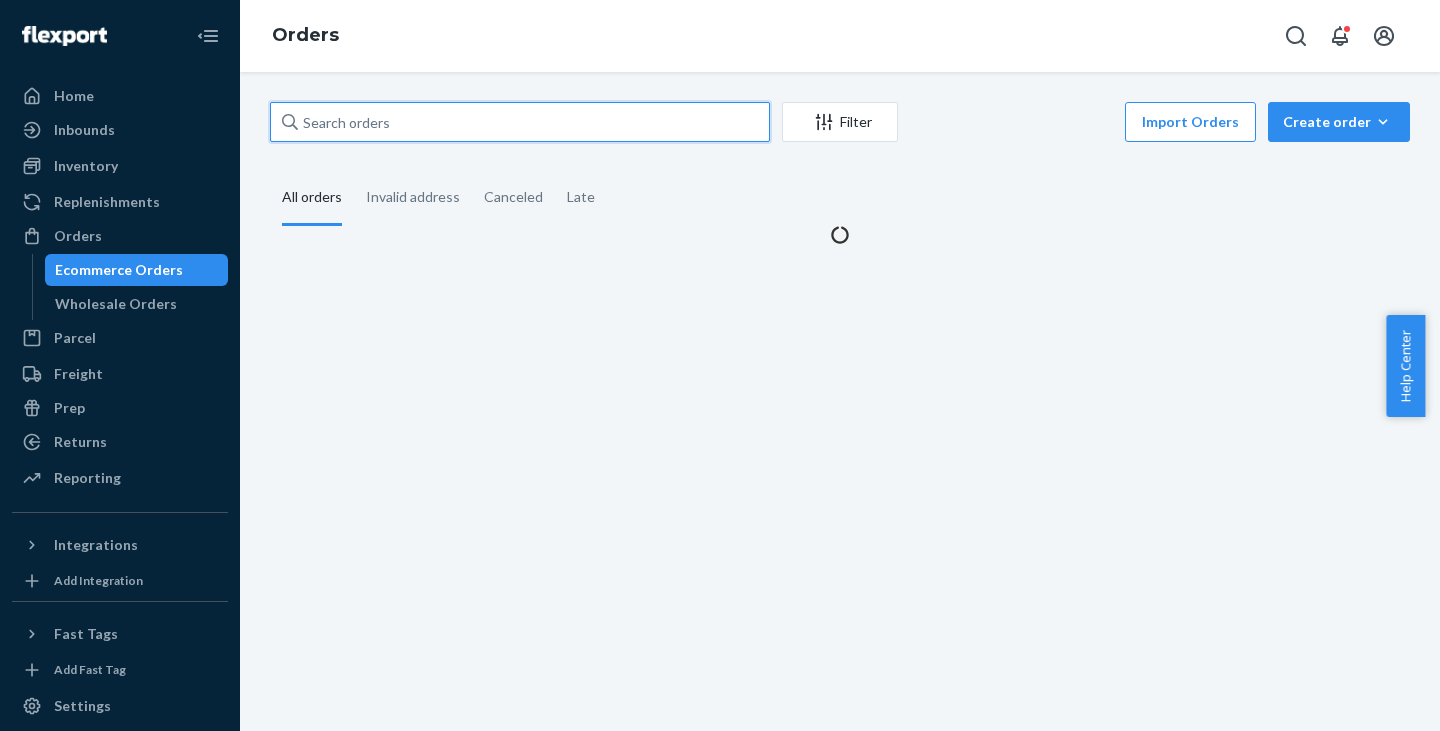 paste on "PASA LI ACCOUNTING" 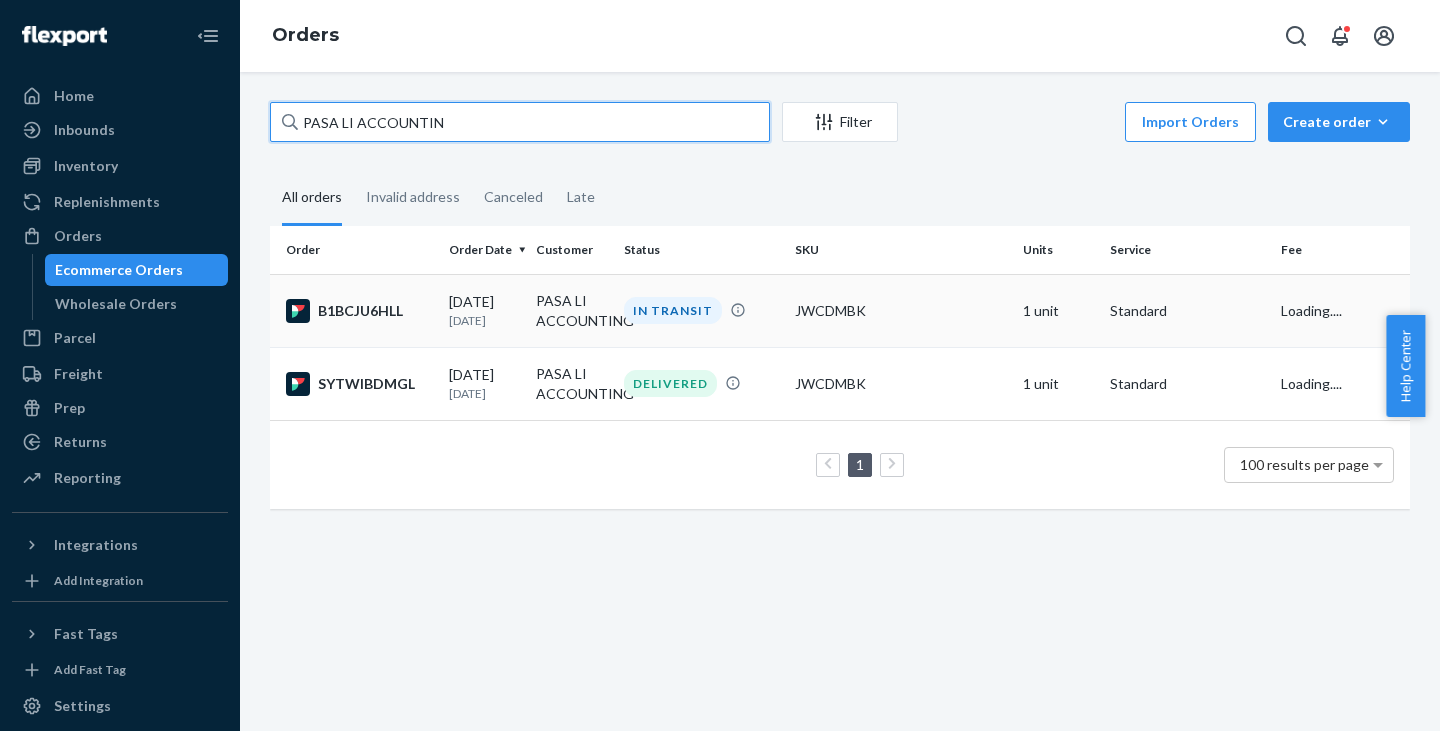 type on "PASA LI ACCOUNTIN" 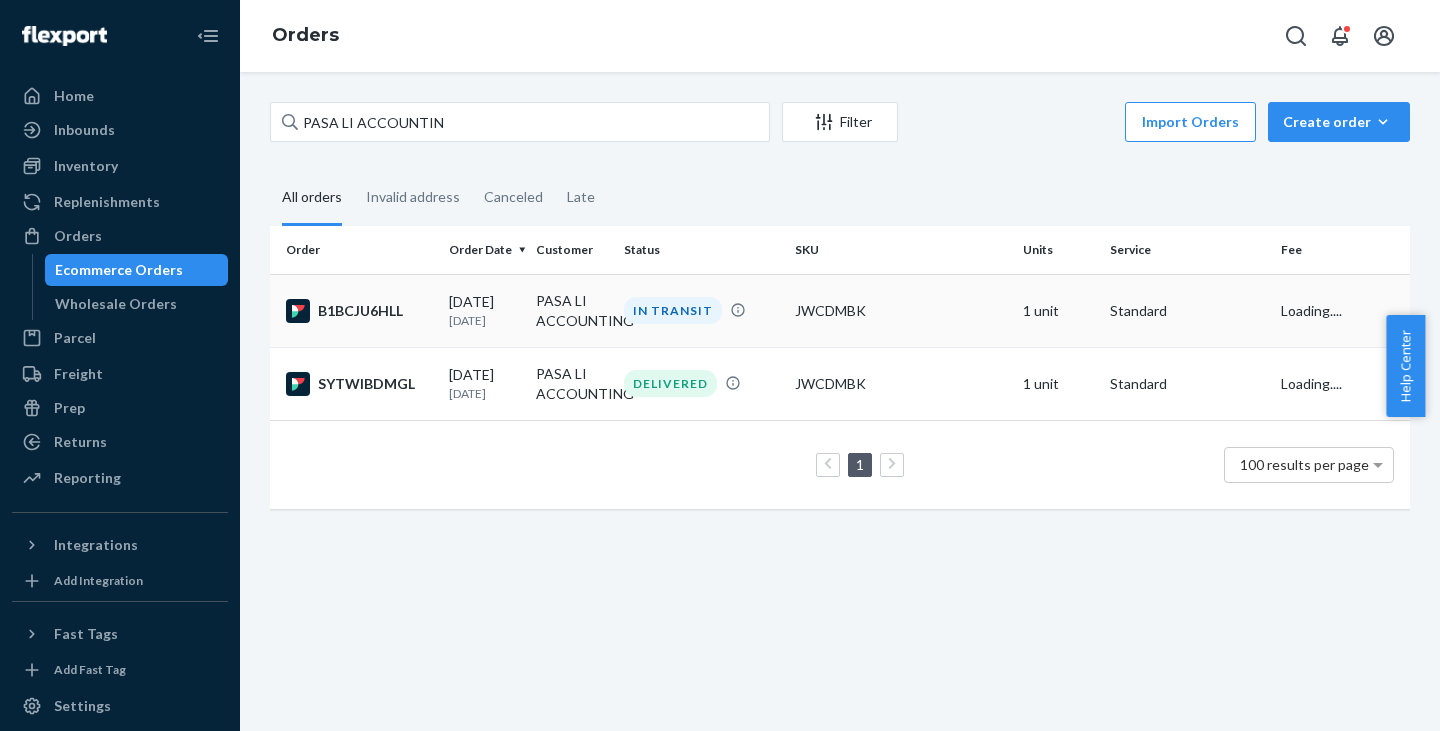 click on "PASA LI ACCOUNTING" at bounding box center (571, 310) 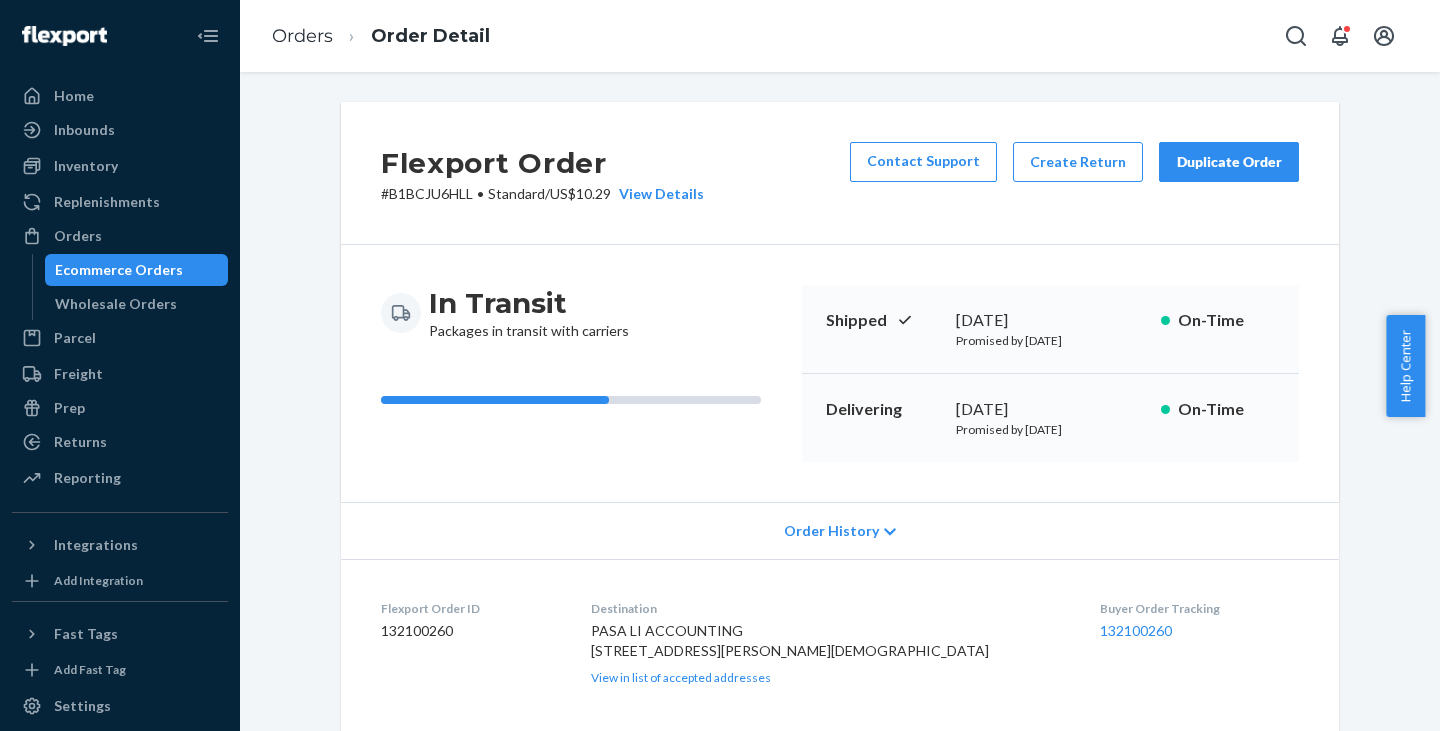 click on "# B1BCJU6HLL • Standard  /  US$10.29 View Details" at bounding box center (542, 194) 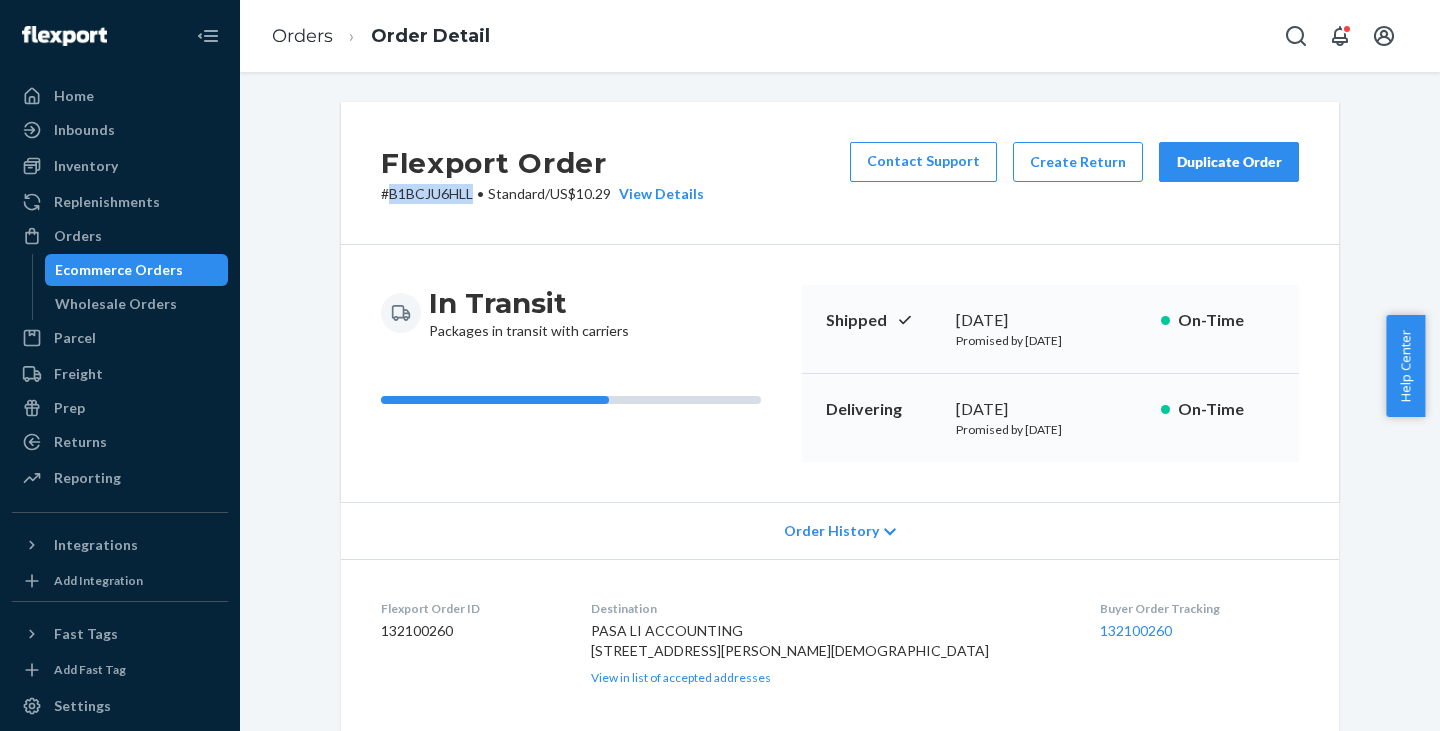 click on "# B1BCJU6HLL • Standard  /  US$10.29 View Details" at bounding box center (542, 194) 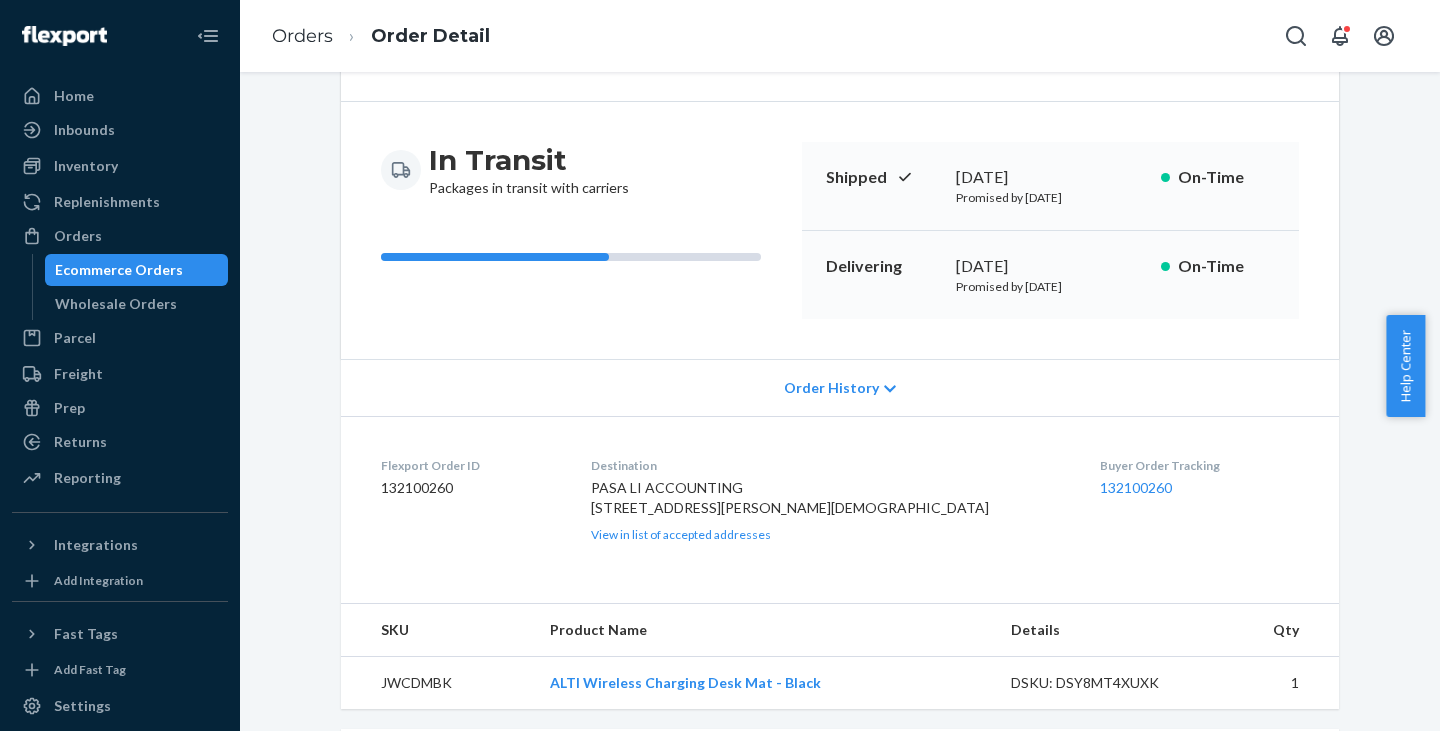 scroll, scrollTop: 400, scrollLeft: 0, axis: vertical 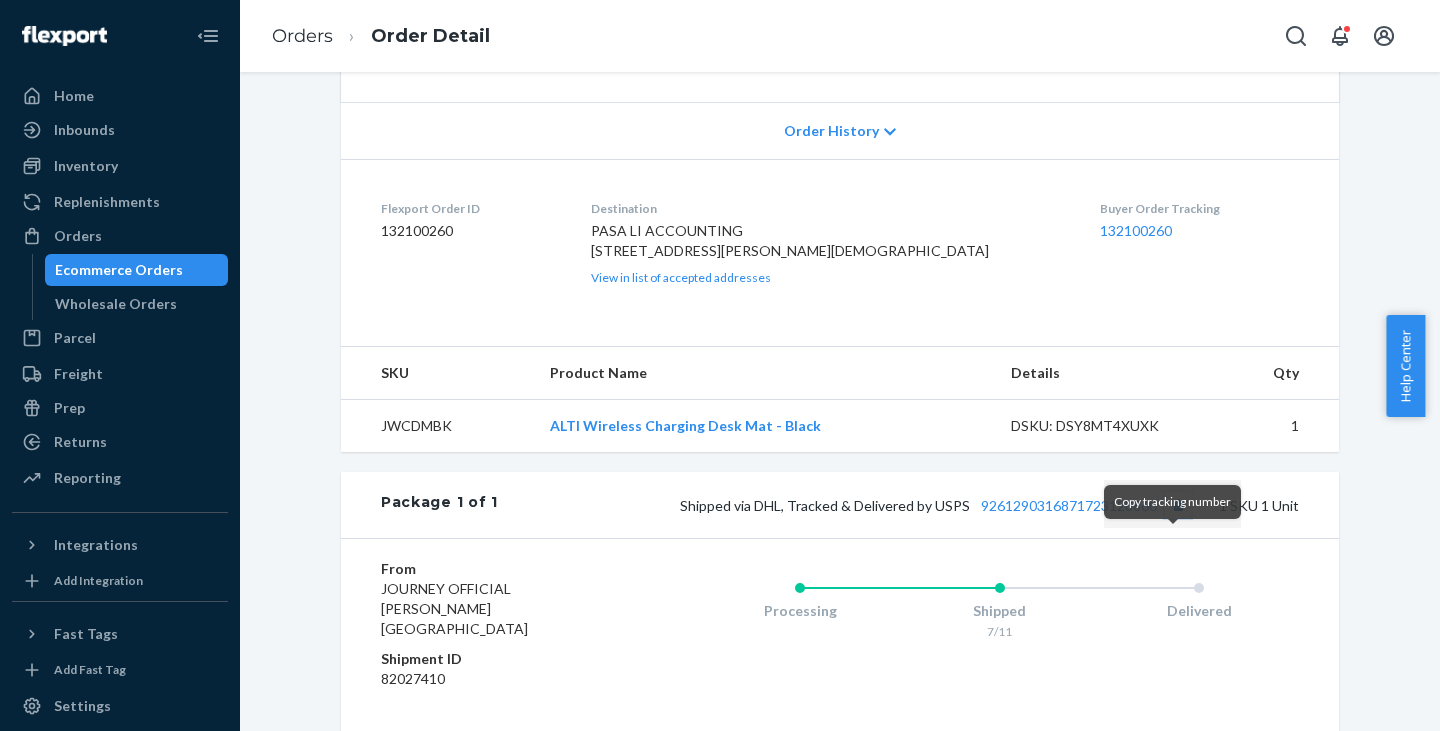 click at bounding box center [1178, 505] 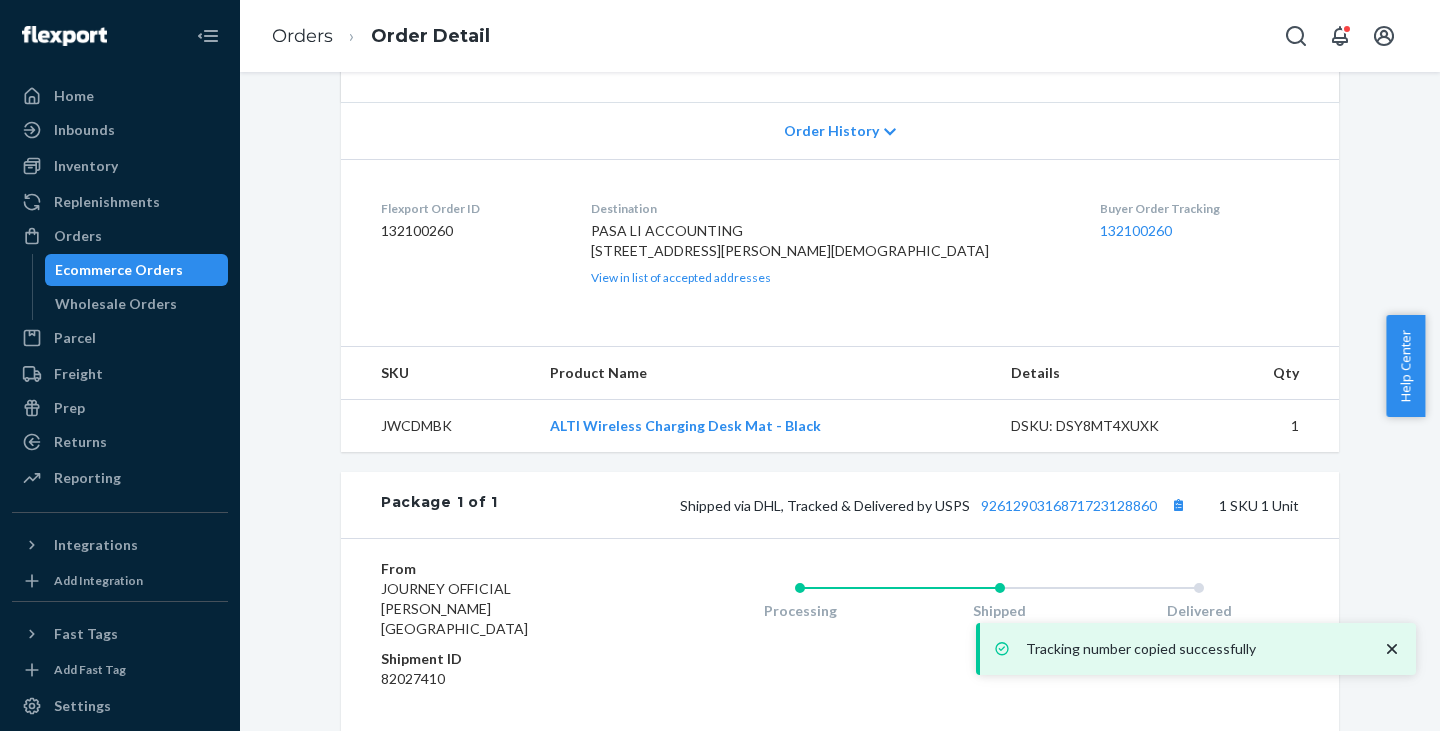 click on "Ecommerce Orders" at bounding box center (119, 270) 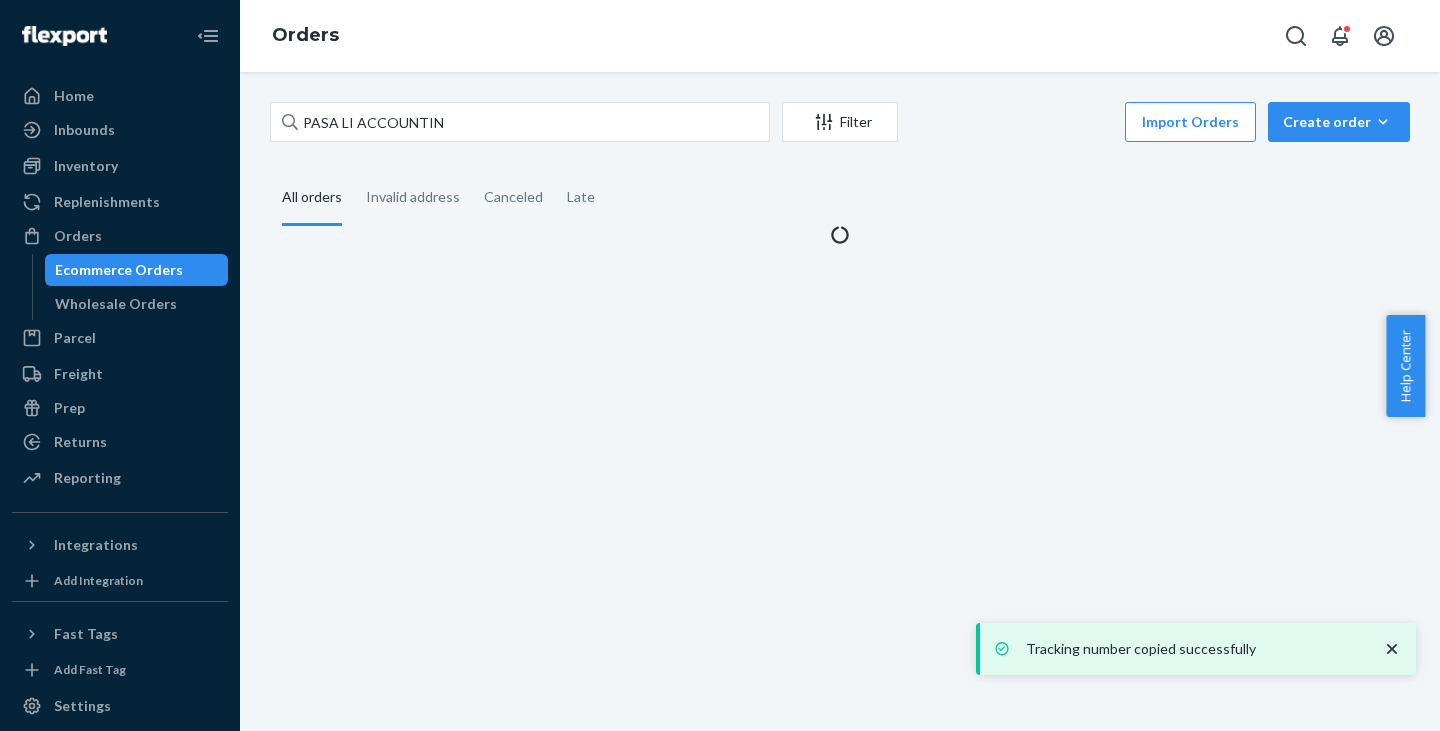 scroll, scrollTop: 0, scrollLeft: 0, axis: both 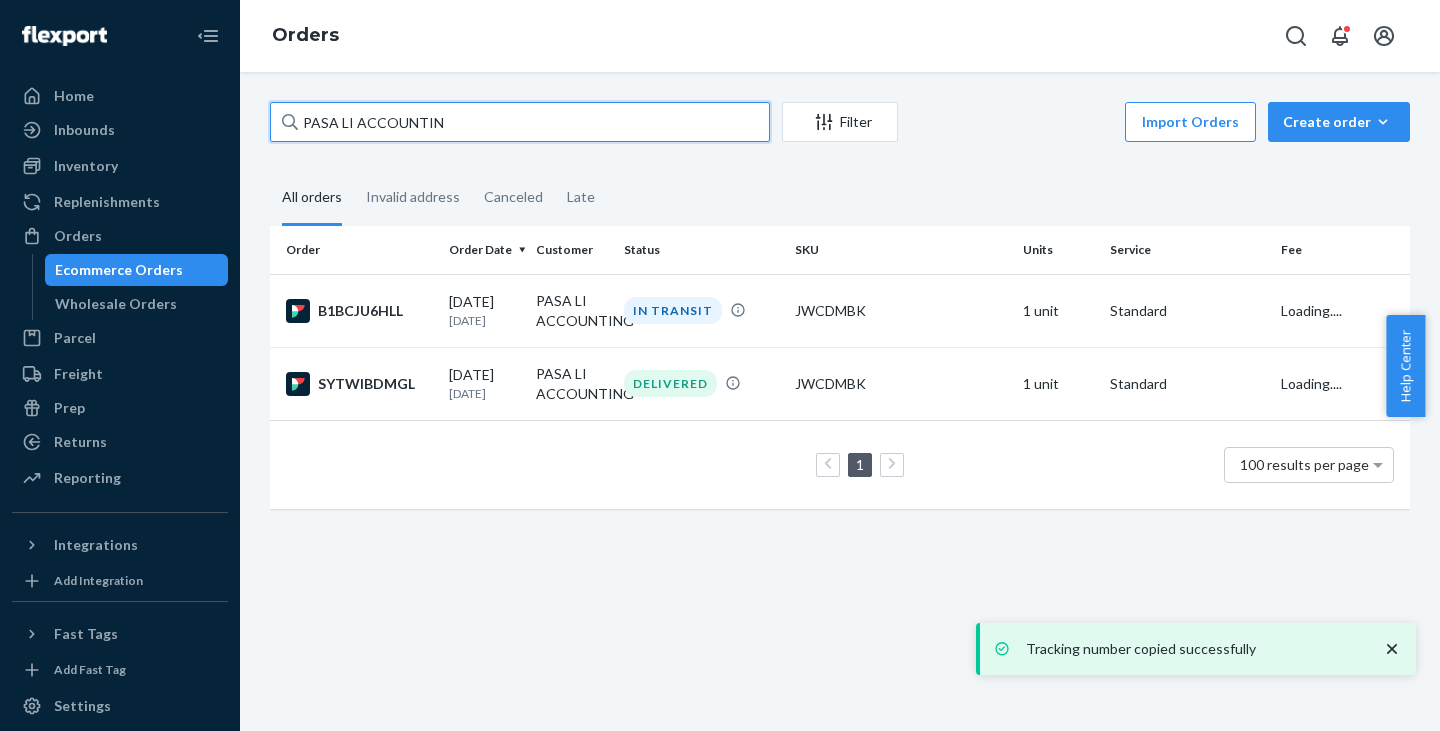 drag, startPoint x: 459, startPoint y: 119, endPoint x: 259, endPoint y: 119, distance: 200 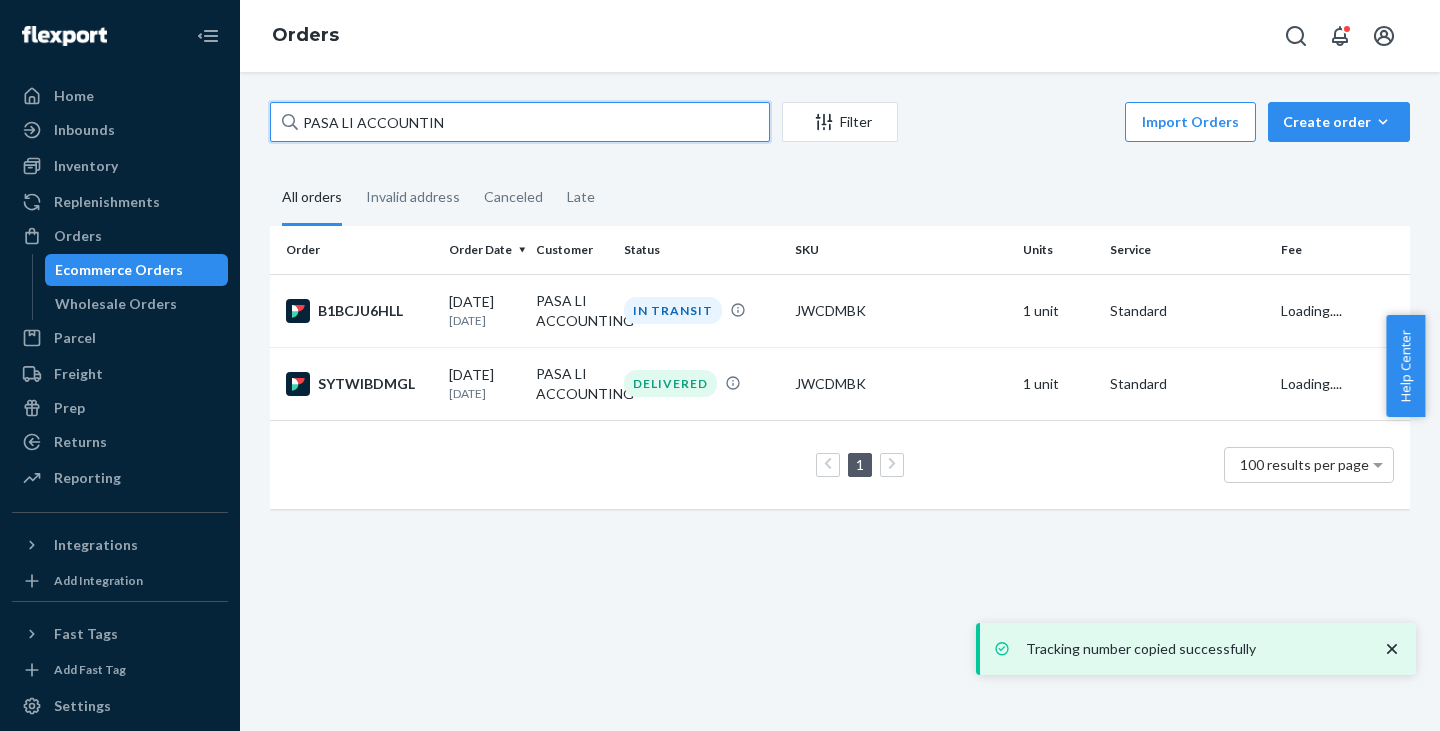 click on "PASA LI ACCOUNTIN Filter Import Orders Create order Ecommerce order Removal order All orders Invalid address Canceled Late Order Order Date Customer Status SKU Units Service Fee B1BCJU6HLL [DATE] [DATE] PASA LI ACCOUNTING IN TRANSIT JWCDMBK 1 unit Standard Loading.... SYTWIBDMGL [DATE] [DATE] PASA LI ACCOUNTING DELIVERED JWCDMBK 1 unit Standard Loading.... 1 100 results per page" at bounding box center (840, 315) 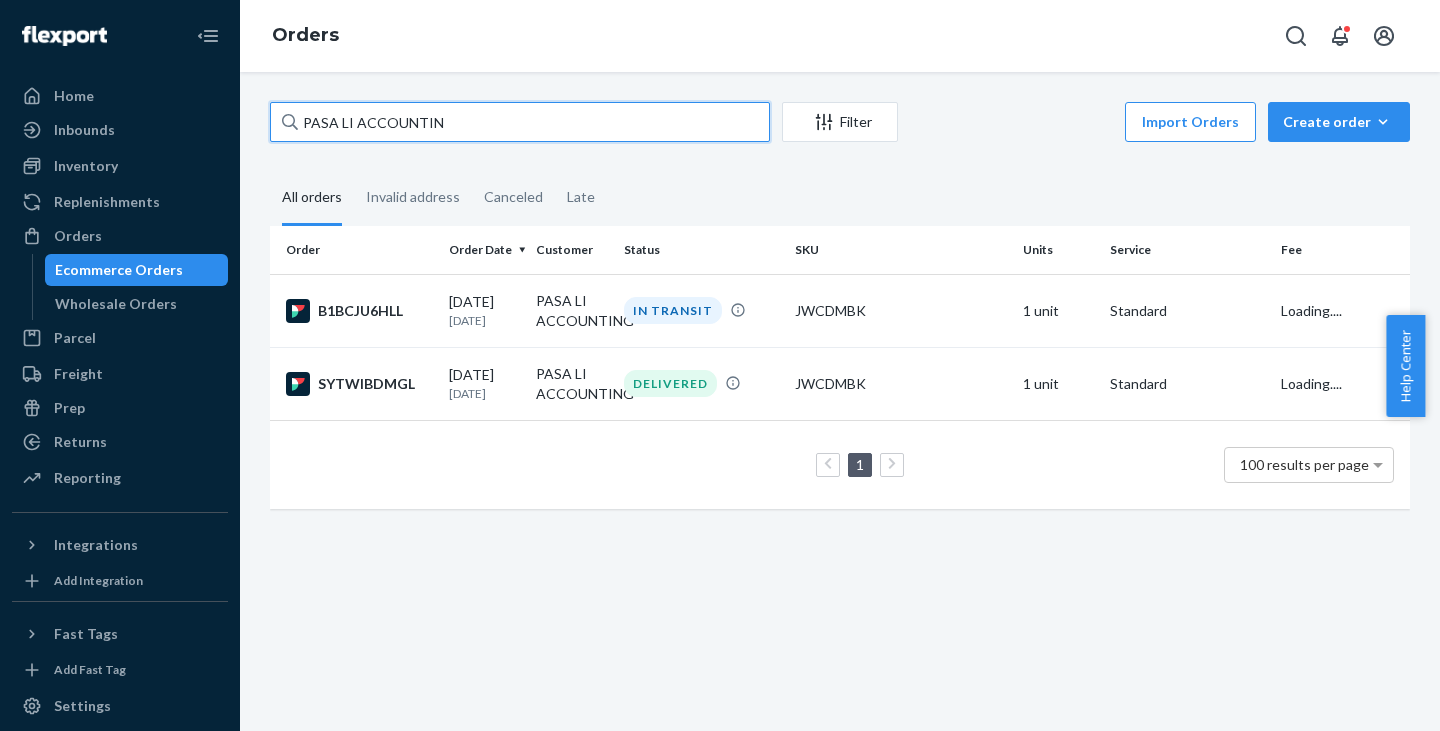 paste on "[PERSON_NAME]" 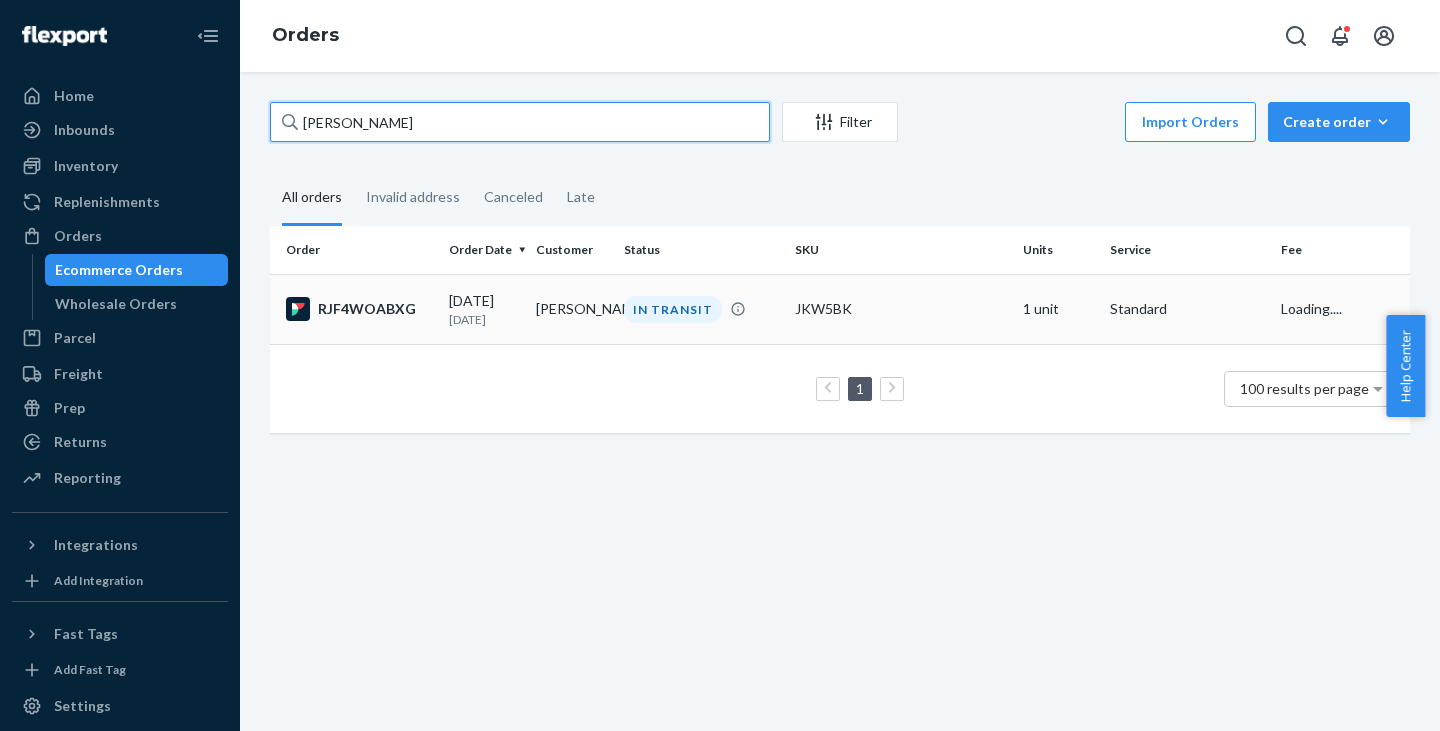 type on "[PERSON_NAME]" 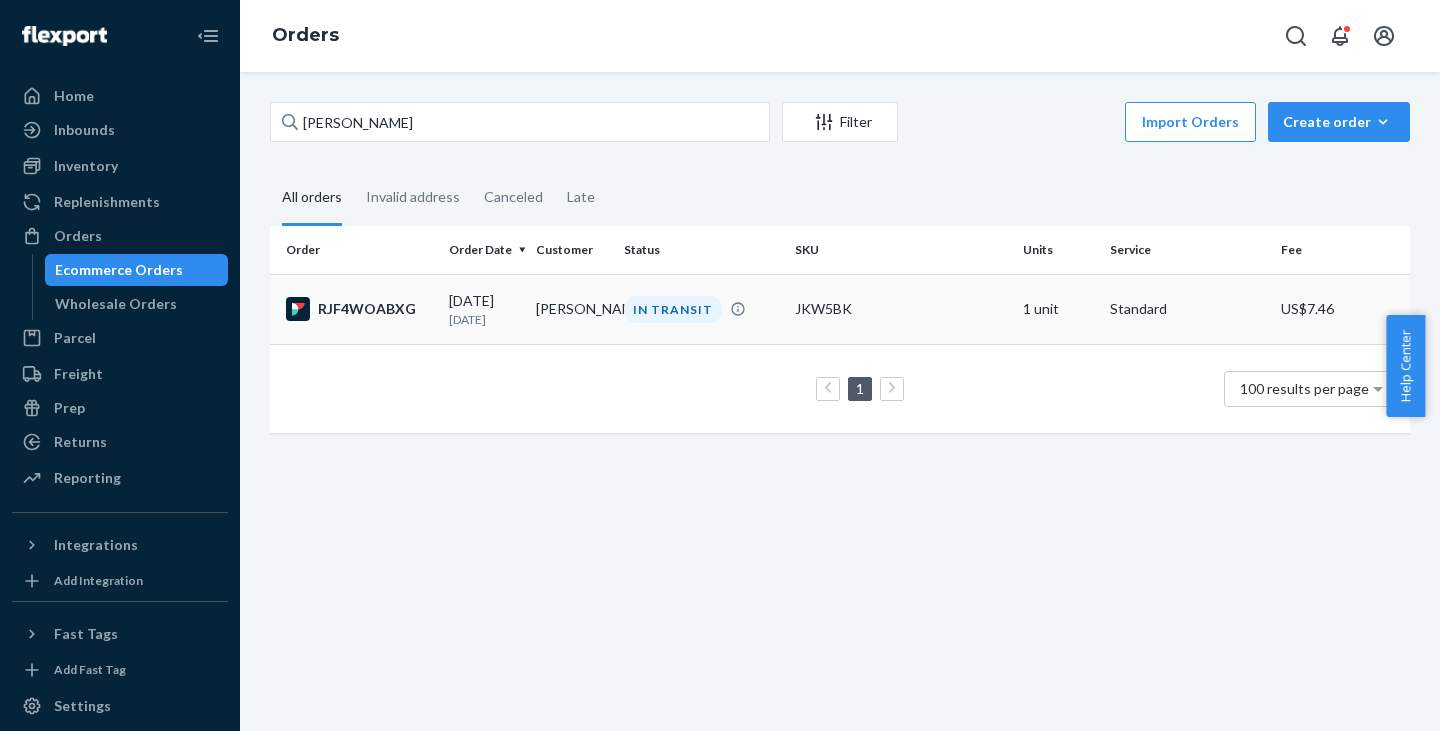 click on "[PERSON_NAME]" at bounding box center [571, 309] 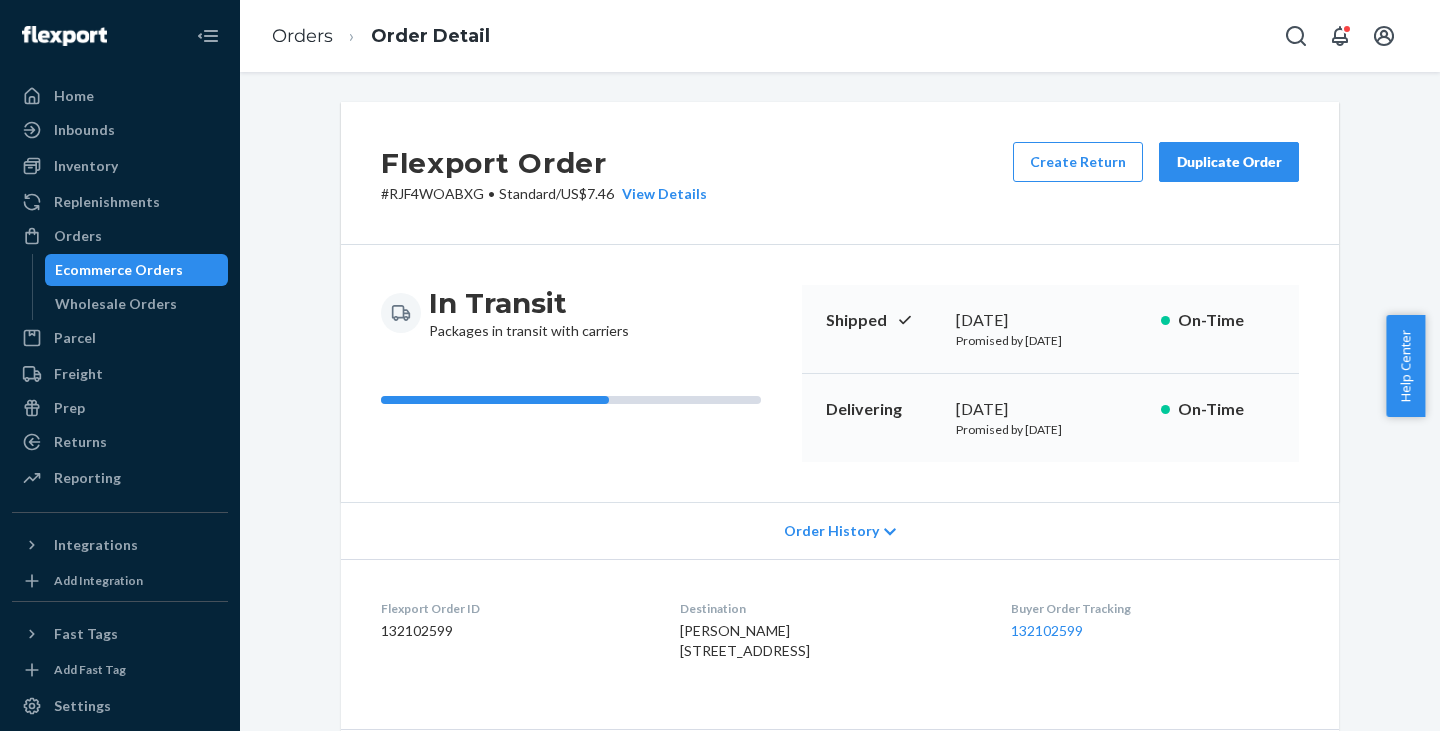 click on "# RJF4WOABXG • Standard  /  US$7.46 View Details" at bounding box center (544, 194) 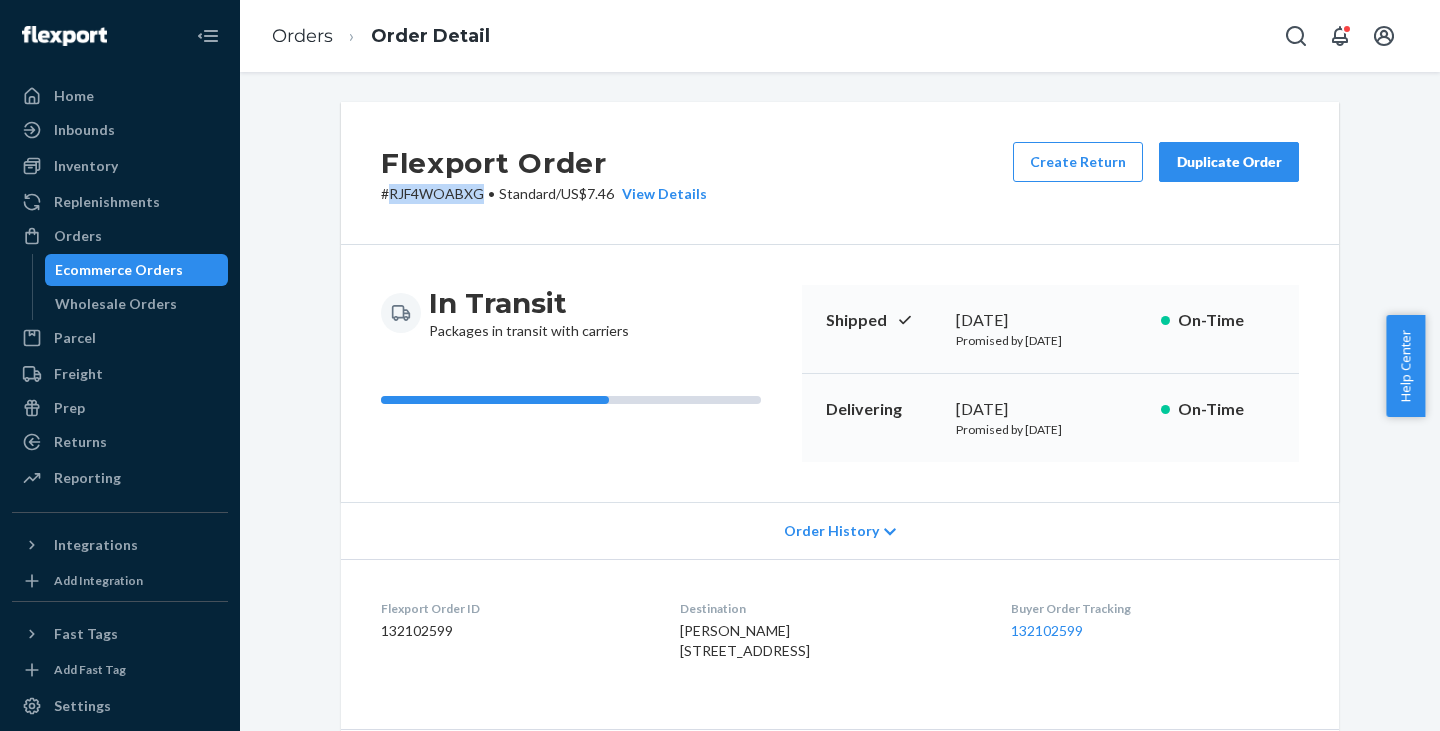 copy on "RJF4WOABXG" 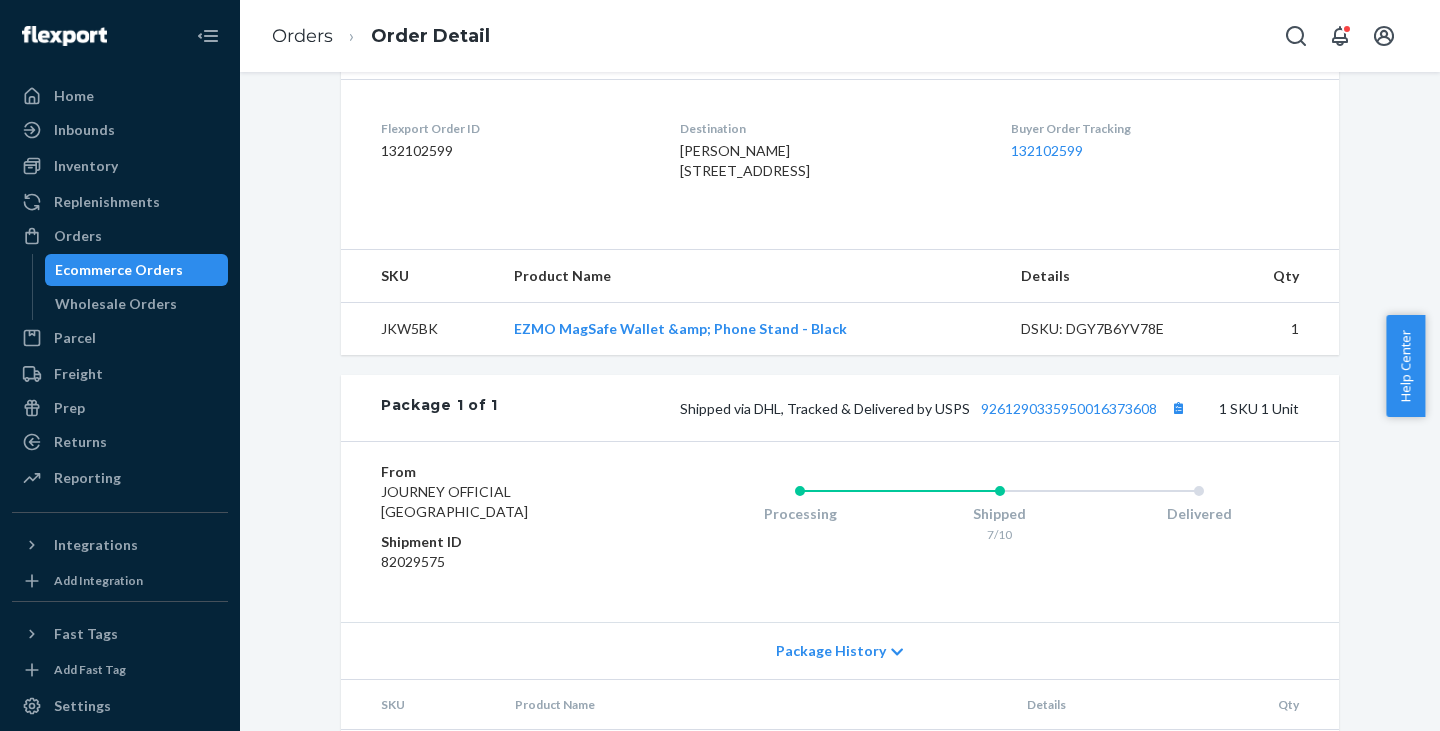 scroll, scrollTop: 500, scrollLeft: 0, axis: vertical 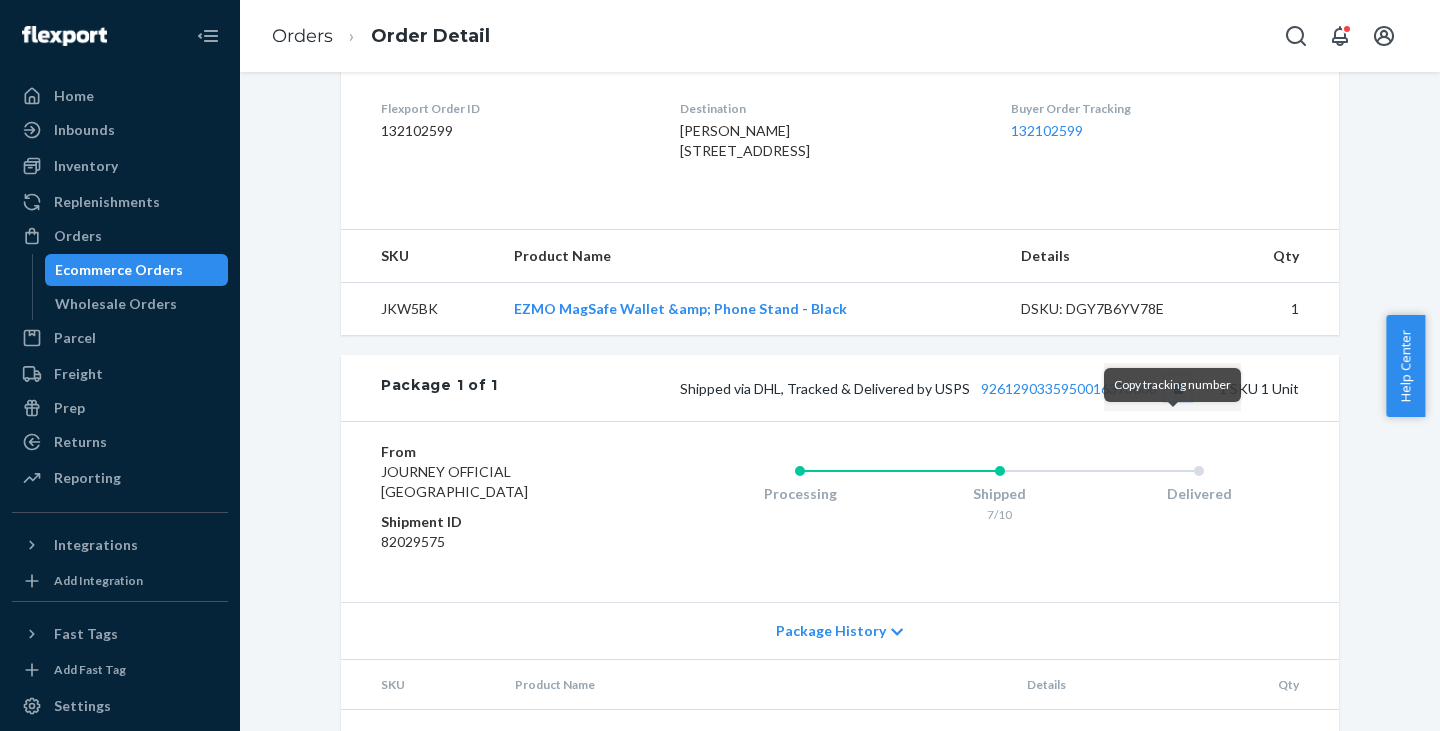 click at bounding box center [1178, 388] 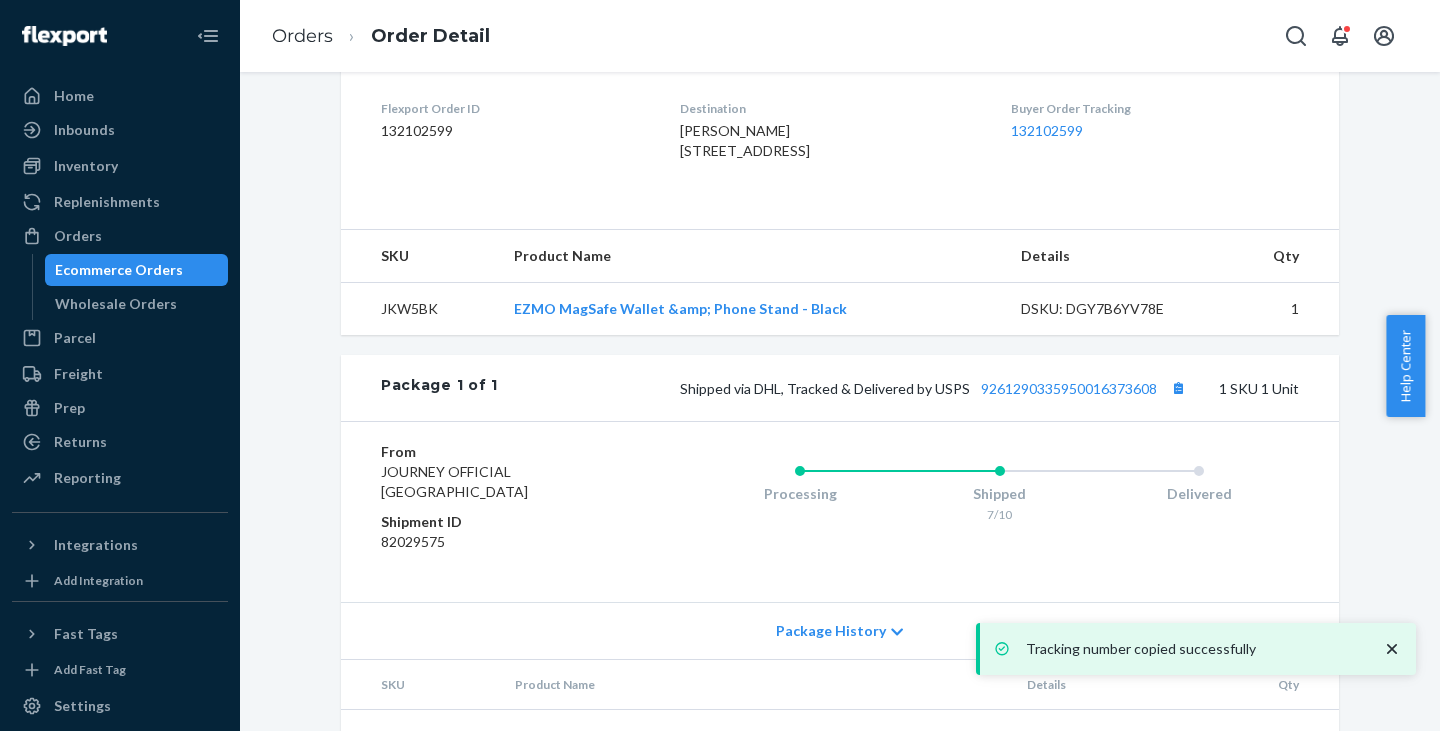 click on "Ecommerce Orders" at bounding box center [119, 270] 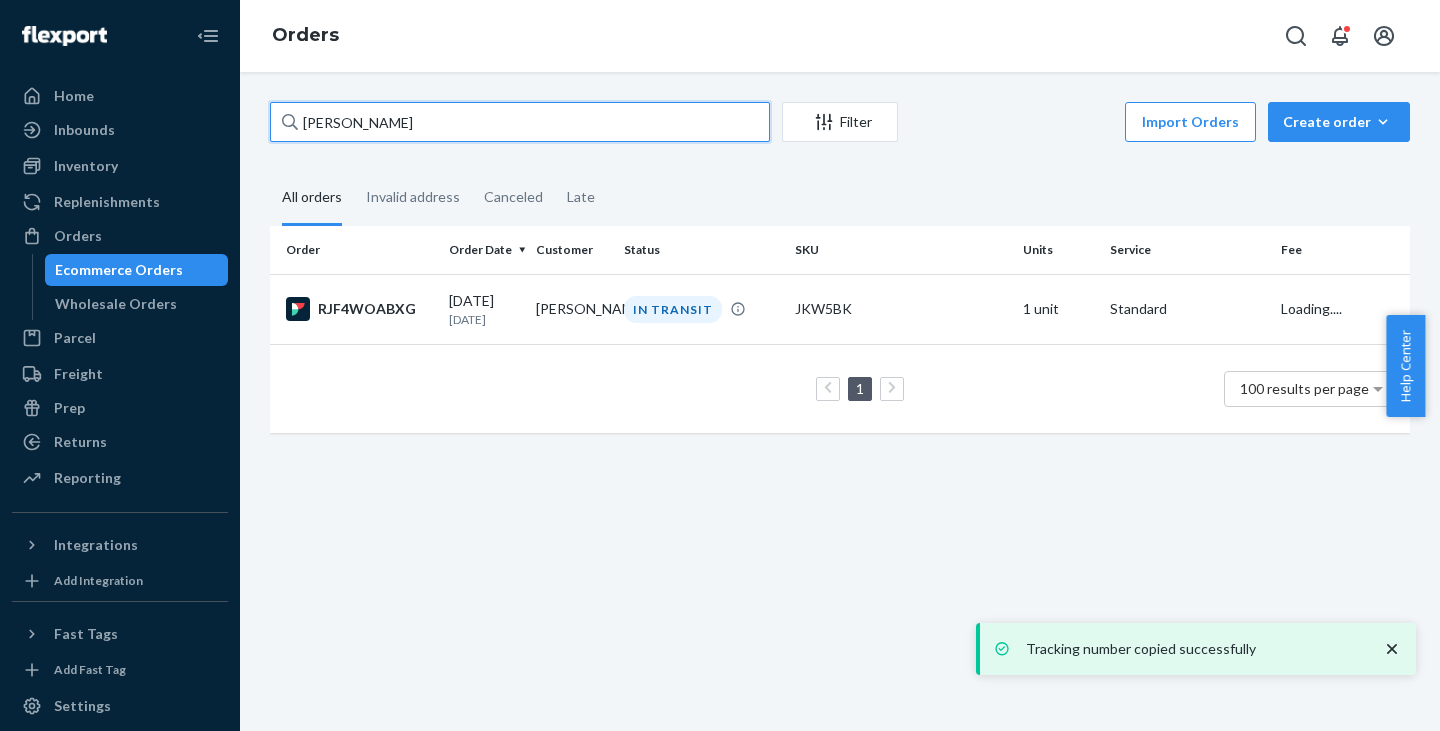 drag, startPoint x: 437, startPoint y: 122, endPoint x: 274, endPoint y: 122, distance: 163 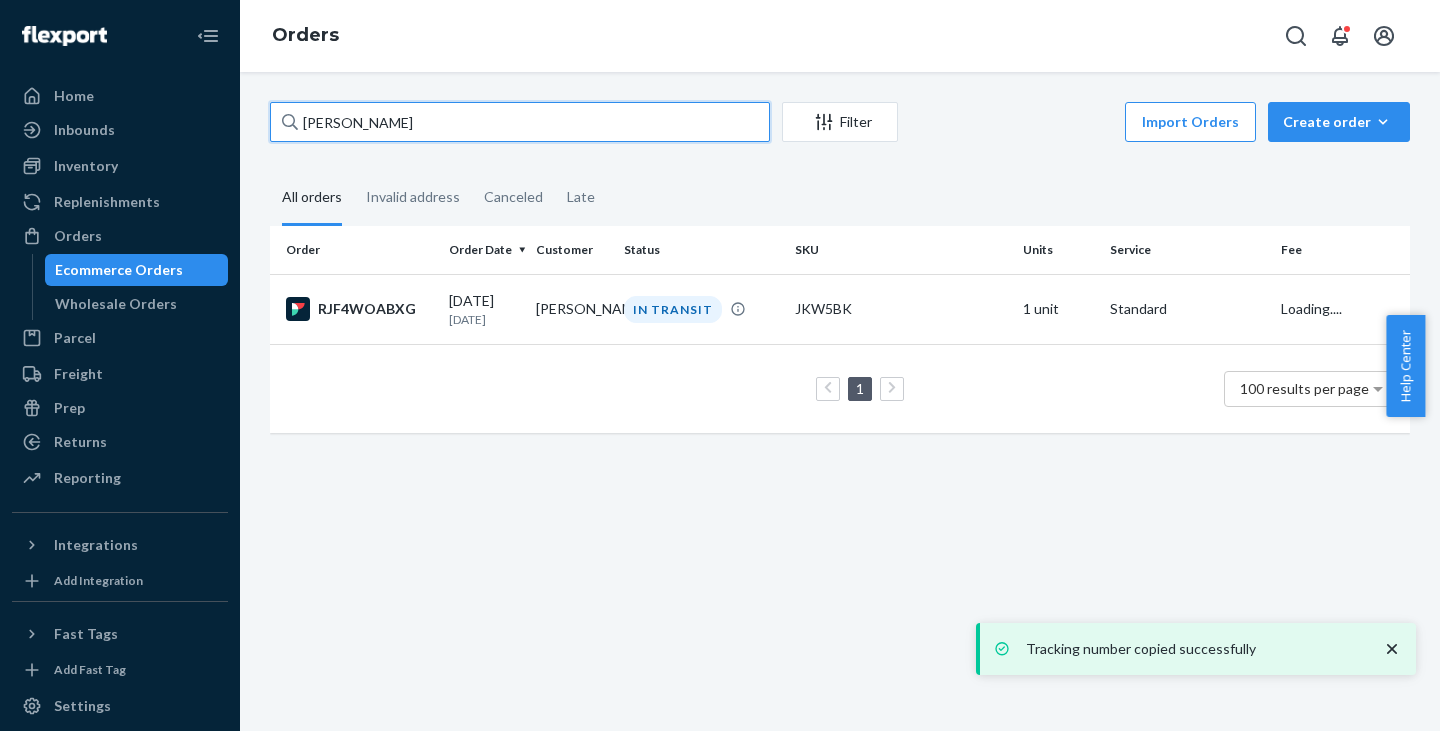 click on "[PERSON_NAME]" at bounding box center [520, 122] 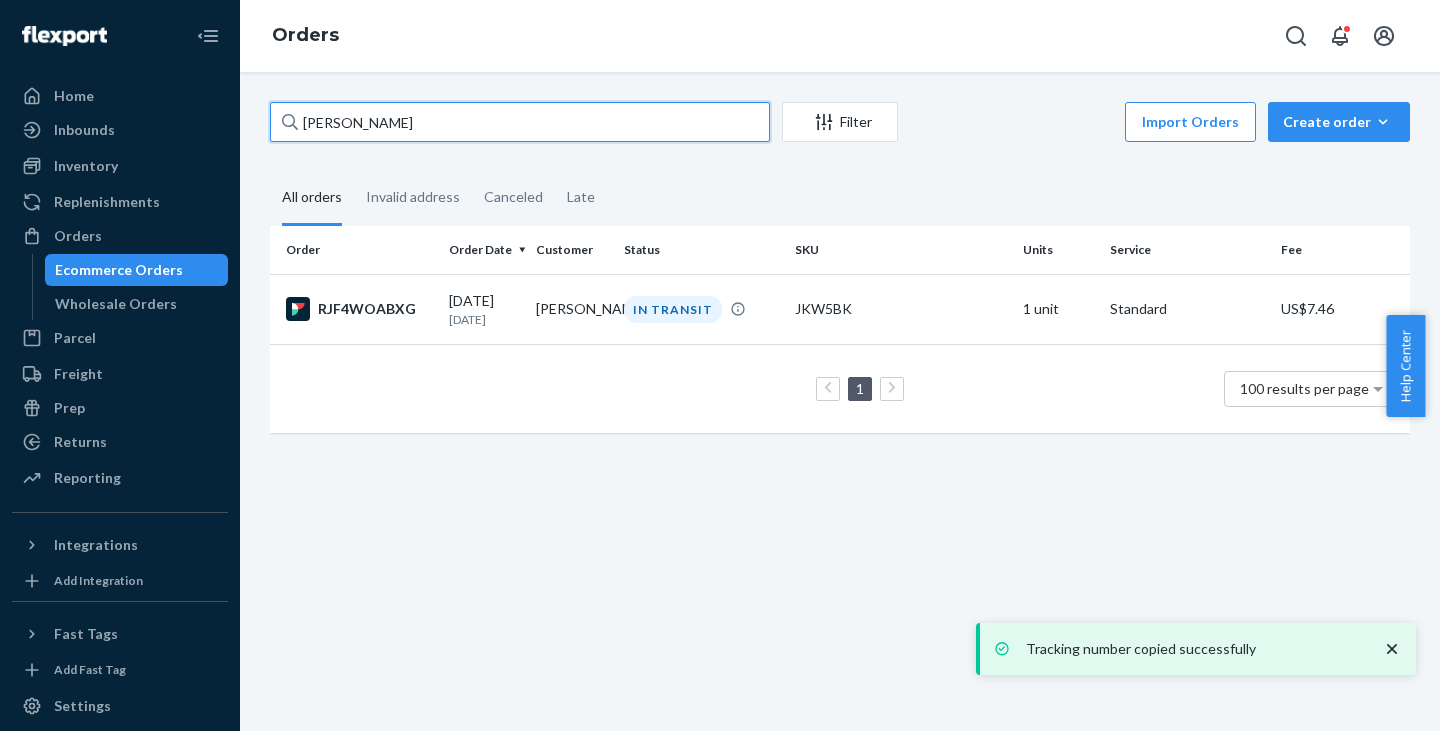 paste on "[PERSON_NAME]" 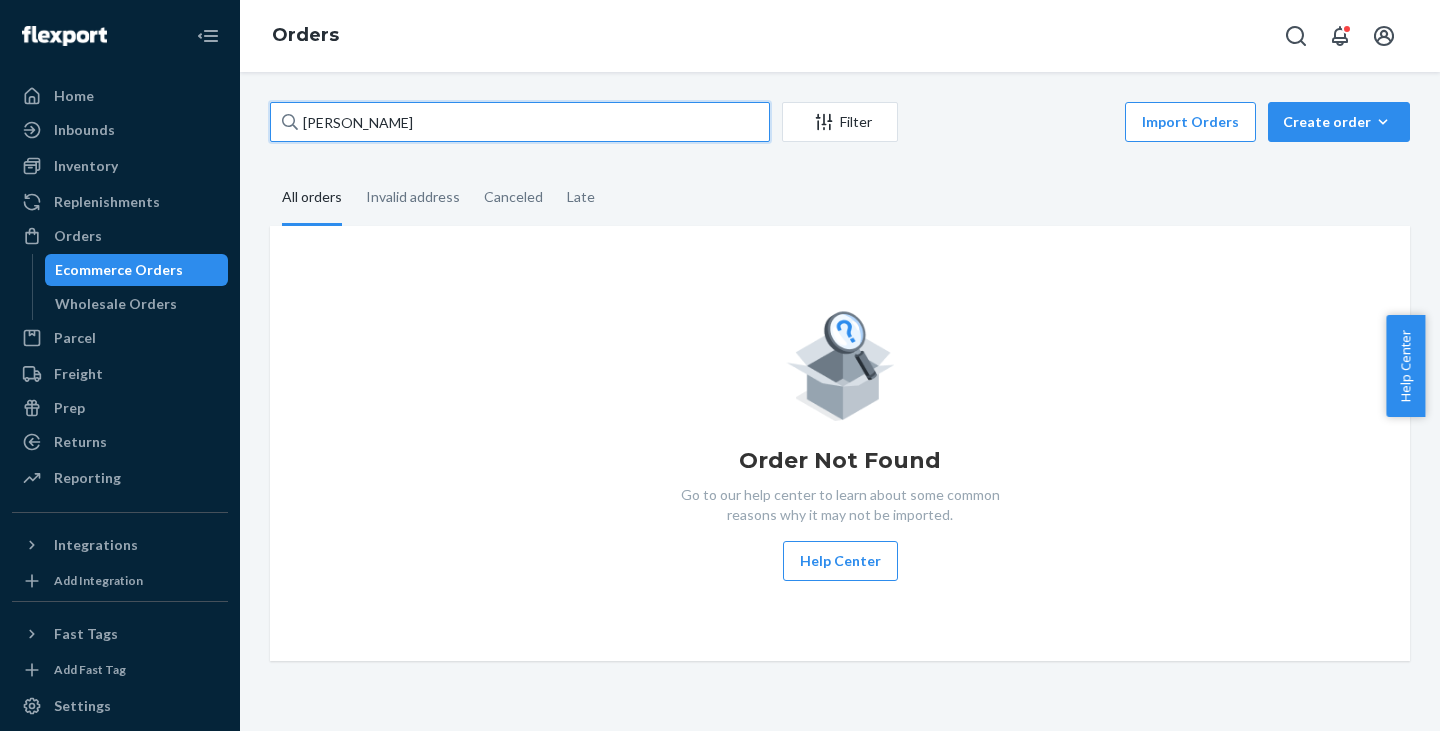 drag, startPoint x: 411, startPoint y: 123, endPoint x: 298, endPoint y: 128, distance: 113.110565 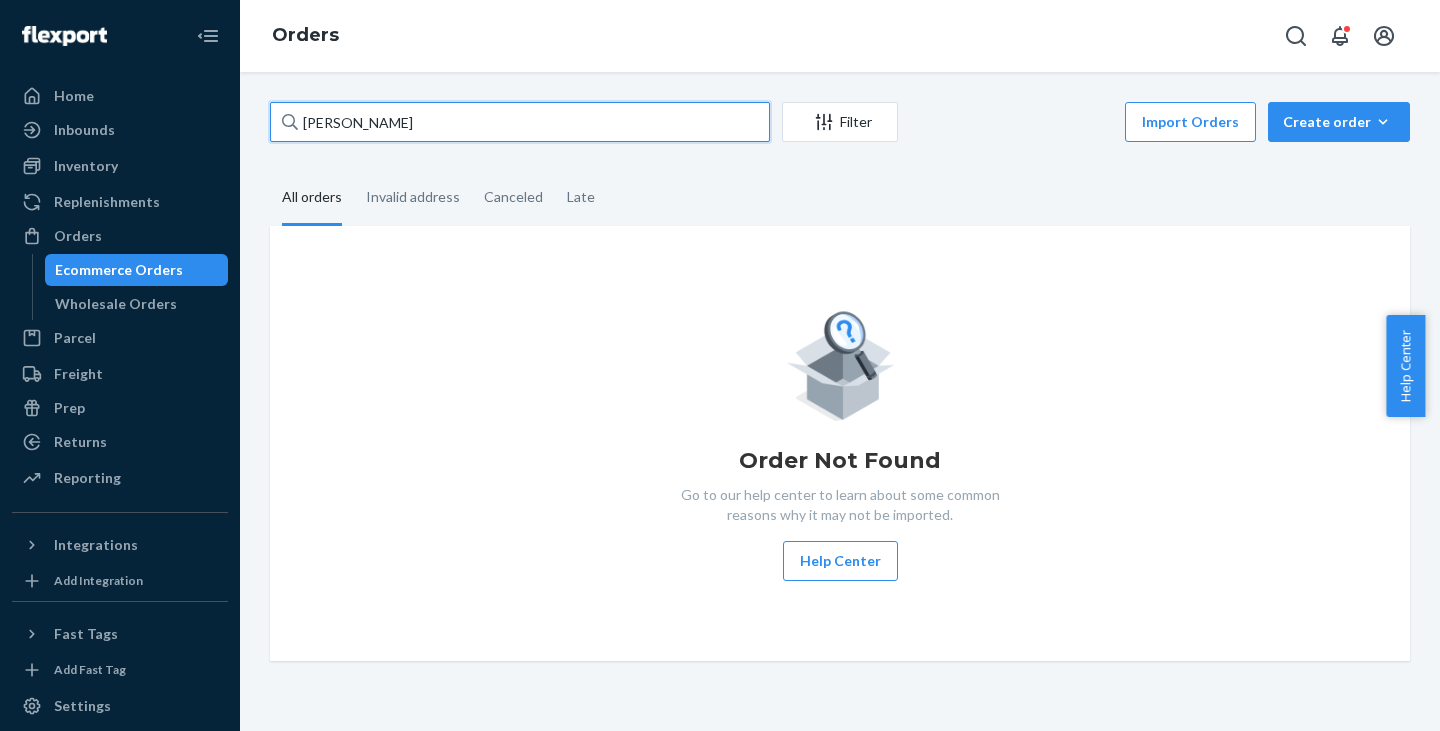 click on "[PERSON_NAME]" at bounding box center [520, 122] 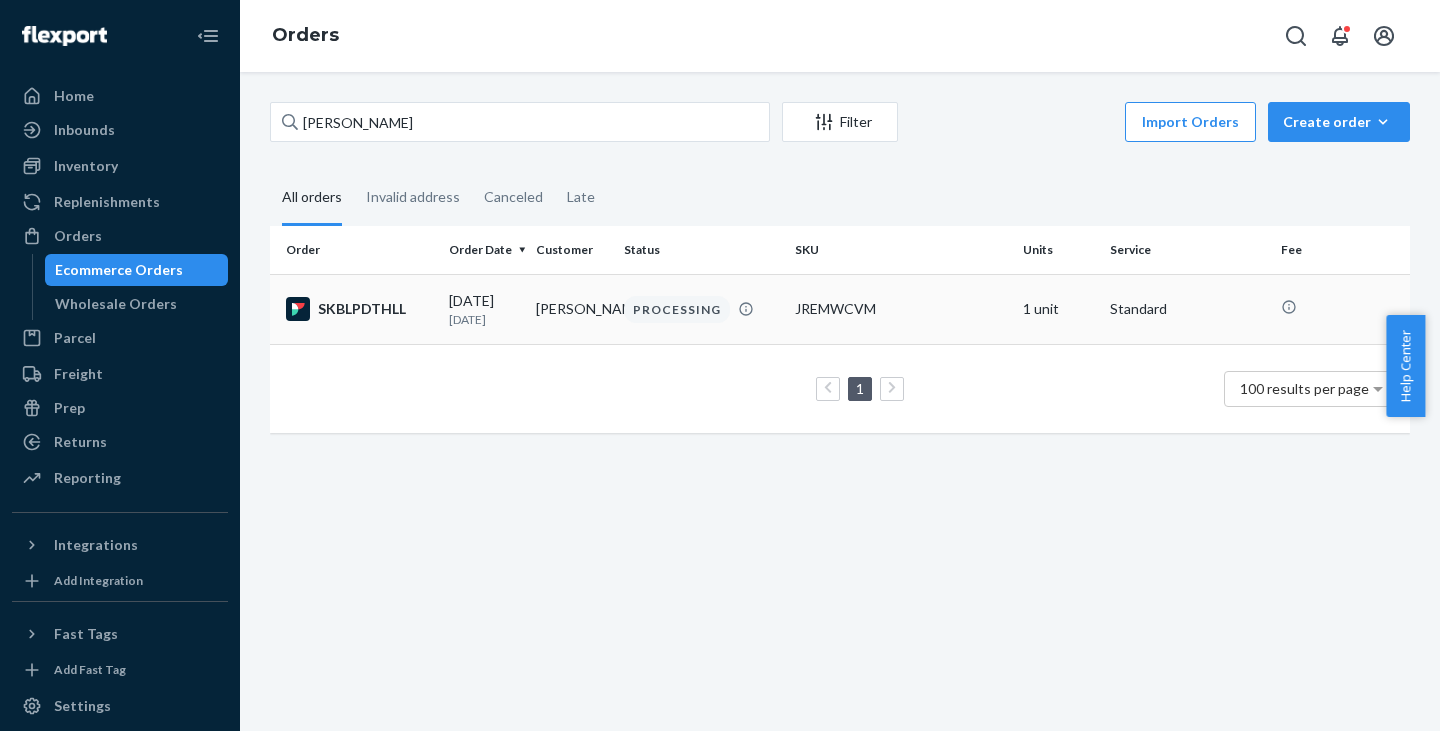 click on "[PERSON_NAME]" at bounding box center (571, 309) 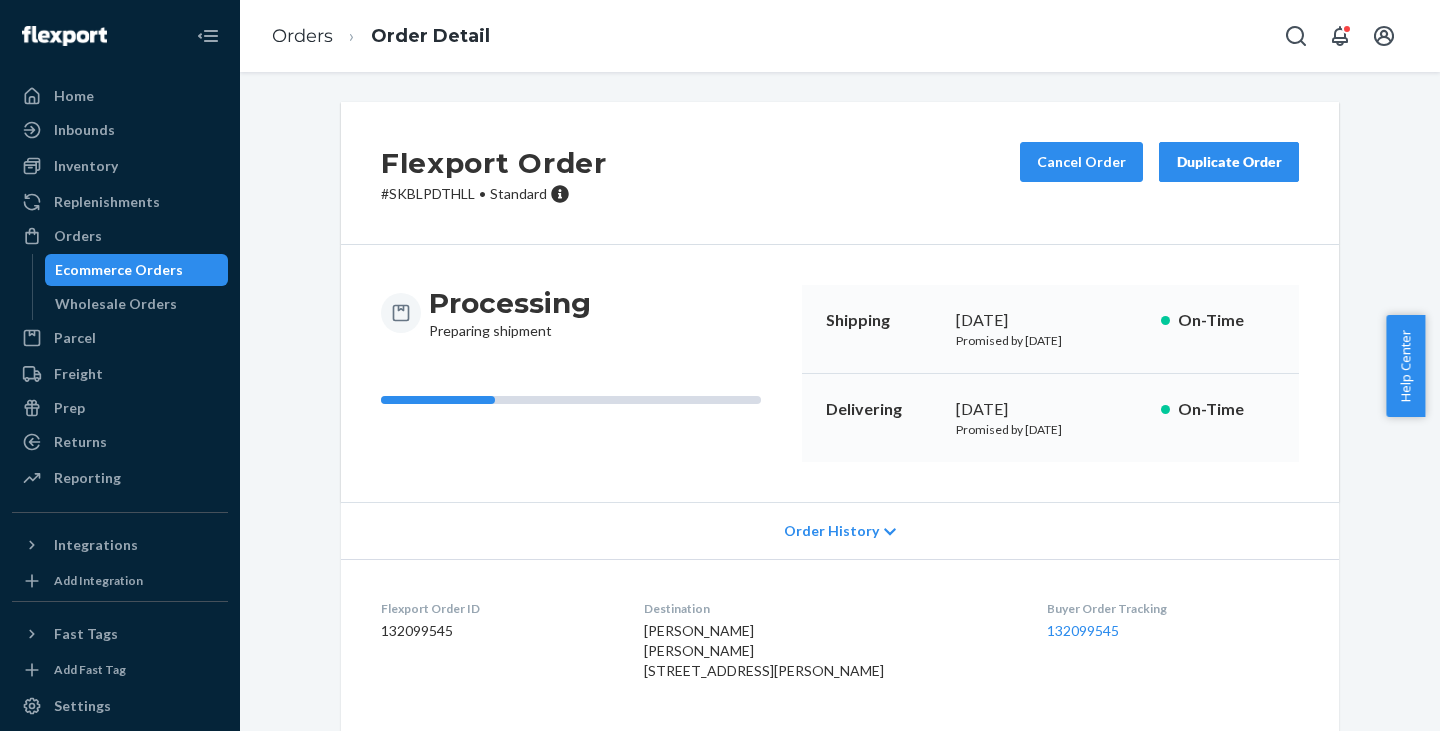 click on "# SKBLPDTHLL • Standard" at bounding box center [494, 194] 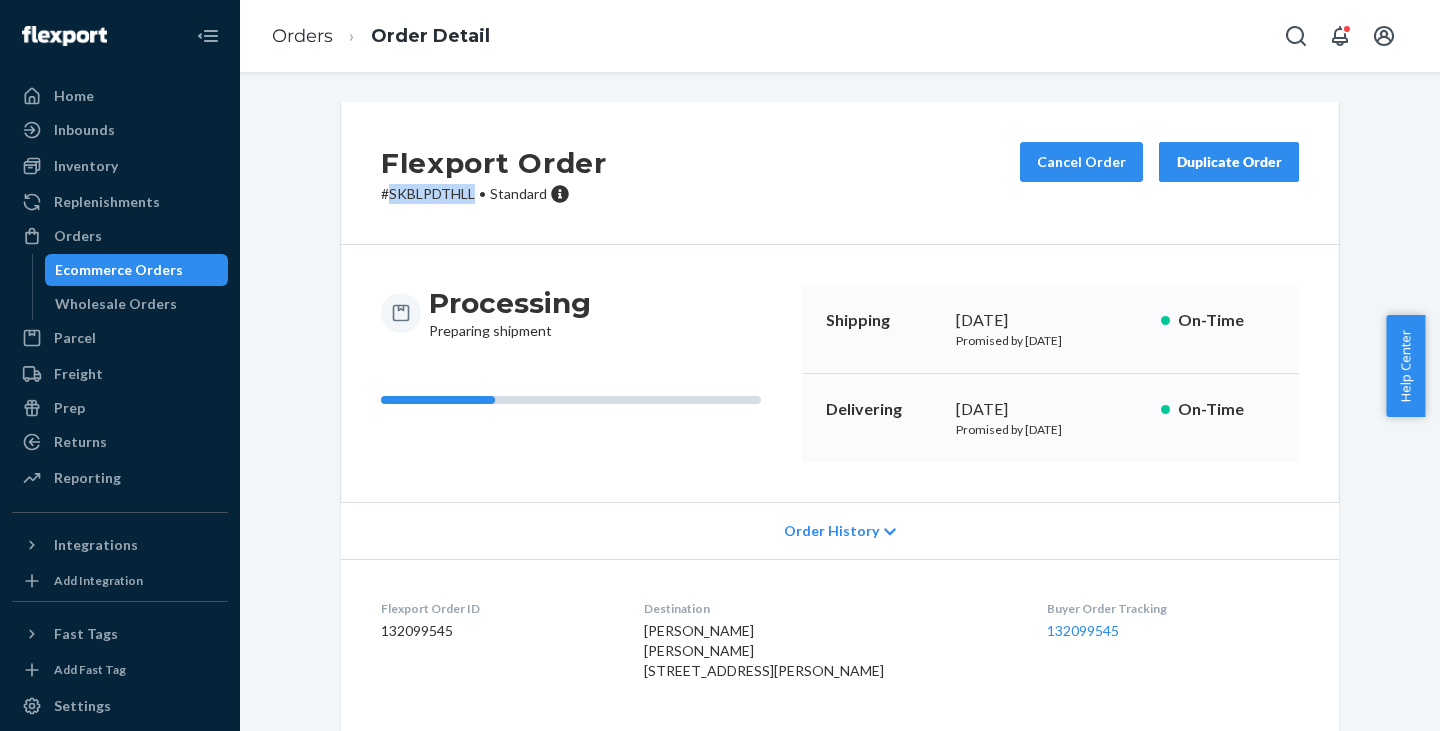 click on "# SKBLPDTHLL • Standard" at bounding box center (494, 194) 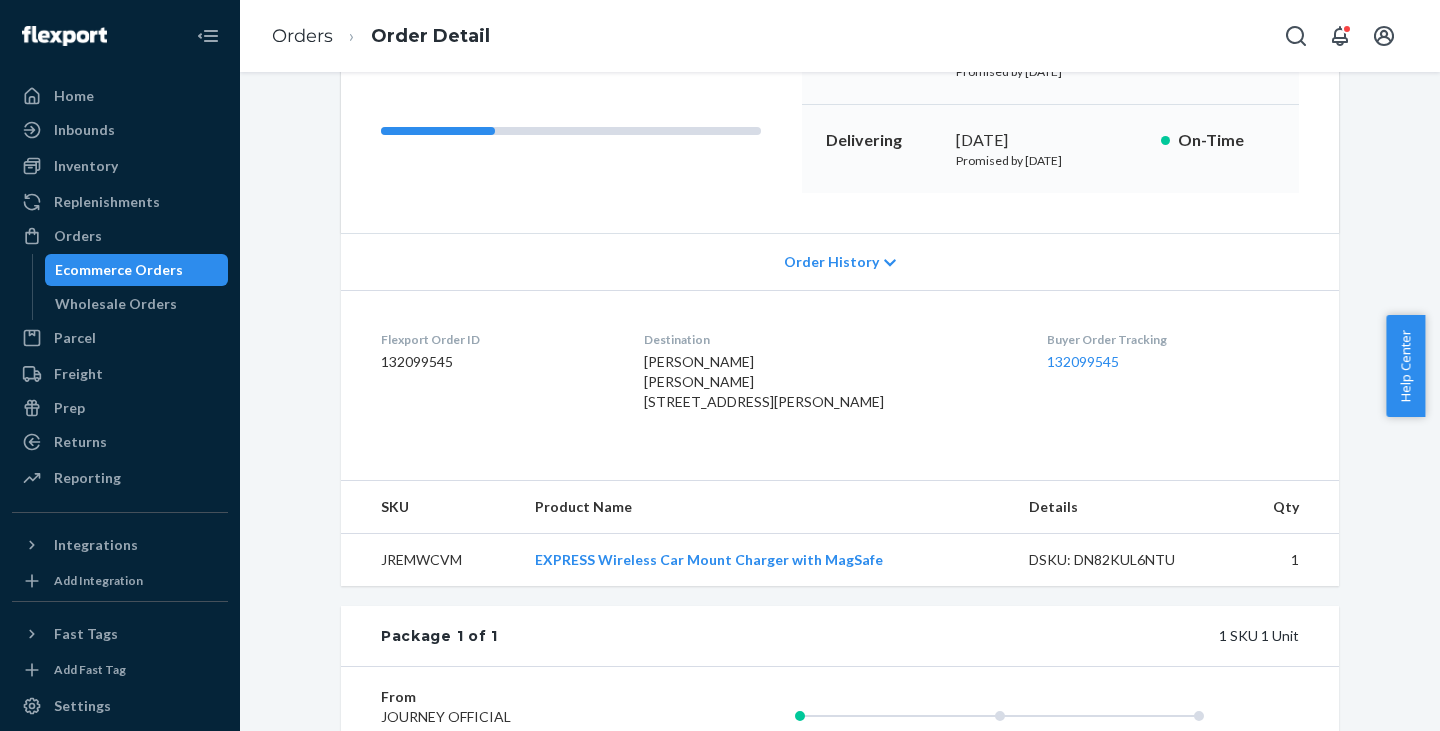 scroll, scrollTop: 300, scrollLeft: 0, axis: vertical 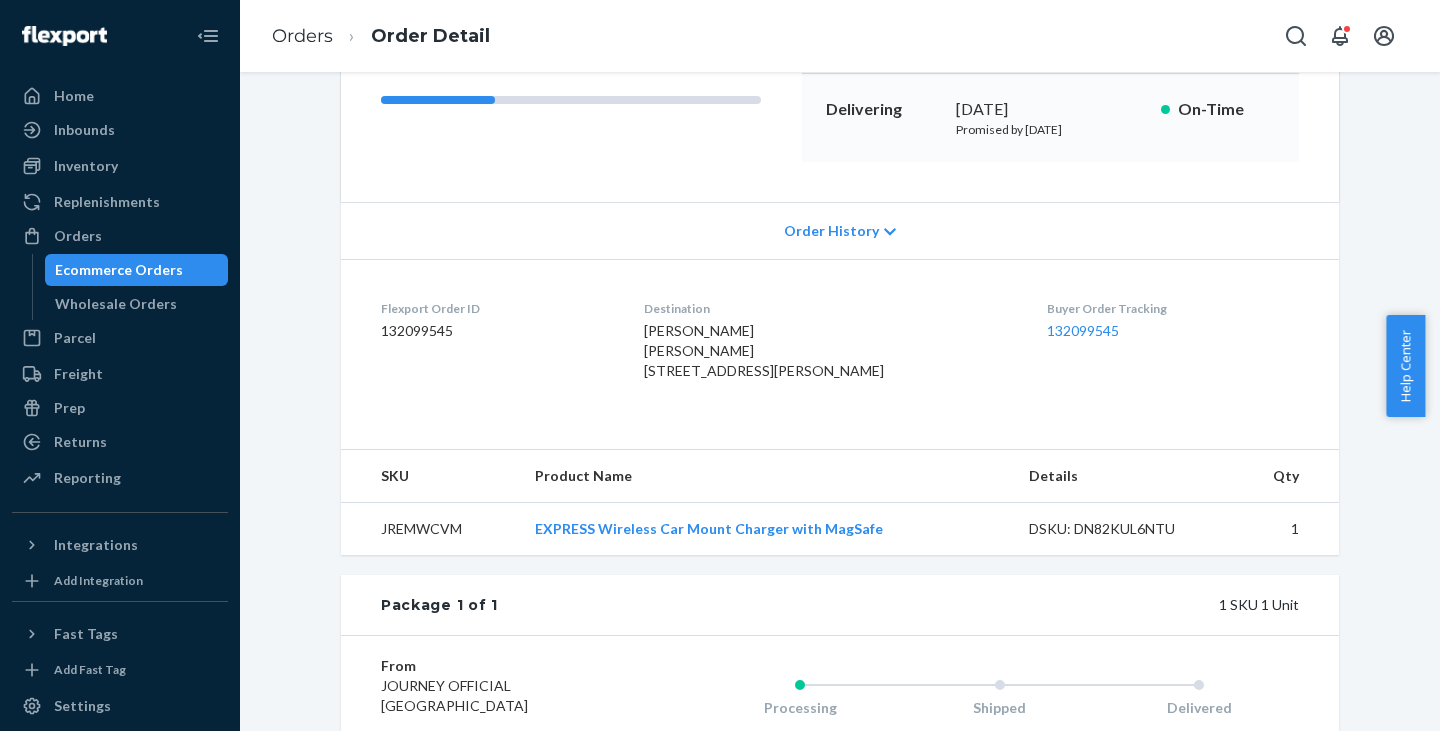 click on "Ecommerce Orders" at bounding box center (119, 270) 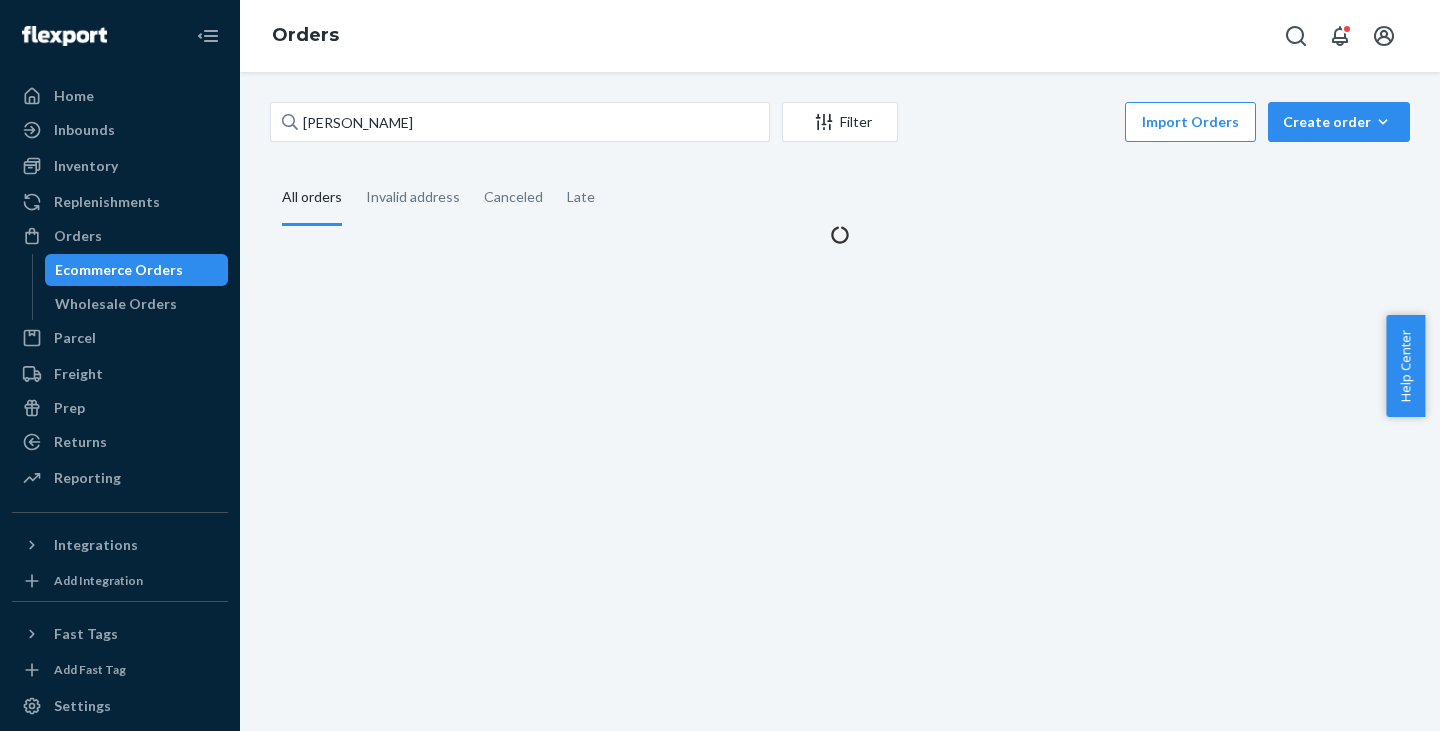 scroll, scrollTop: 0, scrollLeft: 0, axis: both 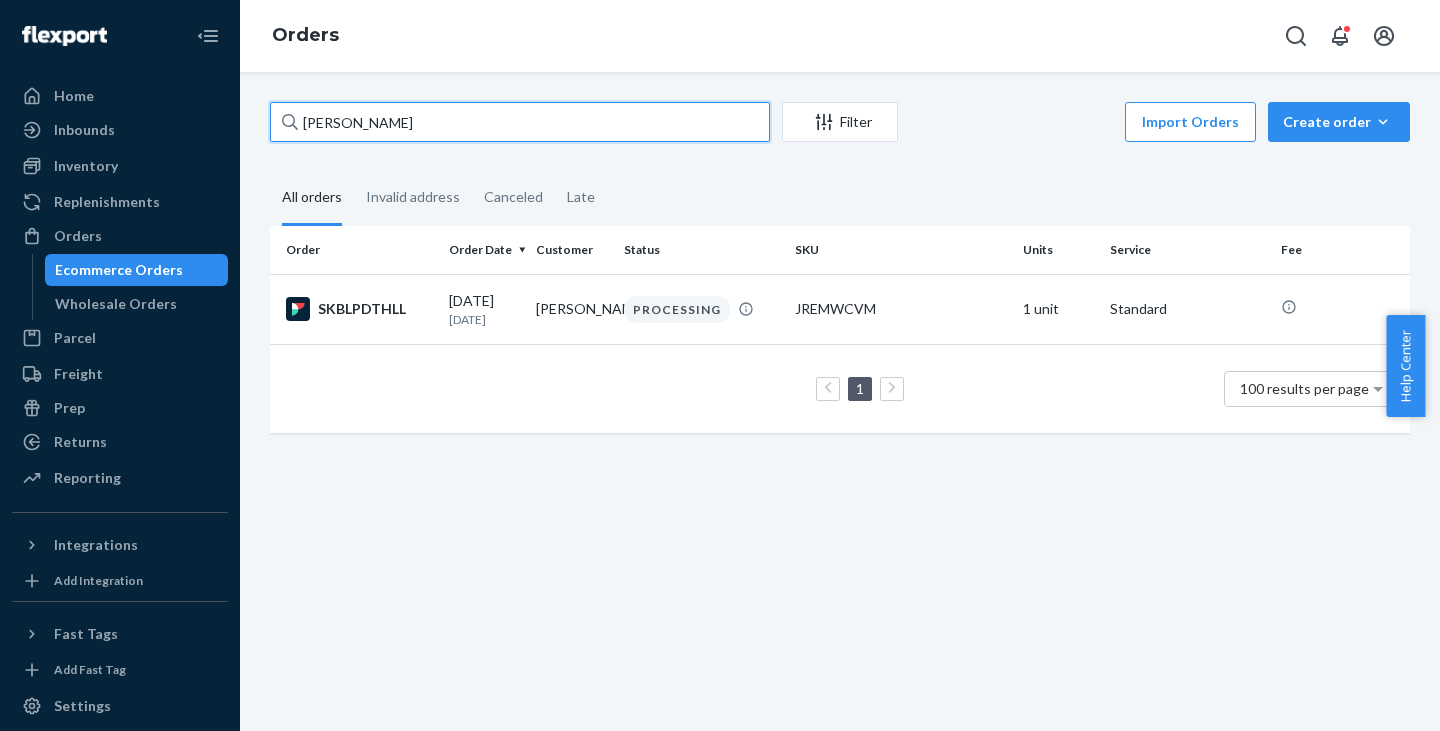 click on "[PERSON_NAME]" at bounding box center [520, 122] 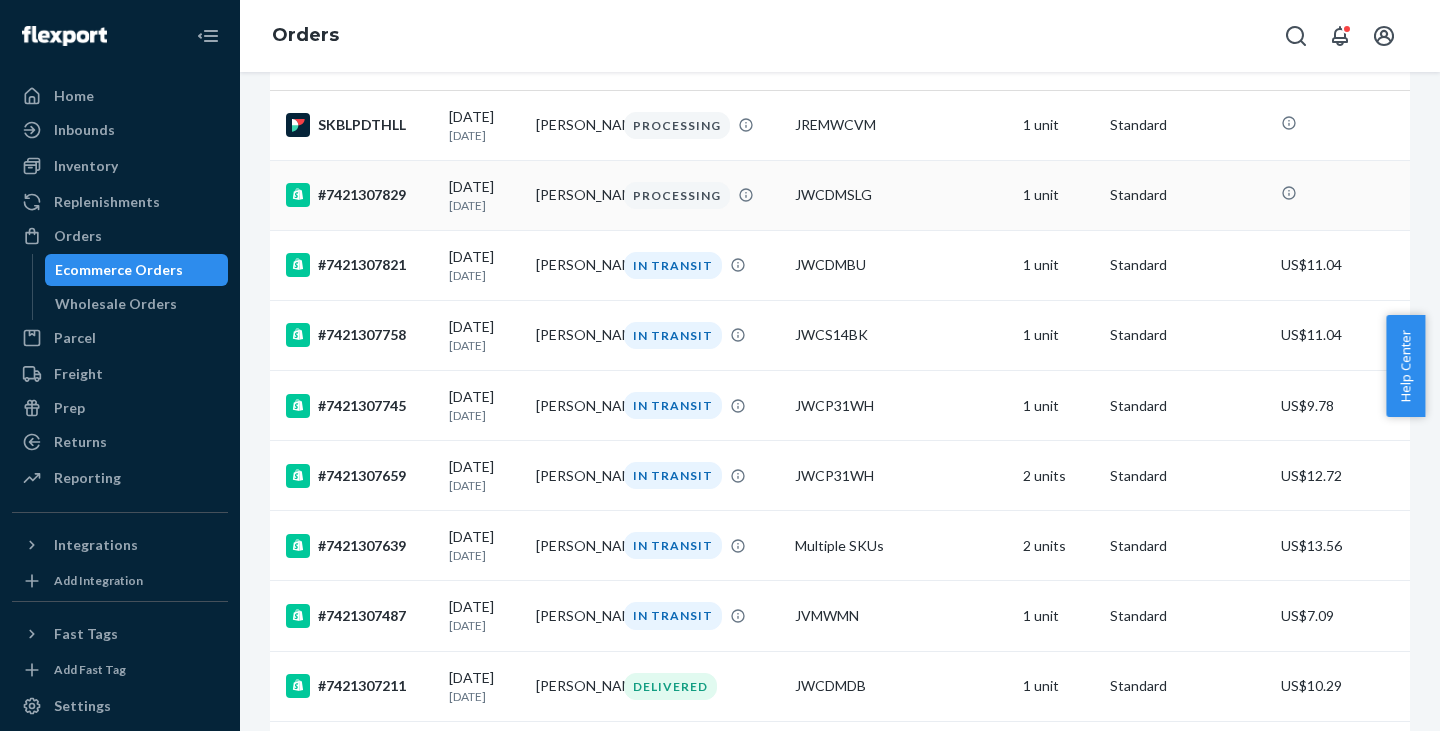 scroll, scrollTop: 0, scrollLeft: 0, axis: both 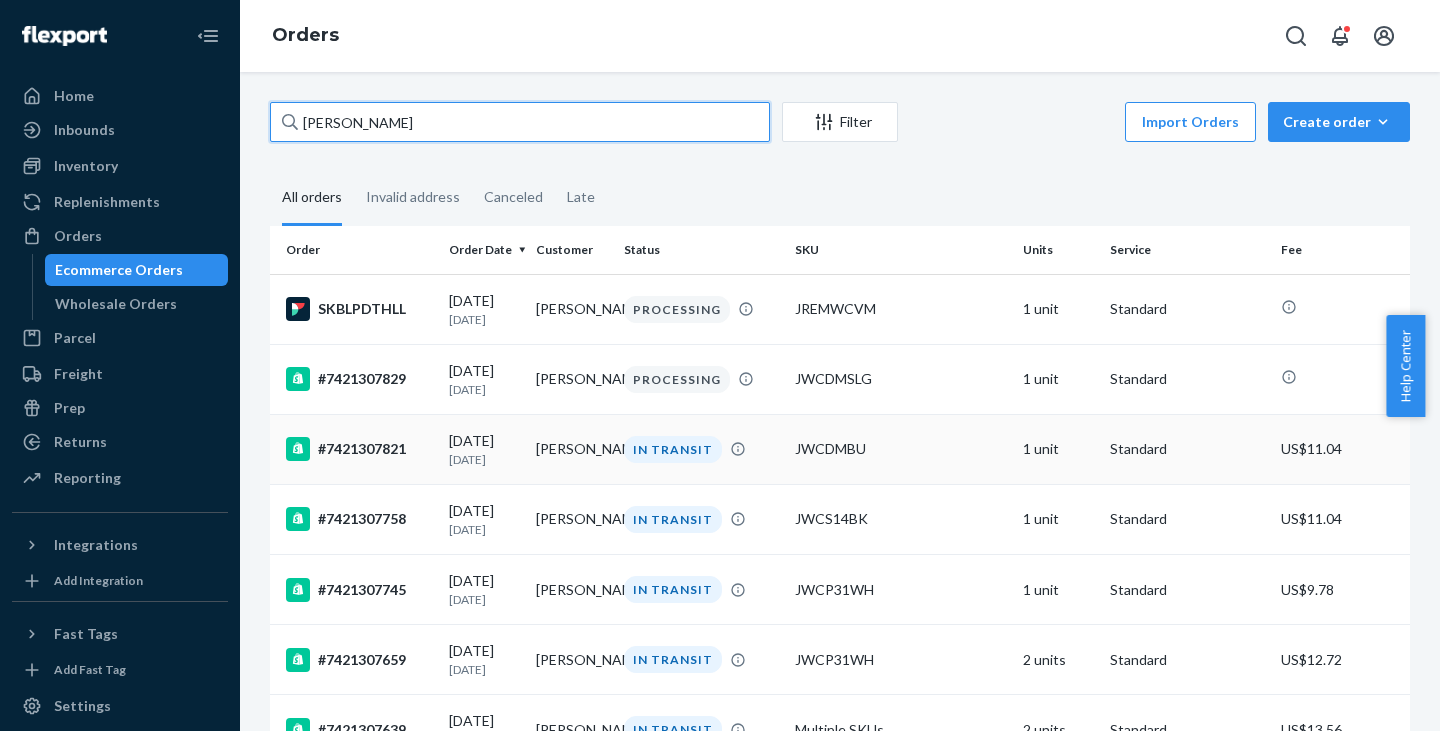 type on "[PERSON_NAME]" 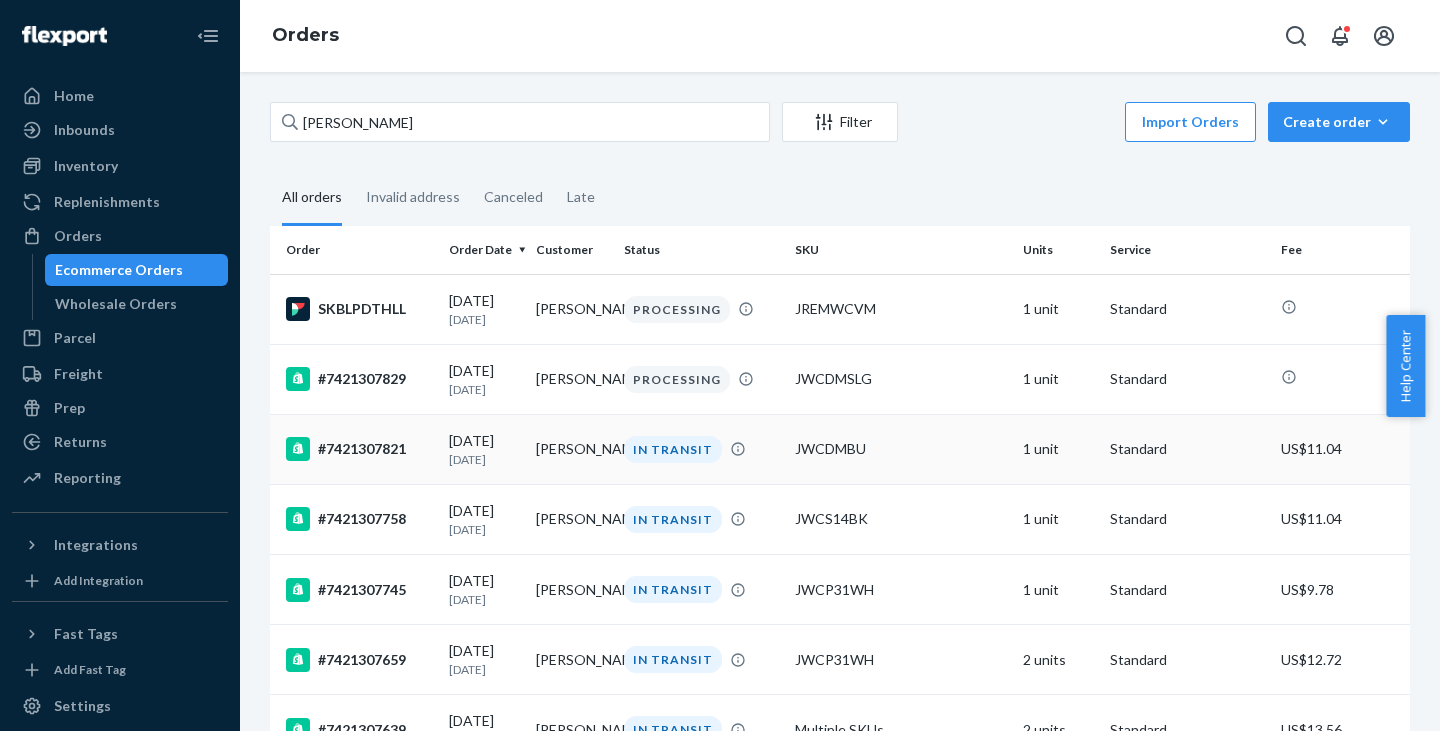 click on "[PERSON_NAME]" at bounding box center (571, 449) 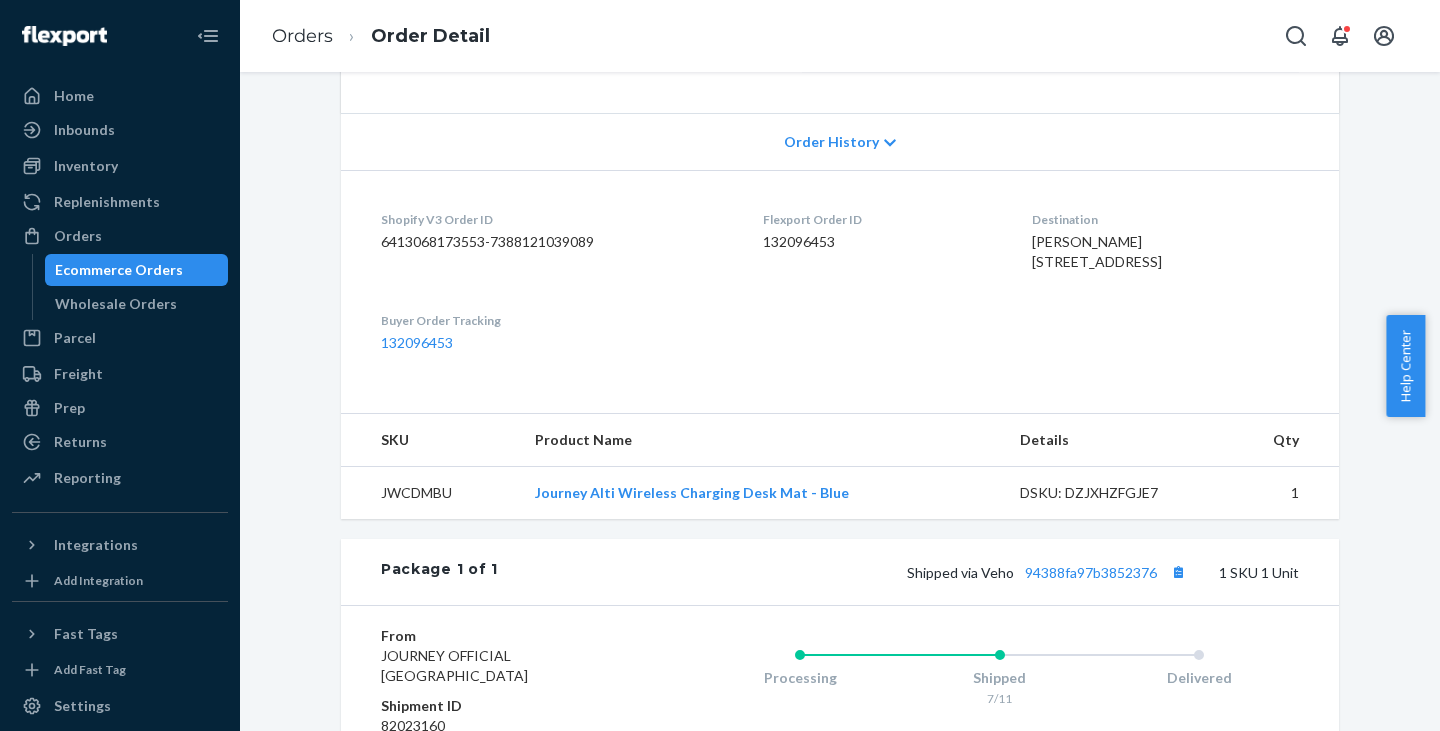 scroll, scrollTop: 400, scrollLeft: 0, axis: vertical 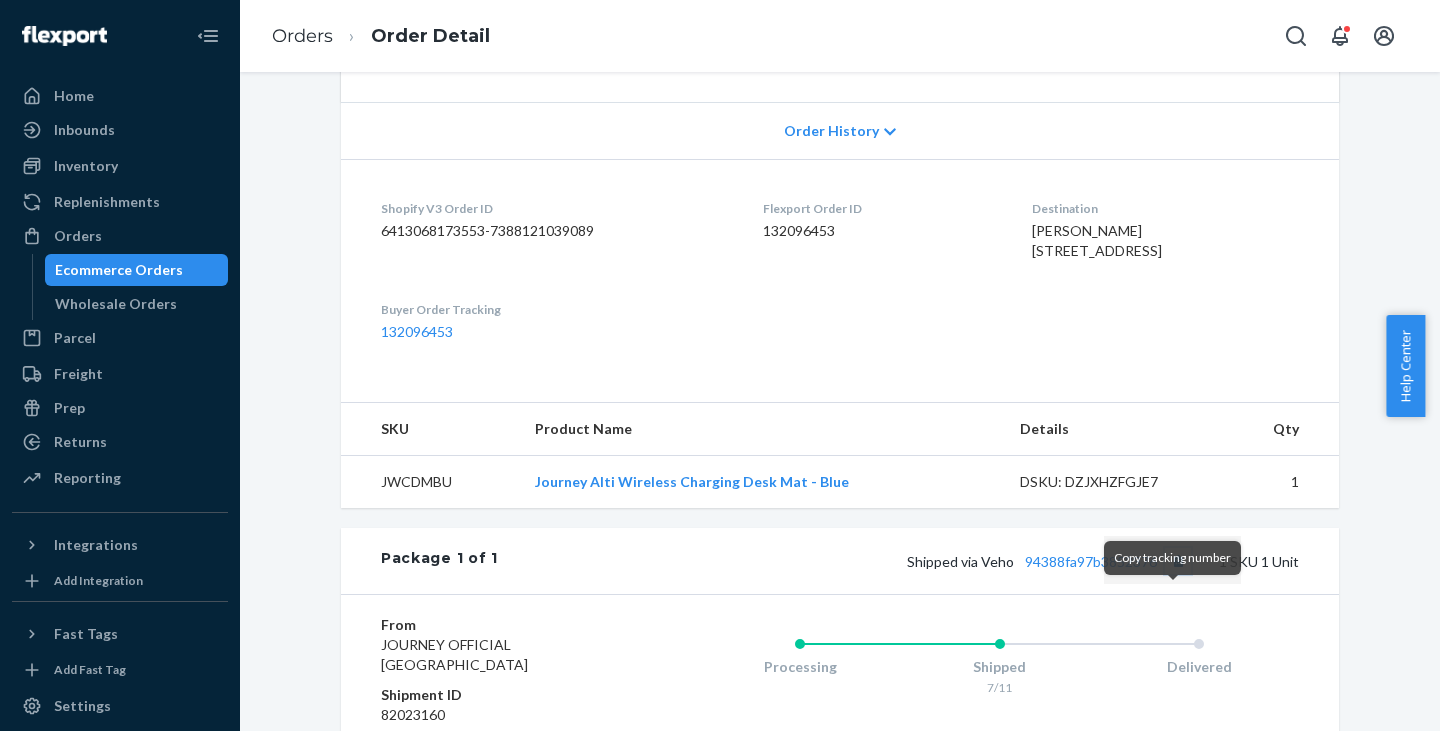 click at bounding box center (1178, 561) 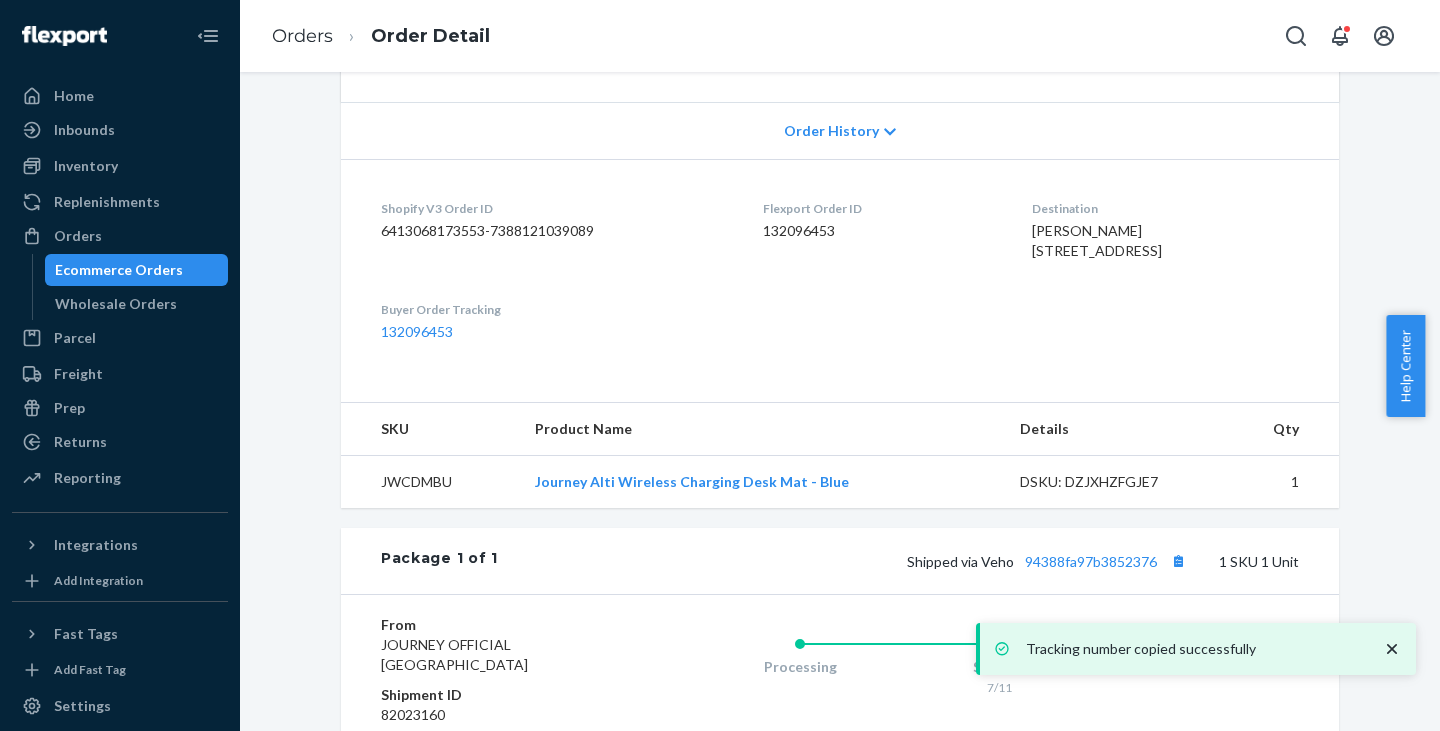 click on "Ecommerce Orders" at bounding box center (119, 270) 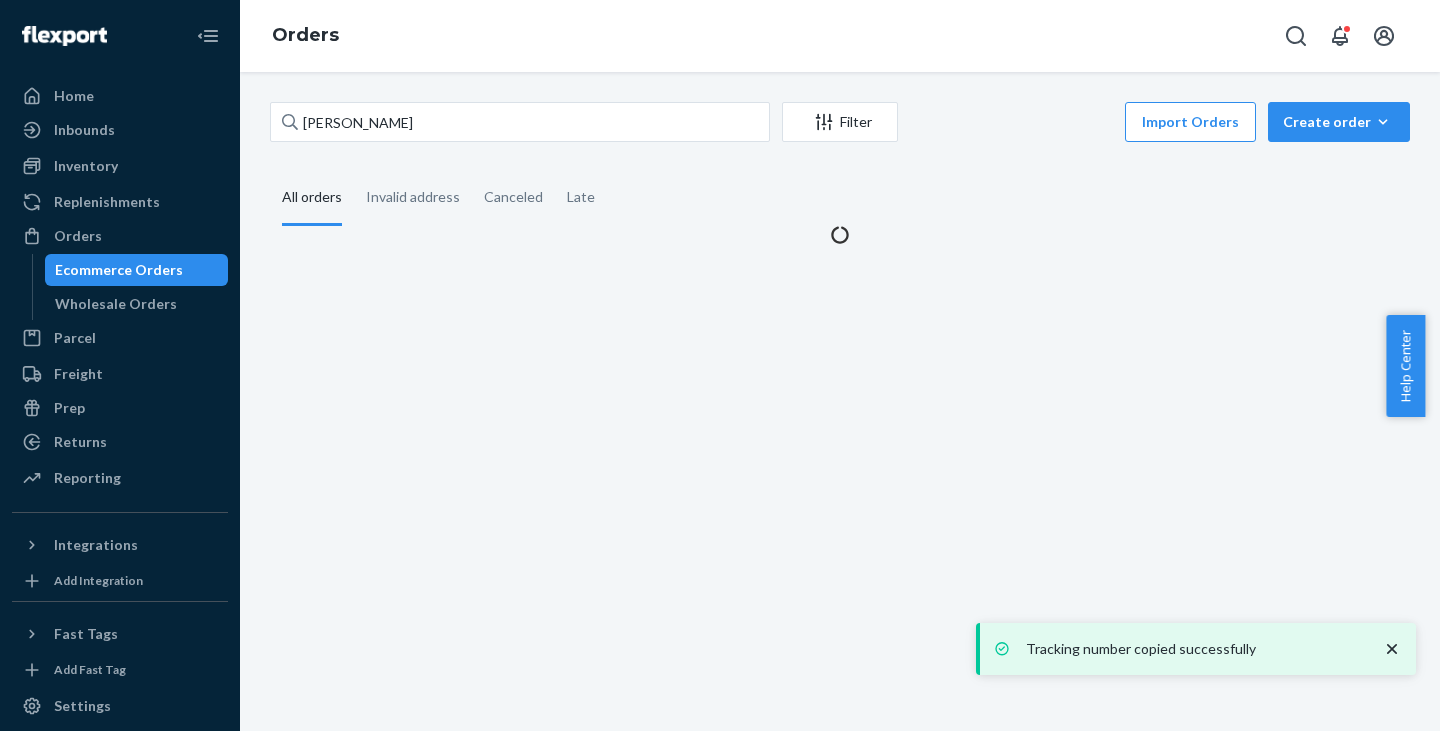 scroll, scrollTop: 0, scrollLeft: 0, axis: both 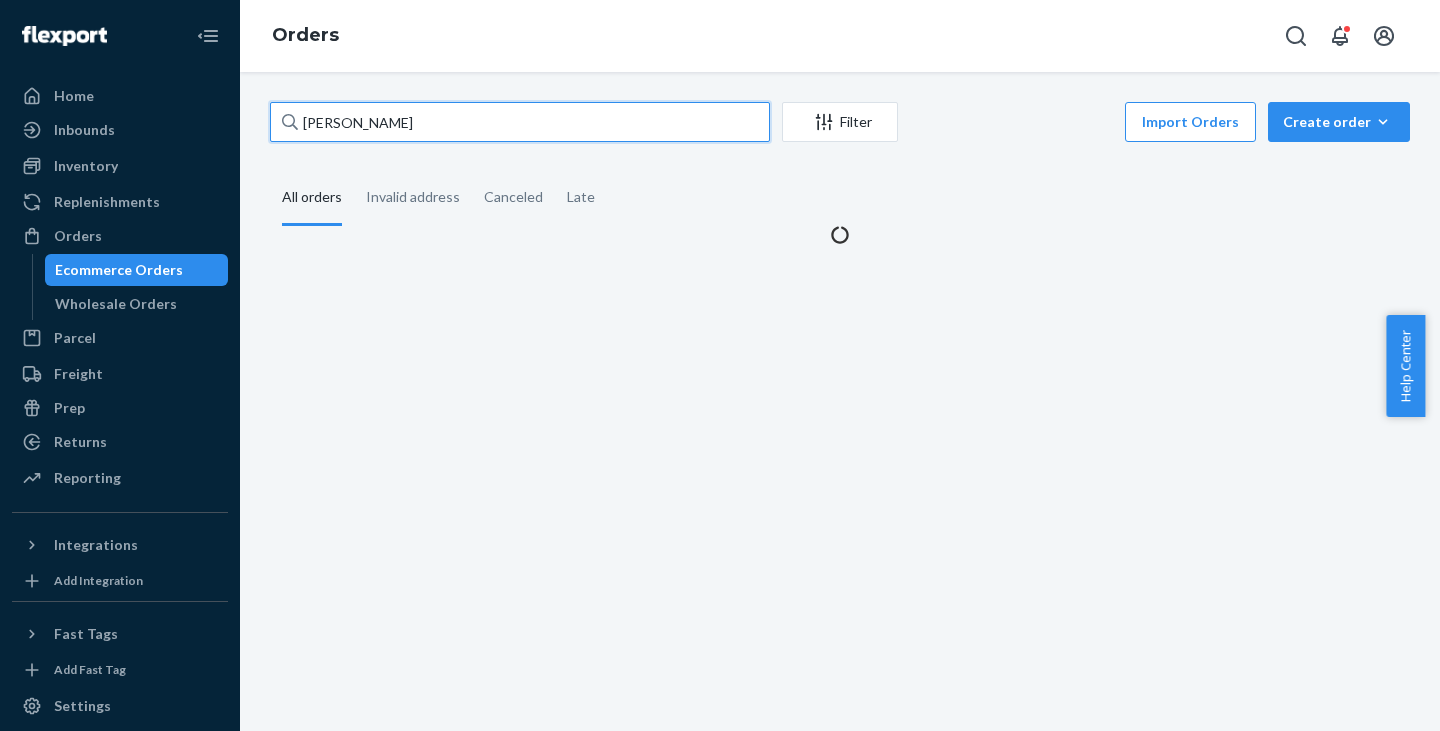 drag, startPoint x: 369, startPoint y: 123, endPoint x: 290, endPoint y: 123, distance: 79 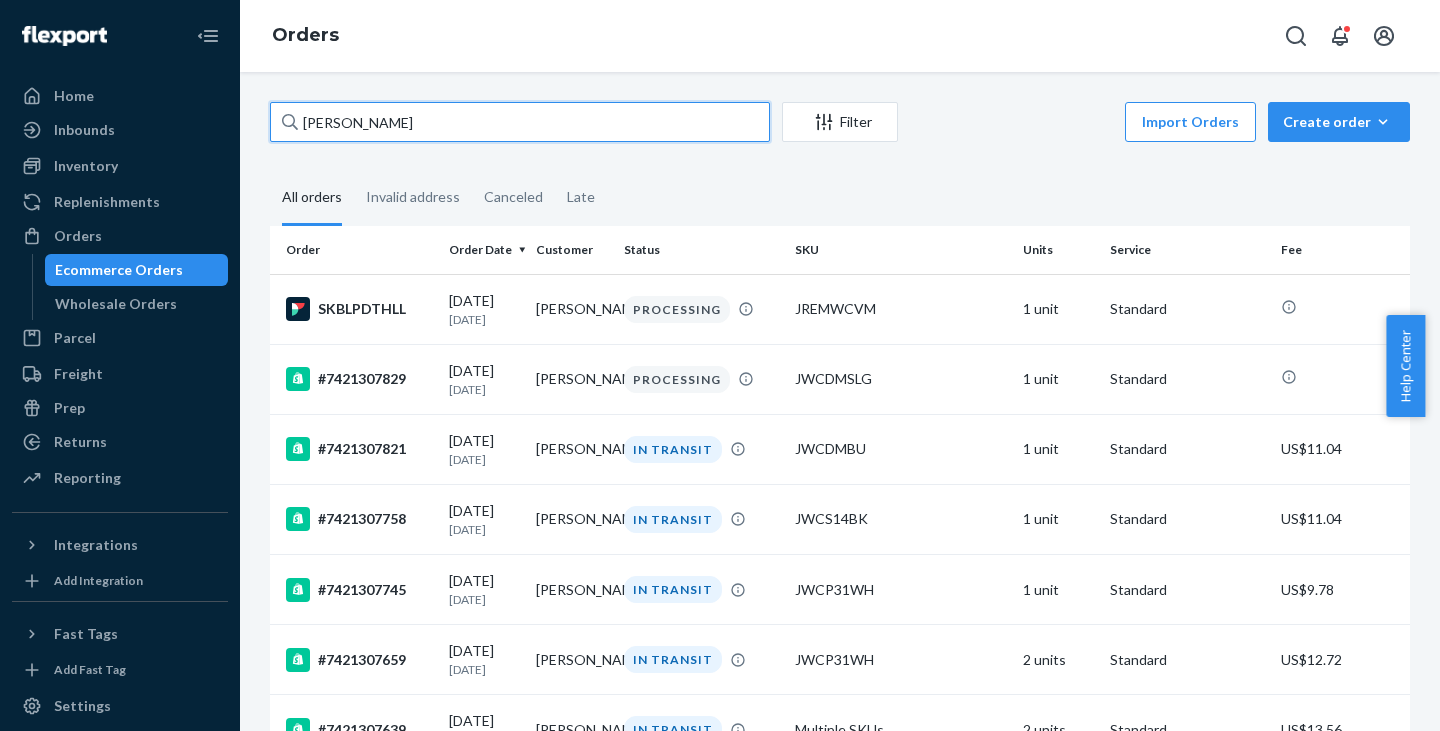 paste on "[PERSON_NAME]" 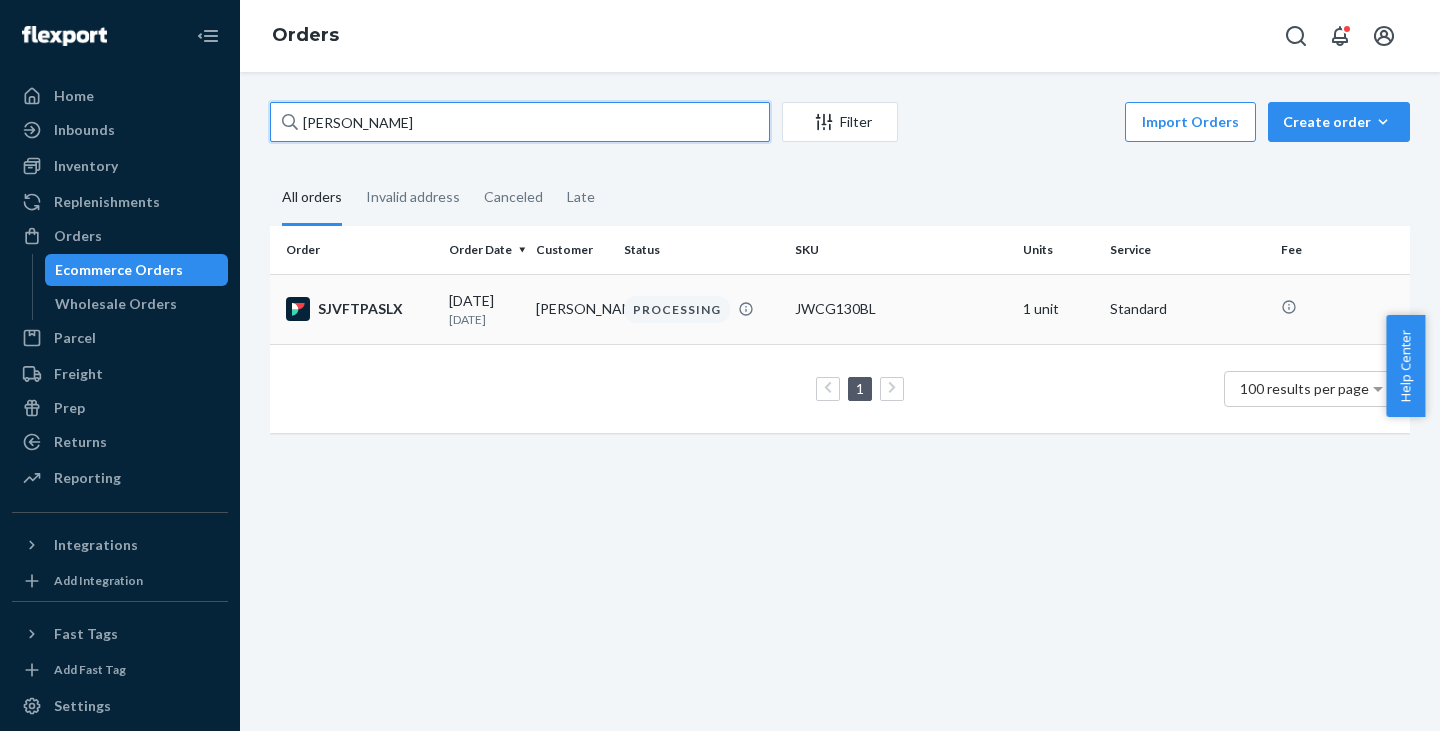 type on "[PERSON_NAME]" 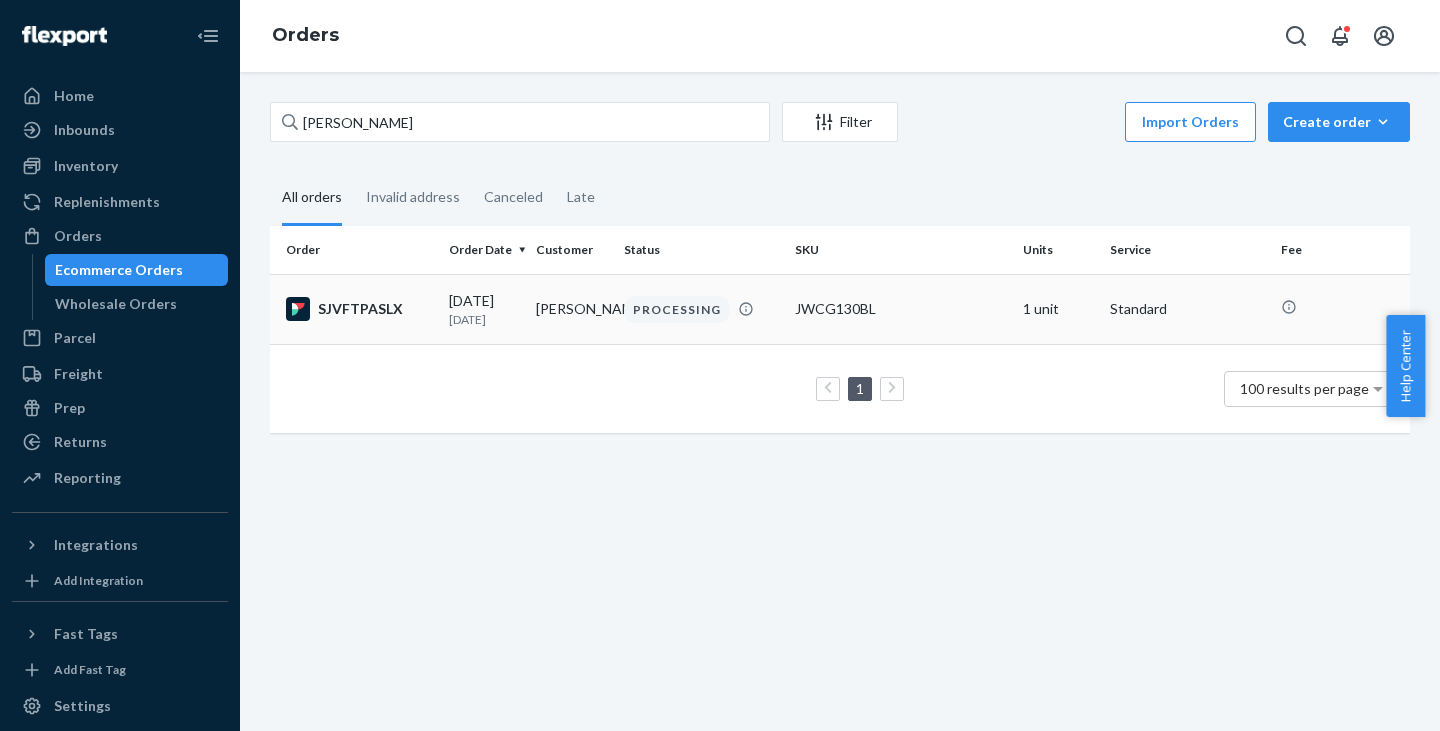 click on "[PERSON_NAME]" at bounding box center (571, 309) 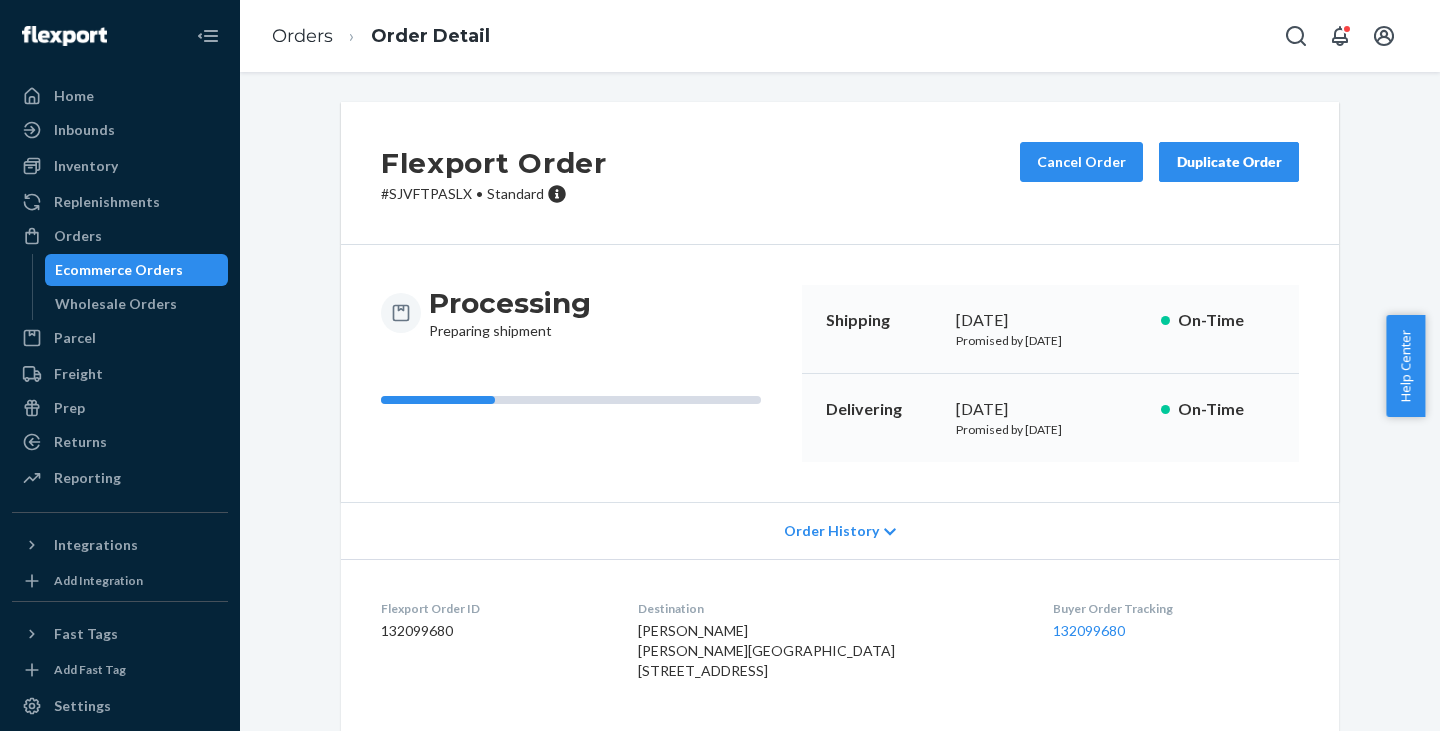click on "# SJVFTPASLX • Standard" at bounding box center (494, 194) 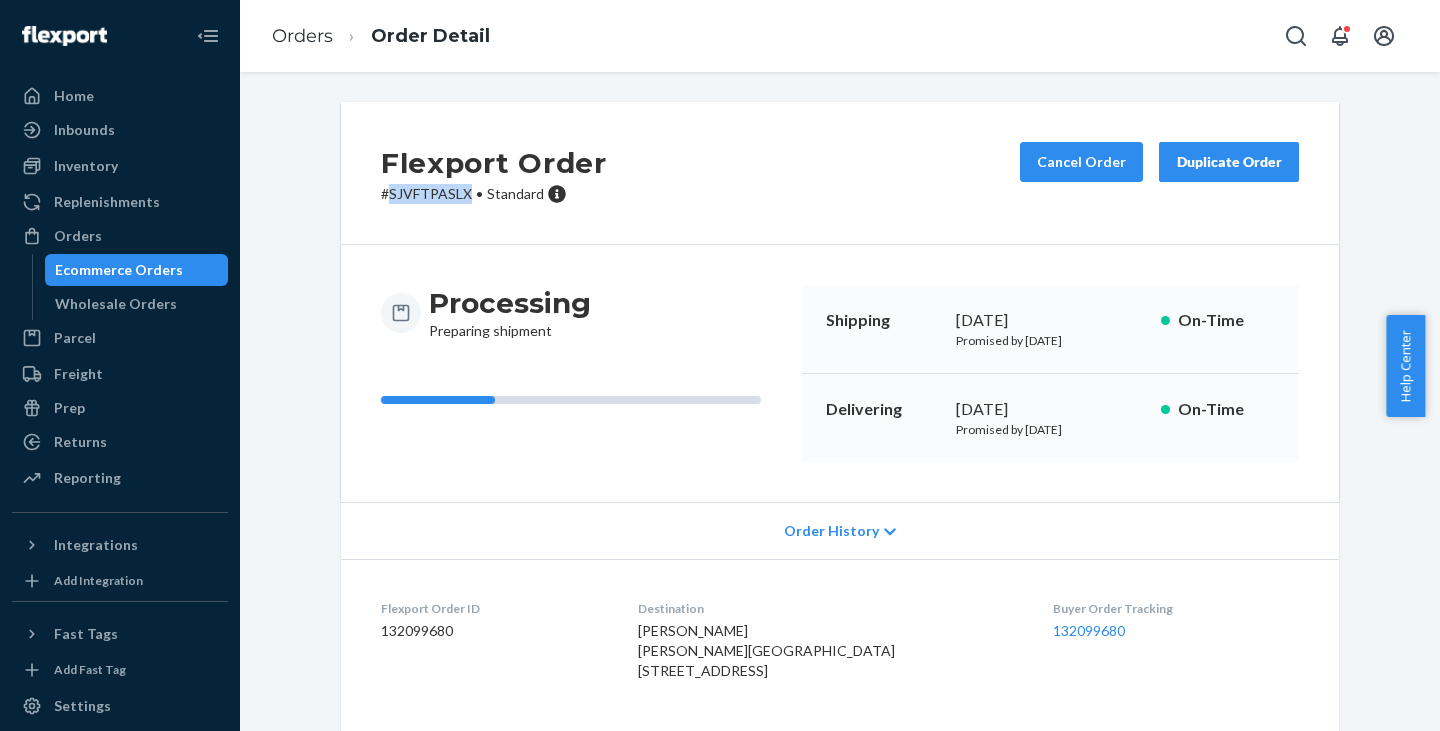 click on "# SJVFTPASLX • Standard" at bounding box center (494, 194) 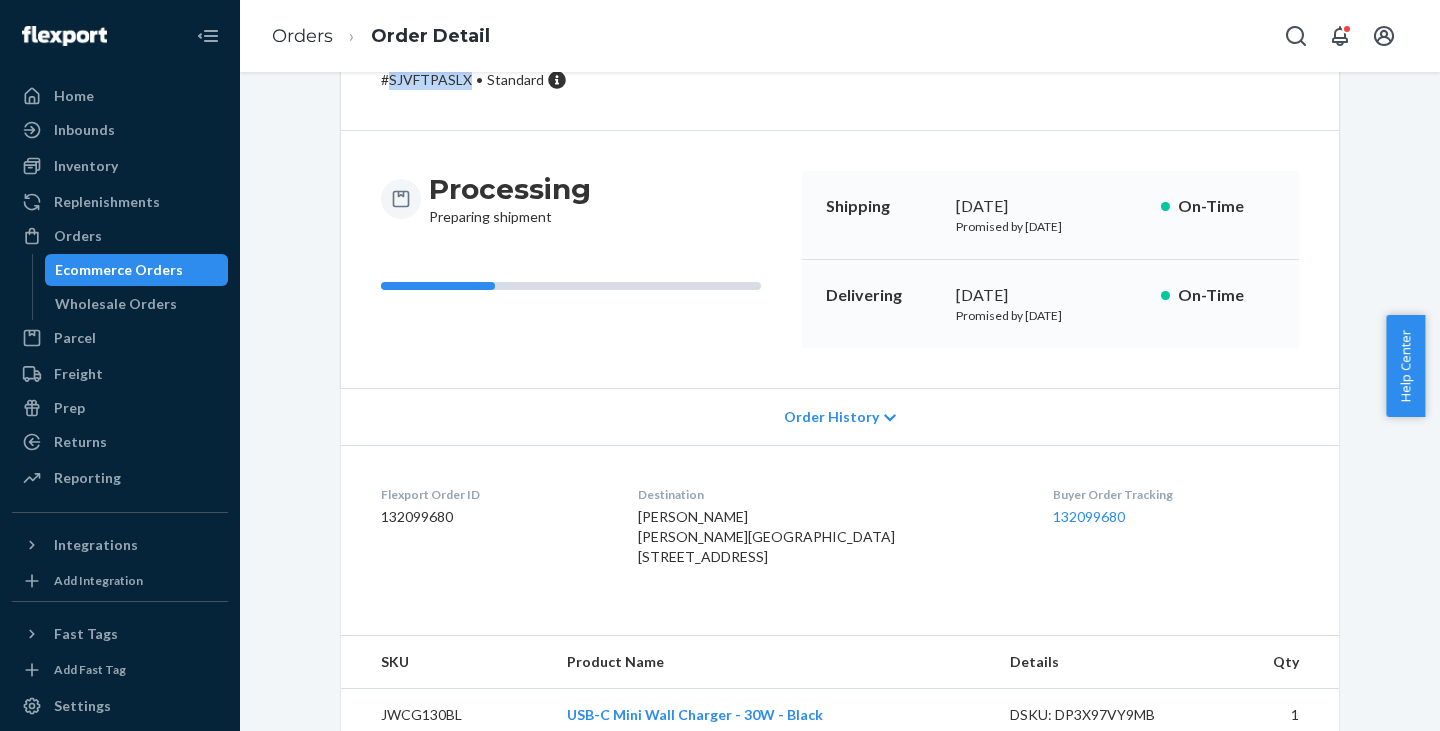 scroll, scrollTop: 0, scrollLeft: 0, axis: both 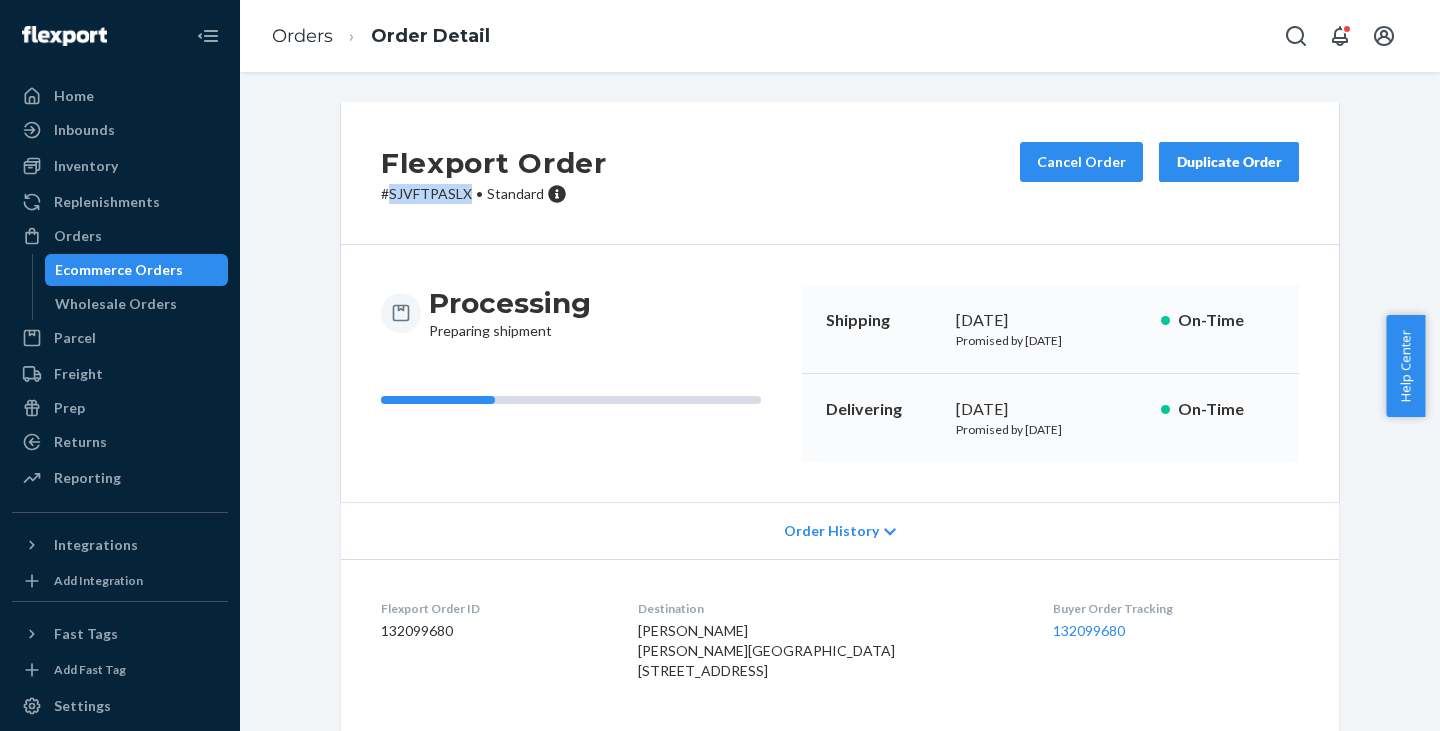 click on "Ecommerce Orders" at bounding box center [119, 270] 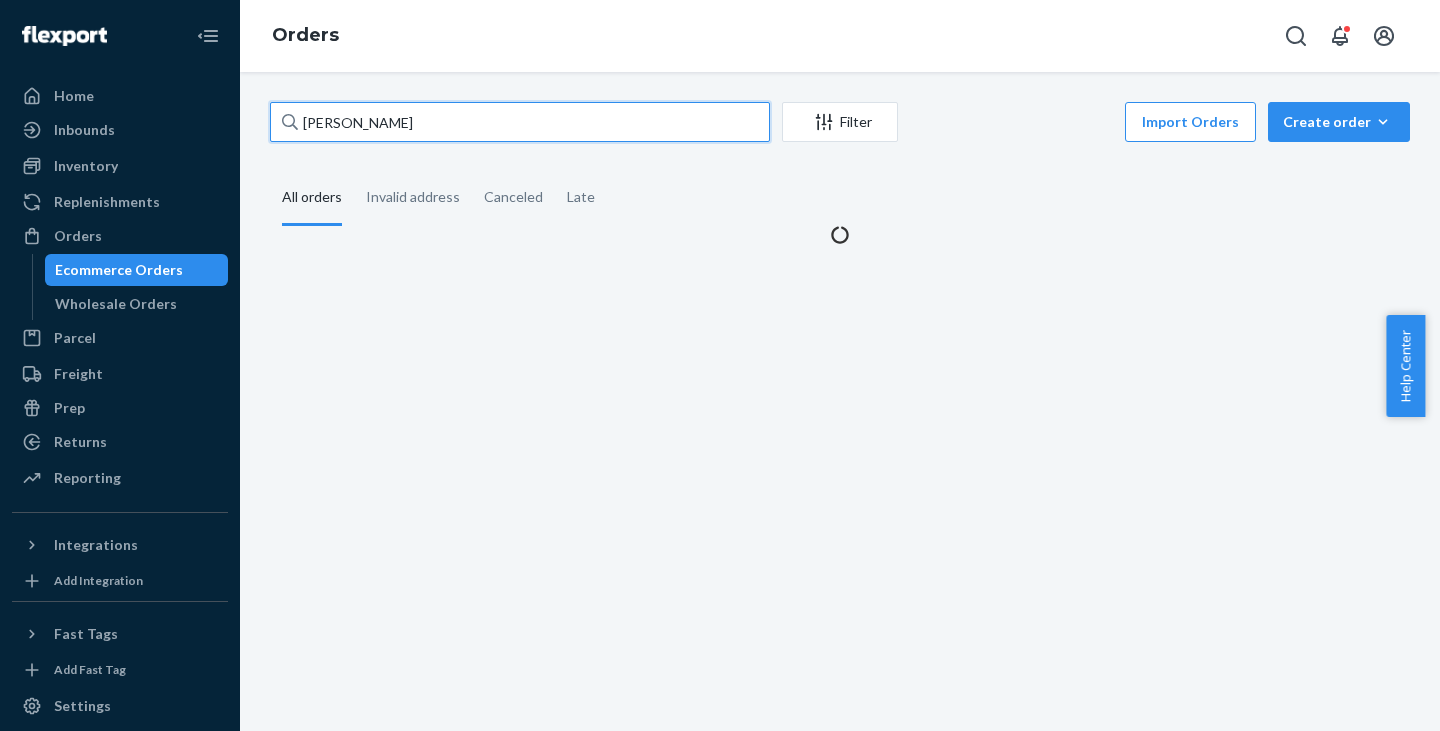 click on "[PERSON_NAME]" at bounding box center (520, 122) 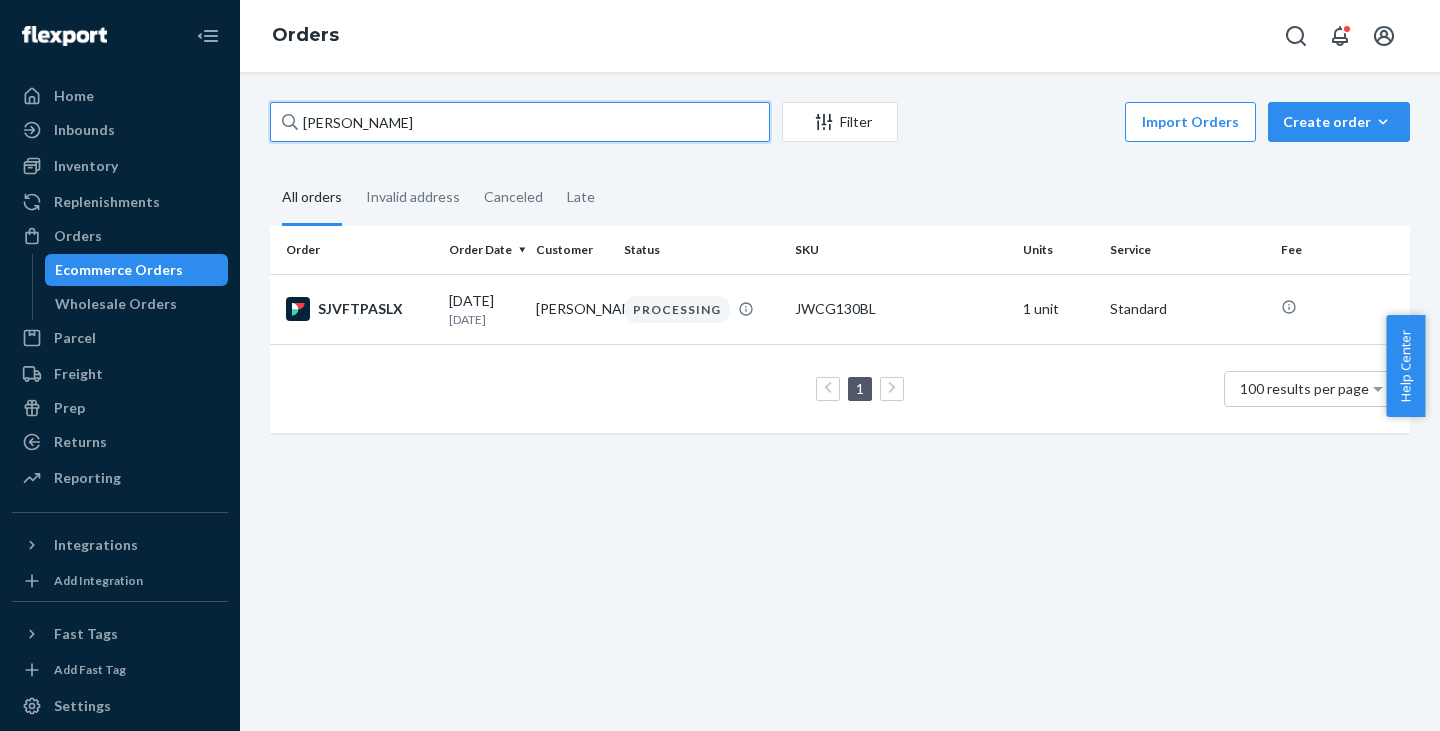 type on "[PERSON_NAME]" 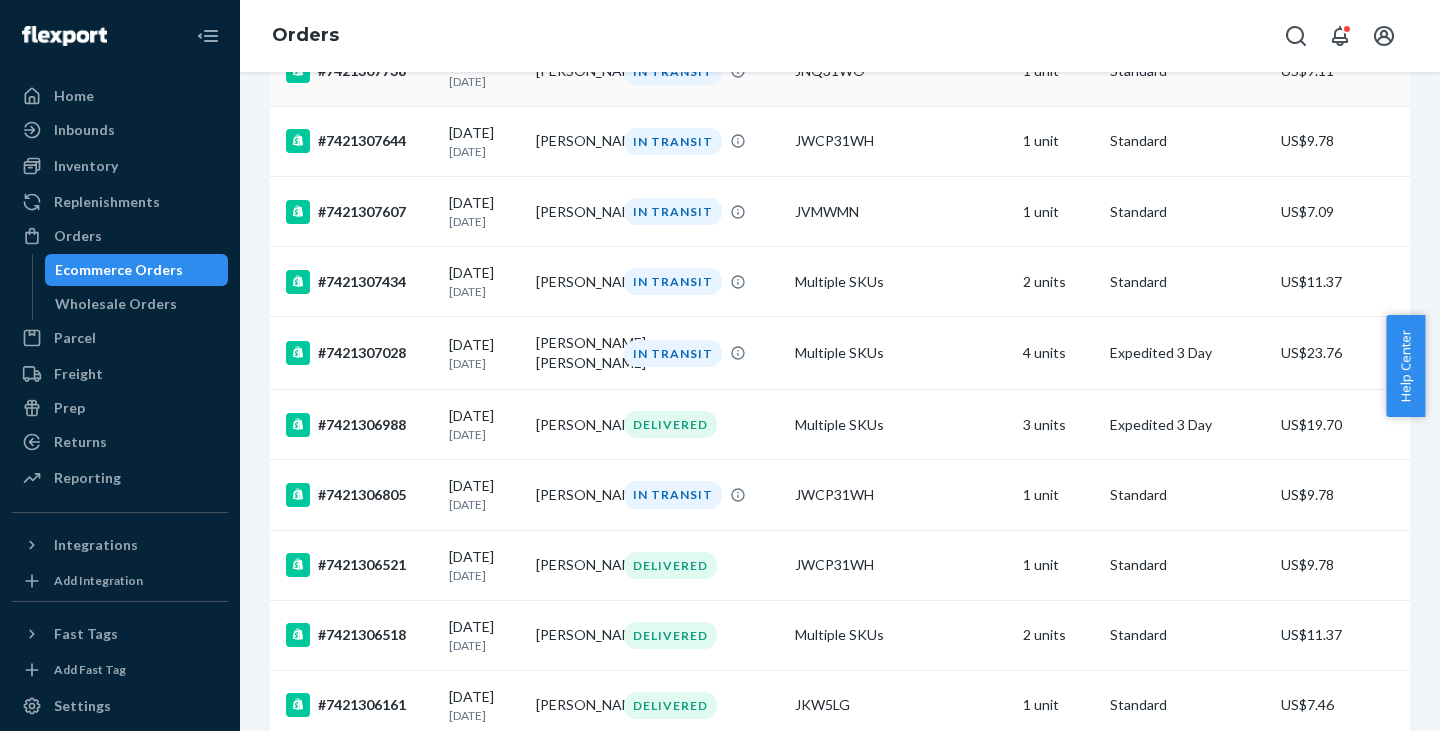 scroll, scrollTop: 400, scrollLeft: 0, axis: vertical 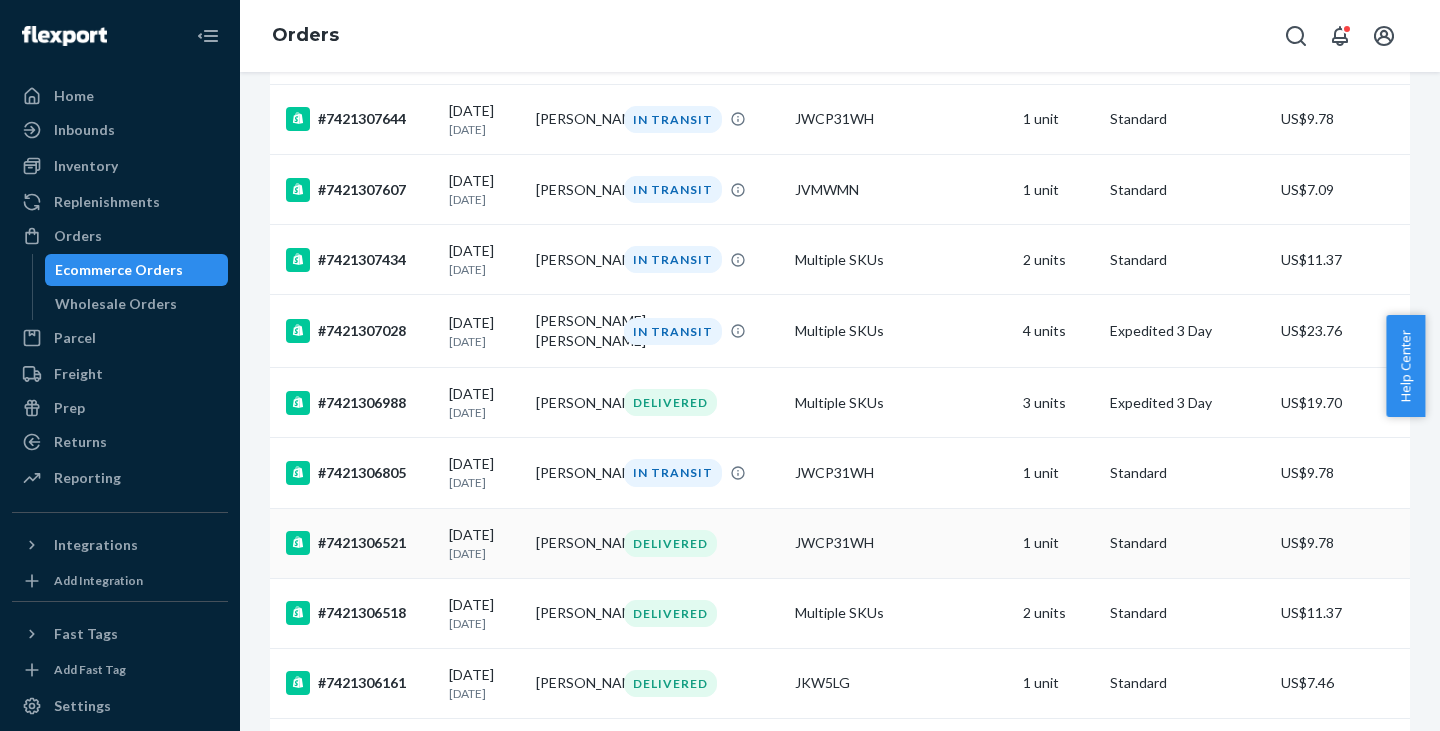 click on "[PERSON_NAME]" at bounding box center (571, 543) 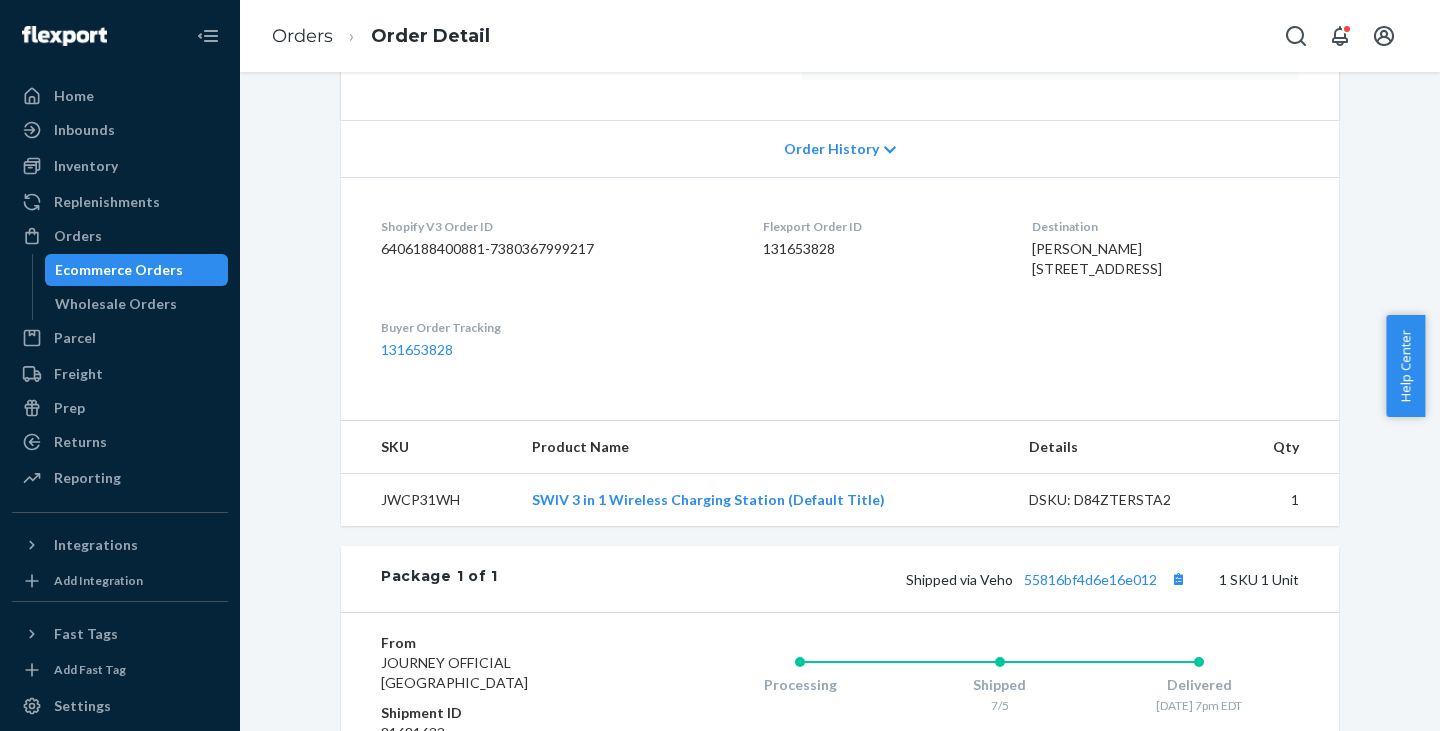 scroll, scrollTop: 400, scrollLeft: 0, axis: vertical 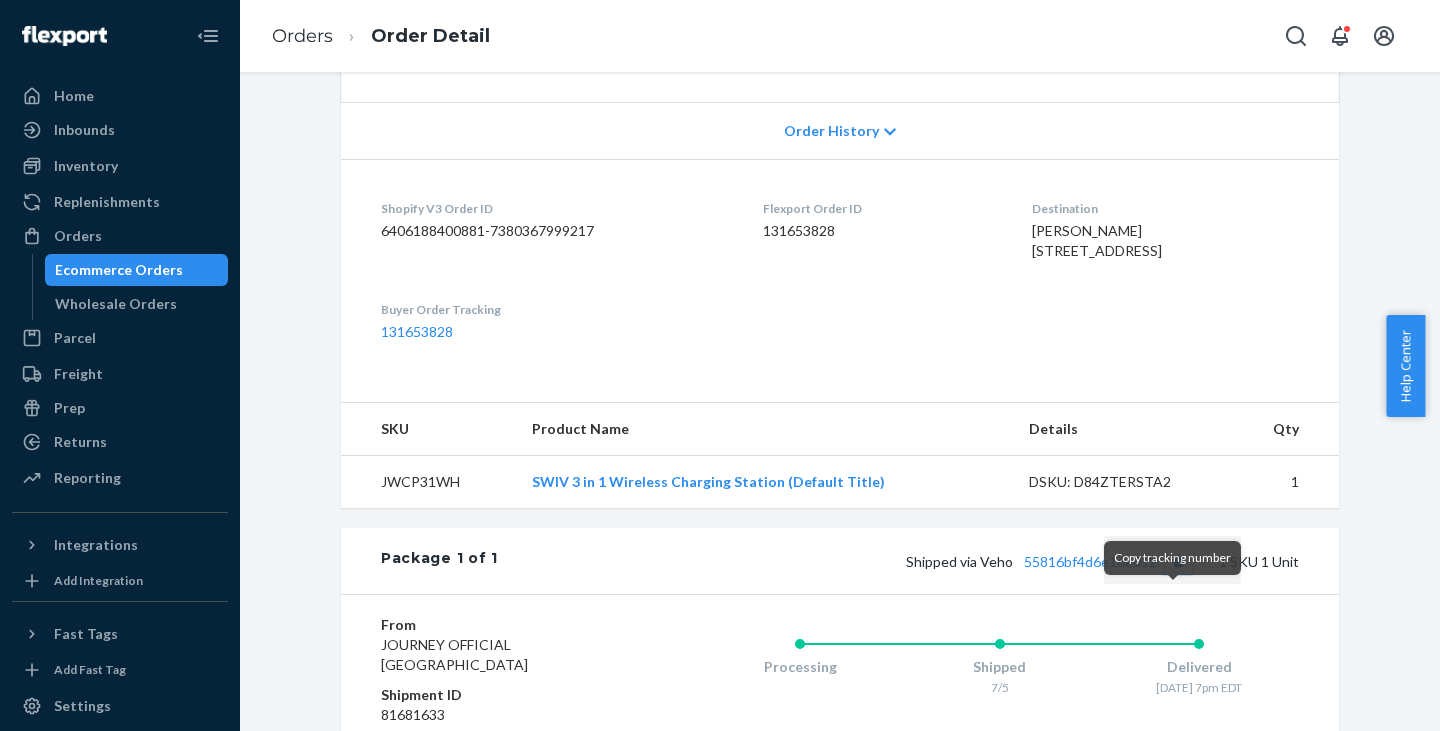 click at bounding box center [1178, 561] 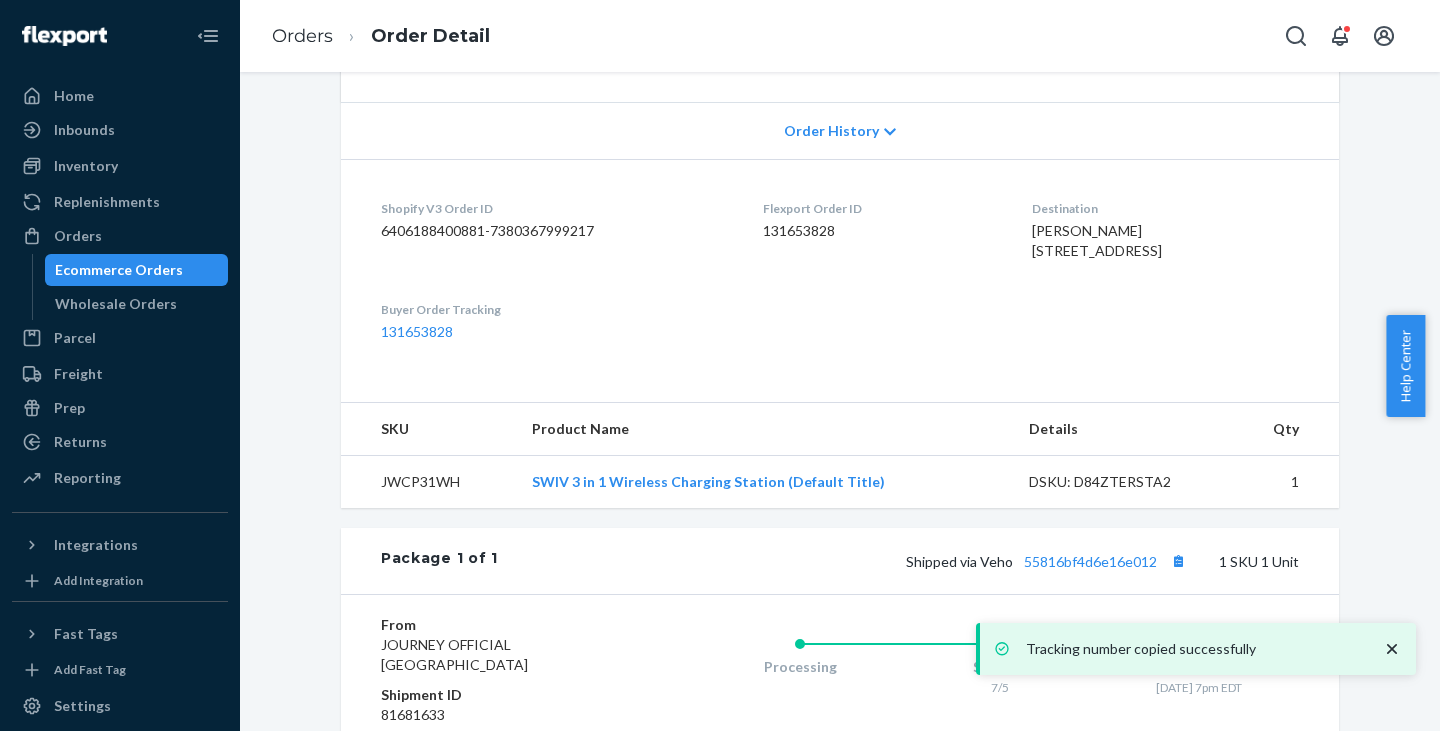 click on "Ecommerce Orders" at bounding box center [119, 270] 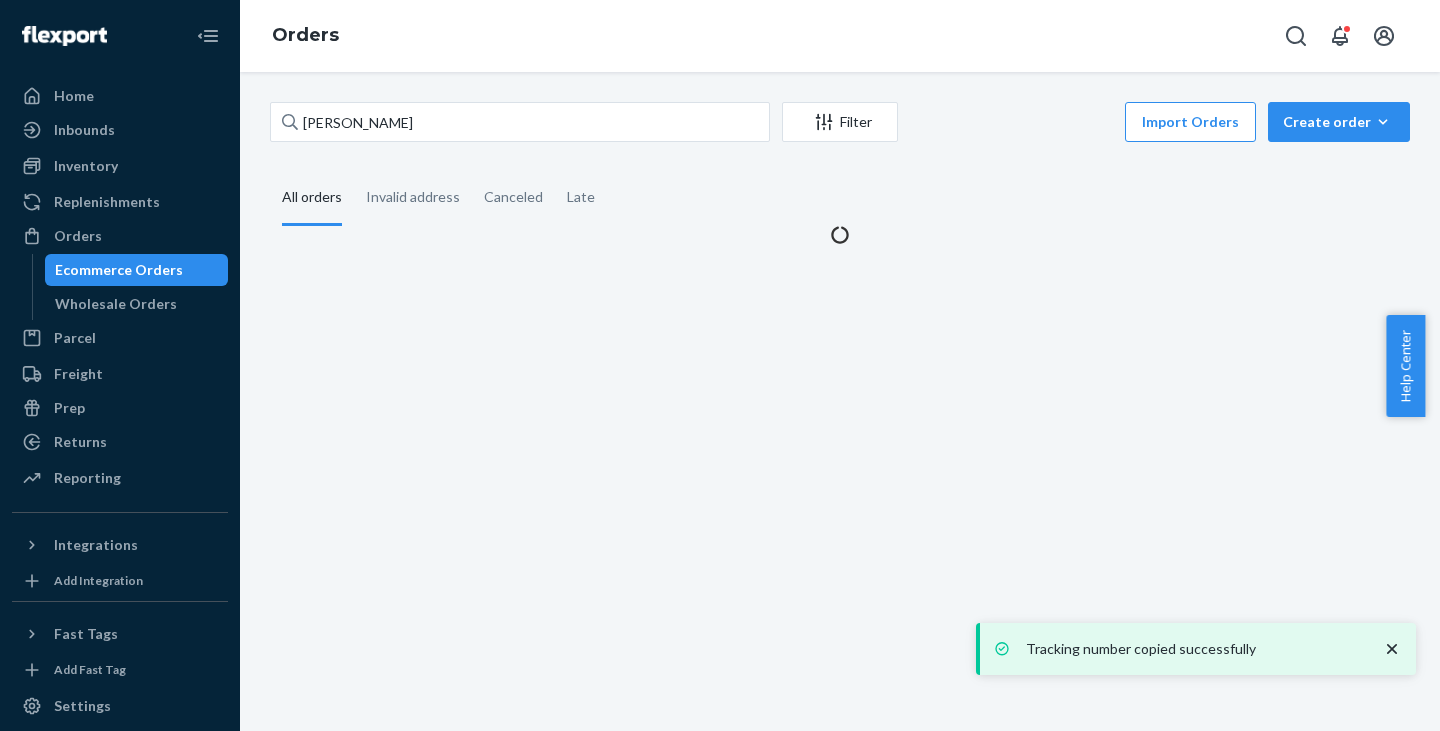 scroll, scrollTop: 0, scrollLeft: 0, axis: both 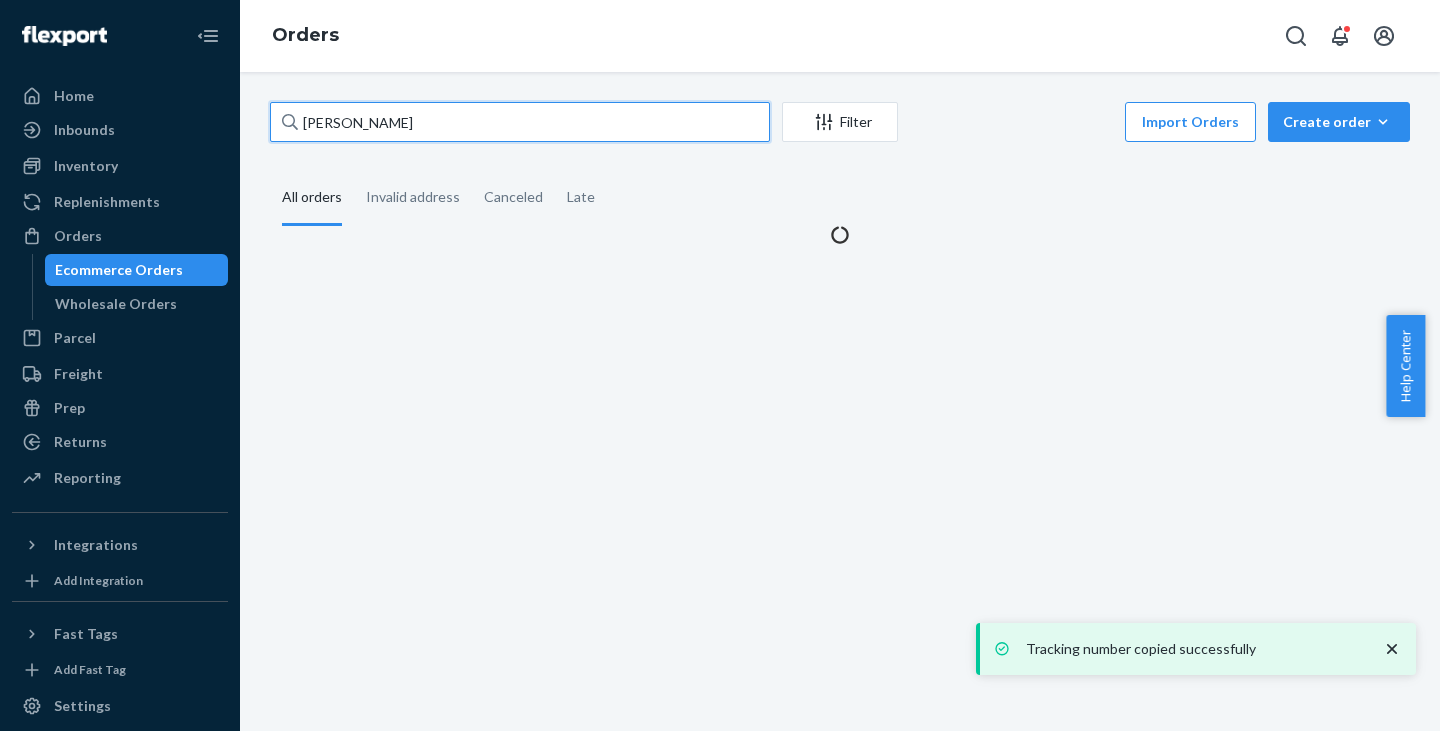 drag, startPoint x: 377, startPoint y: 128, endPoint x: 283, endPoint y: 128, distance: 94 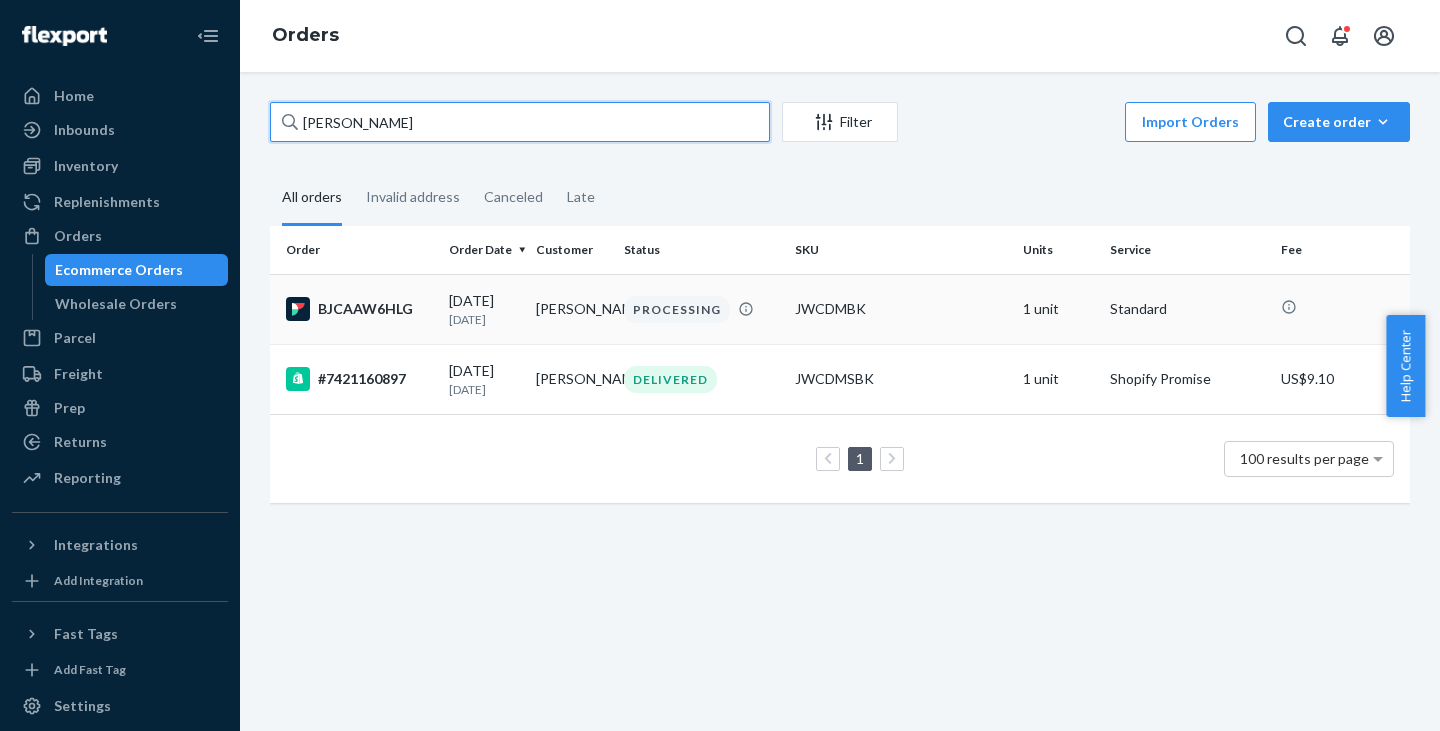 type on "[PERSON_NAME]" 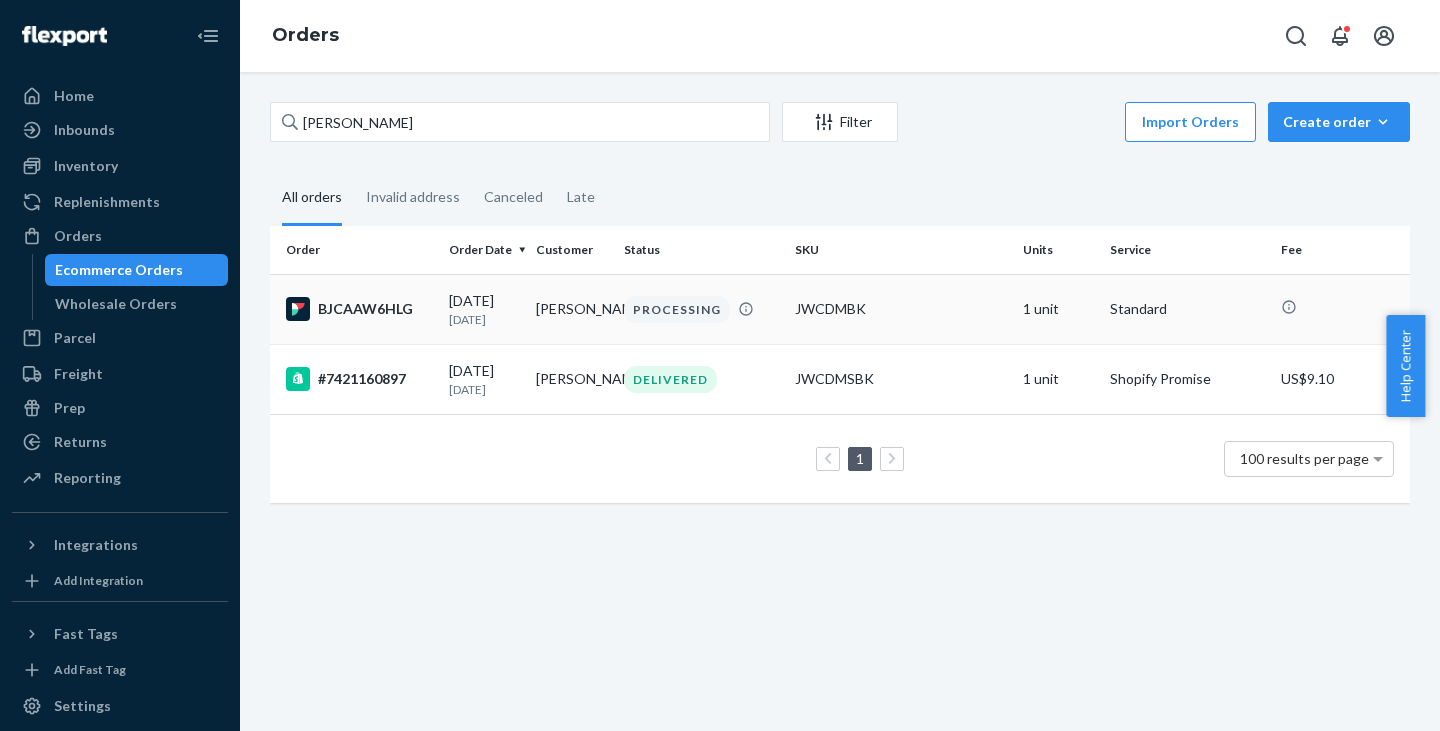 click on "[DATE] [DATE]" at bounding box center (484, 309) 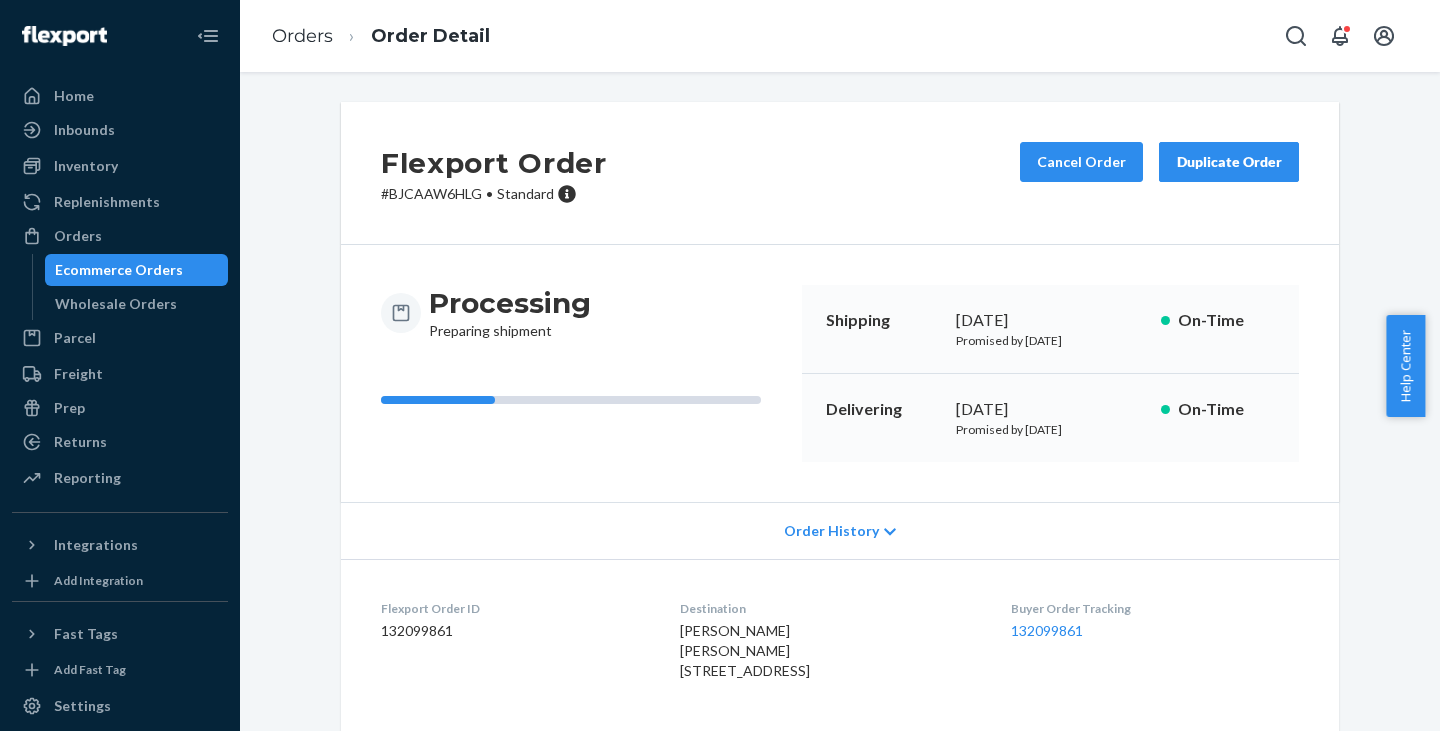click on "# BJCAAW6HLG • Standard" at bounding box center [494, 194] 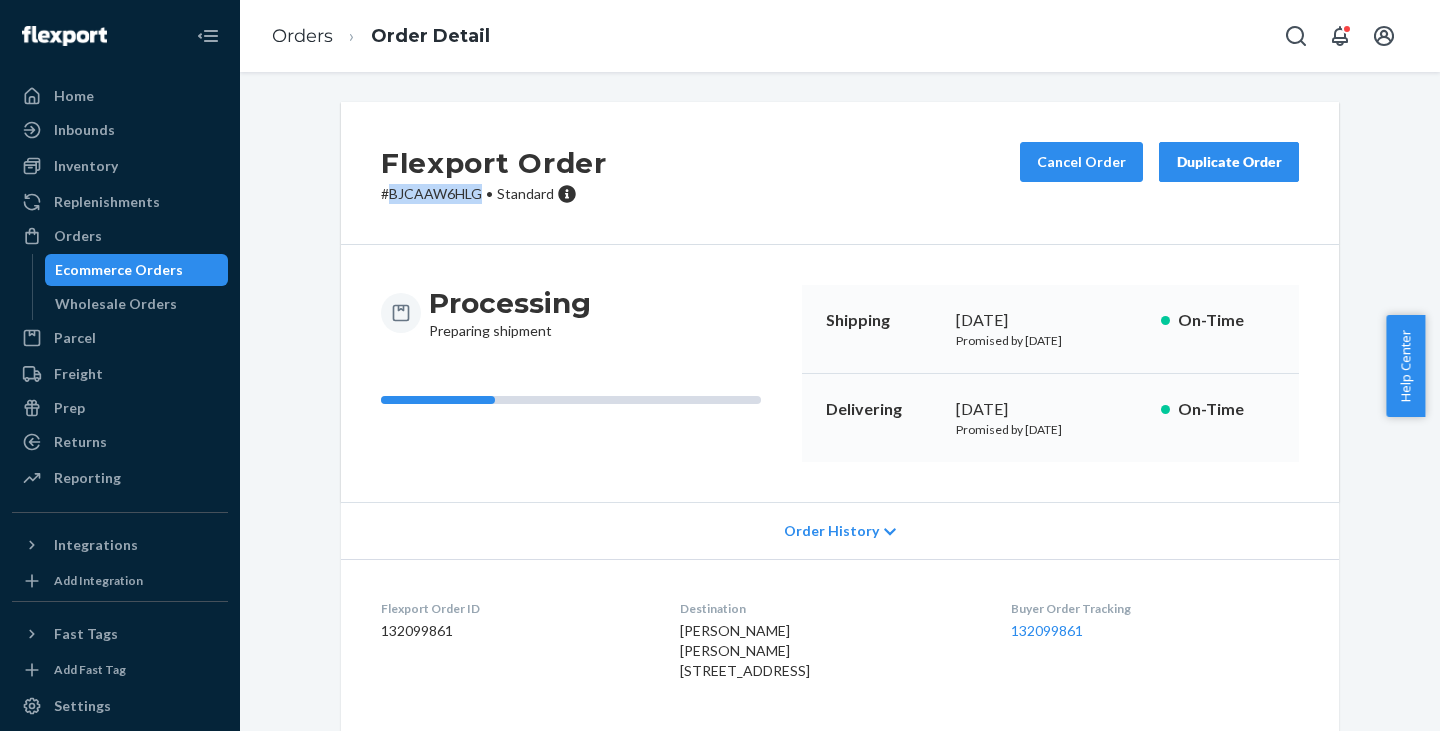 click on "# BJCAAW6HLG • Standard" at bounding box center [494, 194] 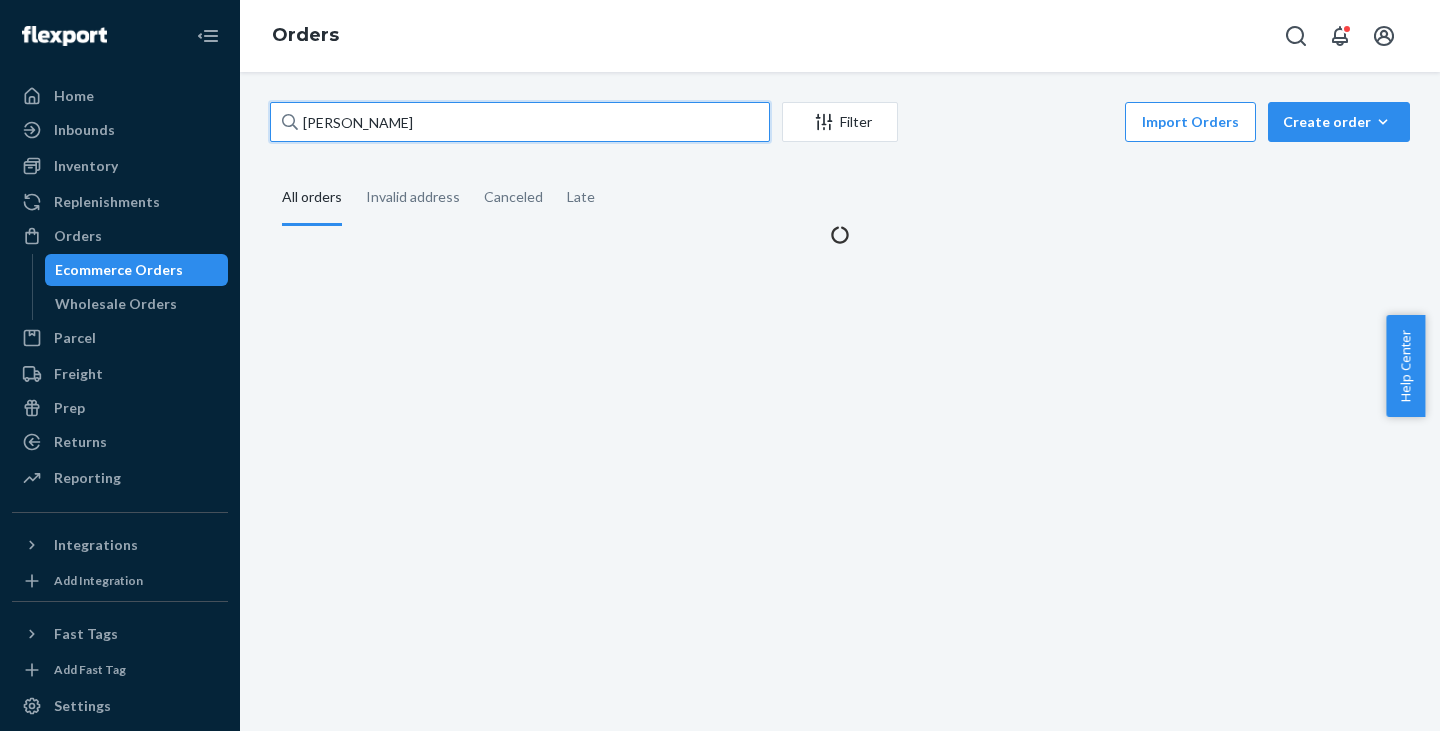 click on "[PERSON_NAME]" at bounding box center [520, 122] 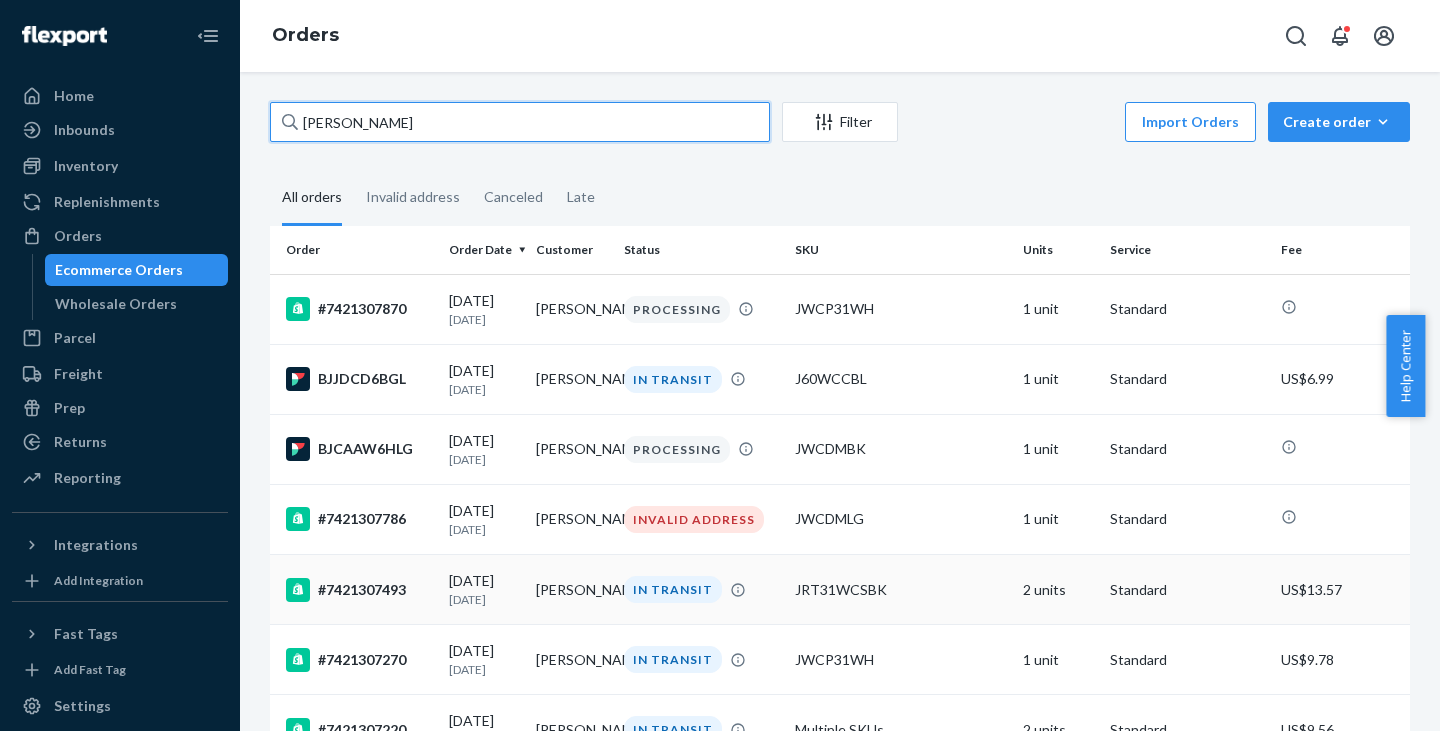 scroll, scrollTop: 200, scrollLeft: 0, axis: vertical 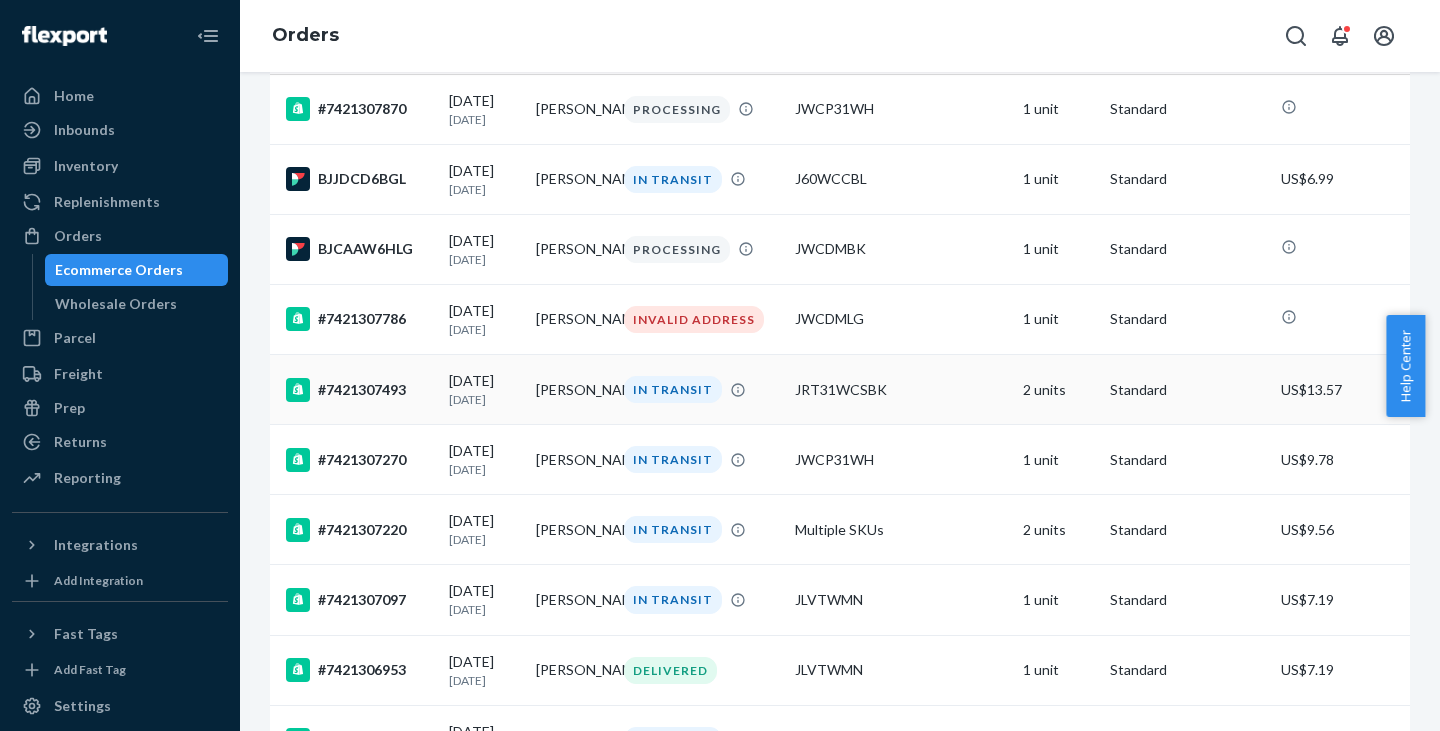 type on "[PERSON_NAME]" 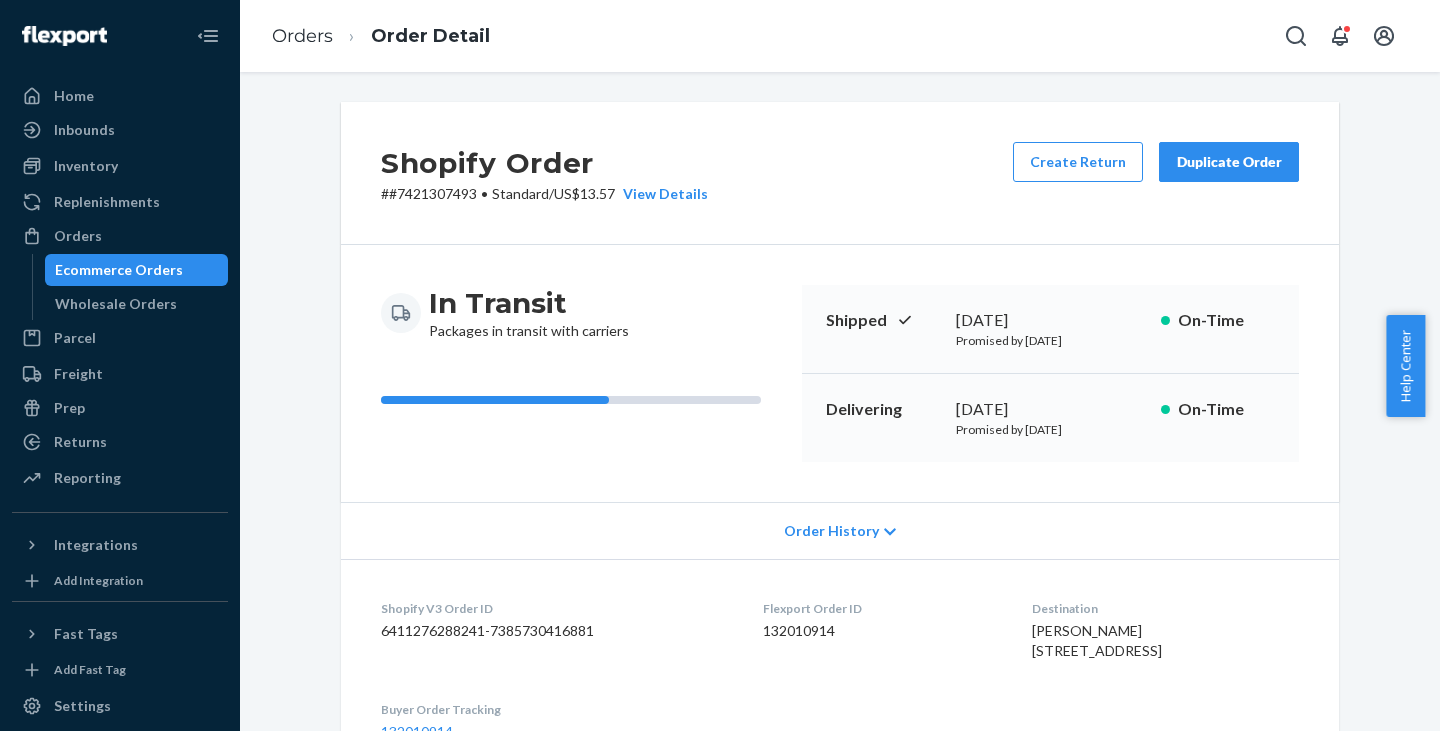 scroll, scrollTop: 400, scrollLeft: 0, axis: vertical 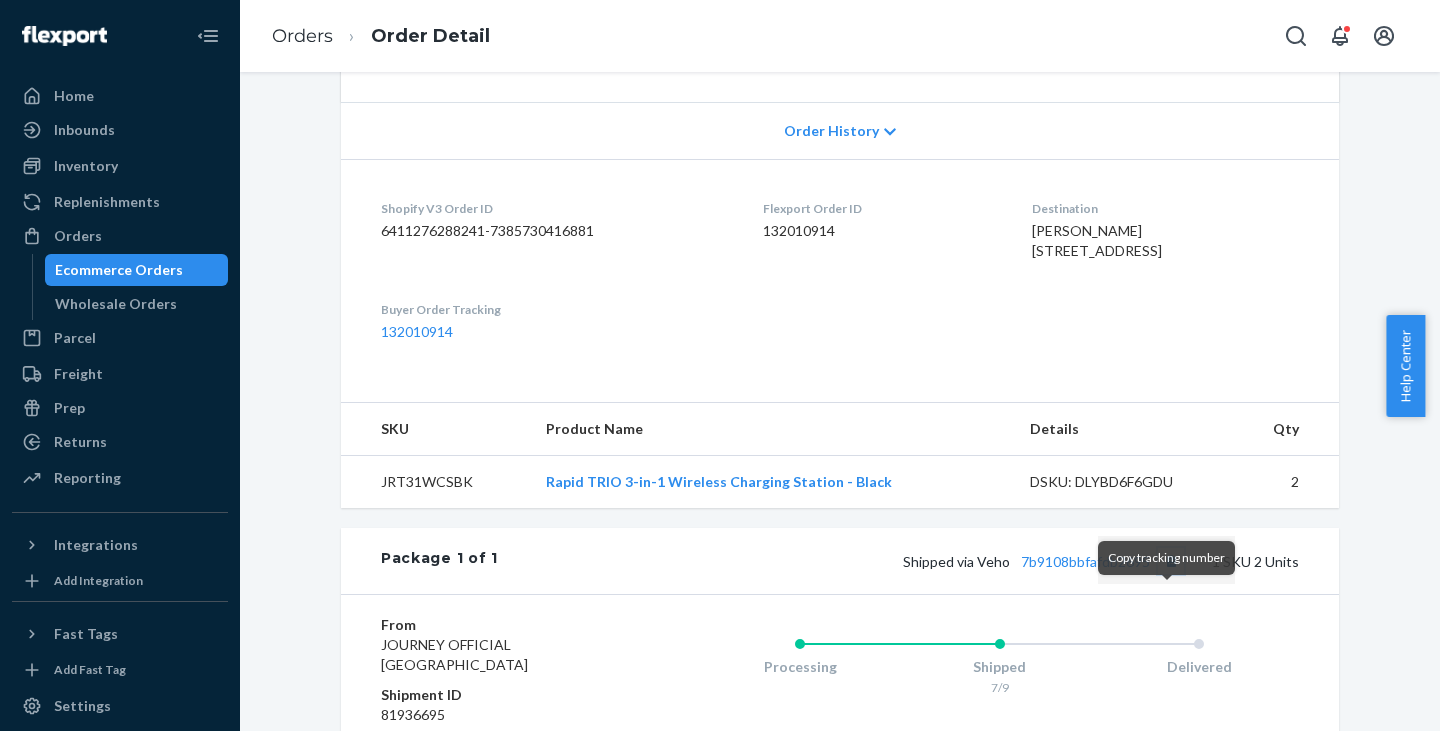 click at bounding box center (1171, 561) 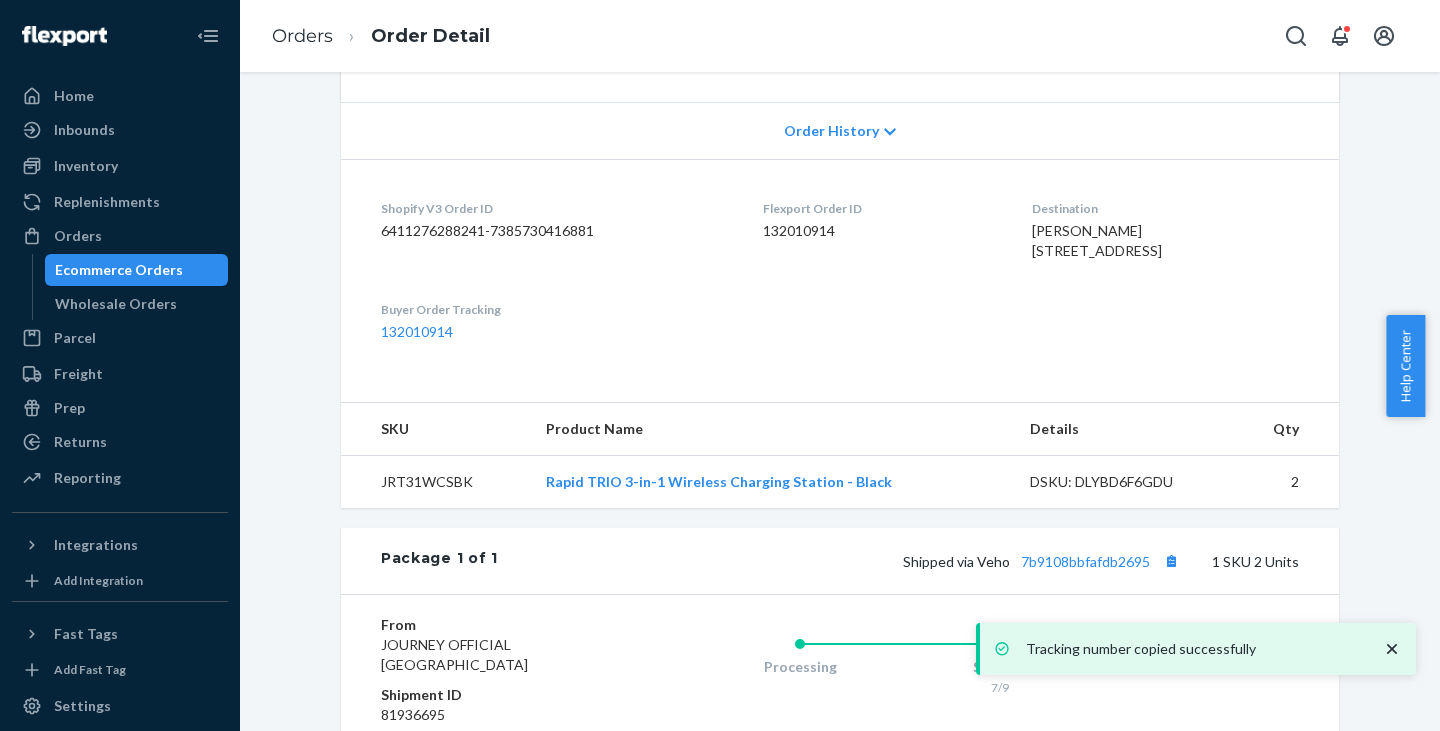 click on "Ecommerce Orders" at bounding box center [137, 270] 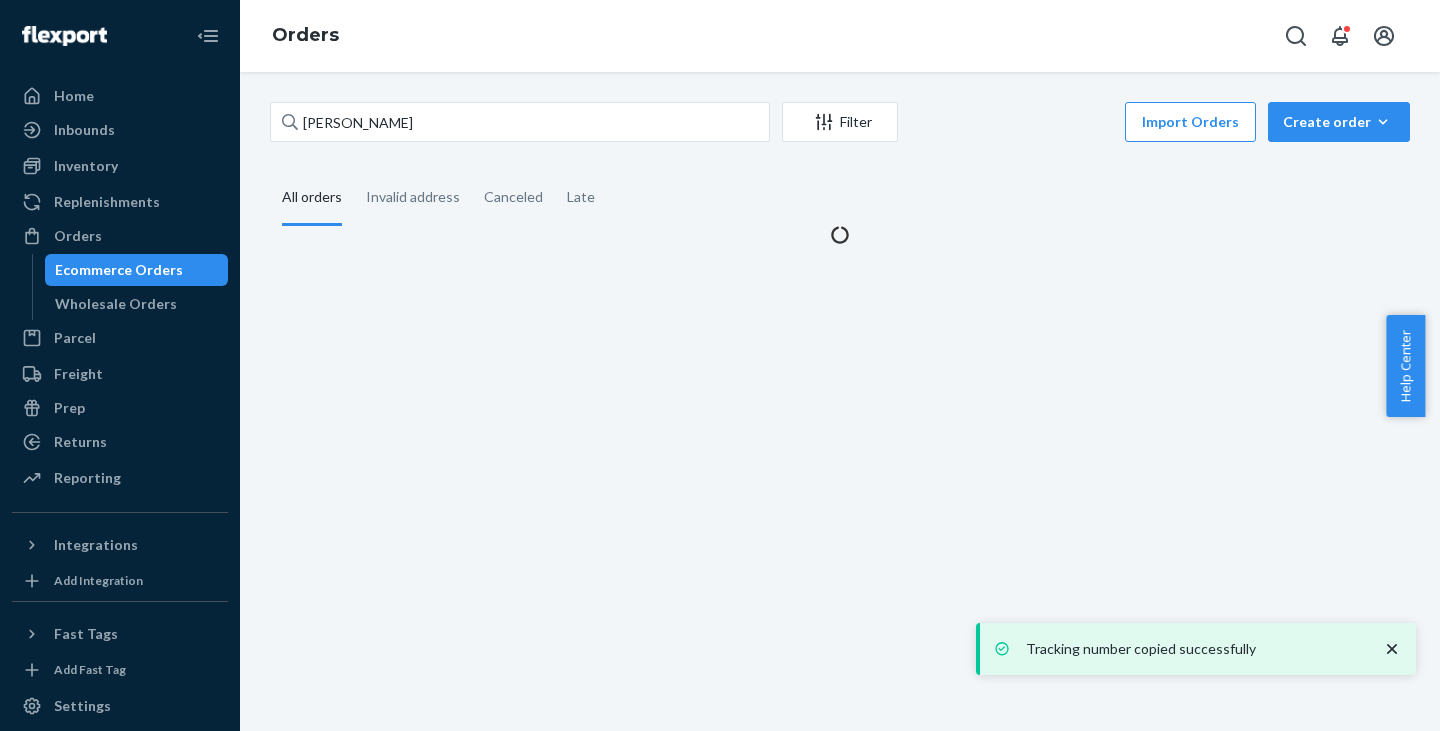 scroll, scrollTop: 0, scrollLeft: 0, axis: both 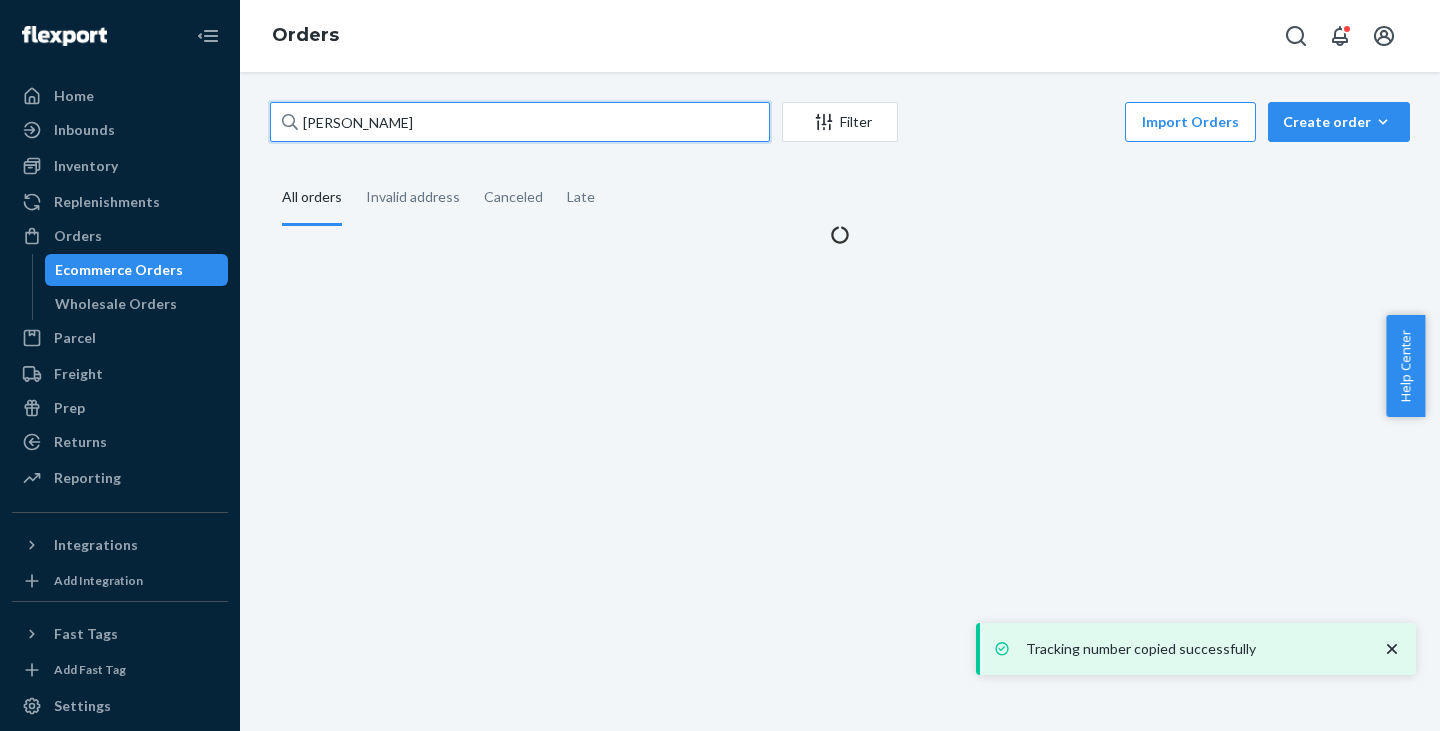 drag, startPoint x: 359, startPoint y: 125, endPoint x: 268, endPoint y: 124, distance: 91.00549 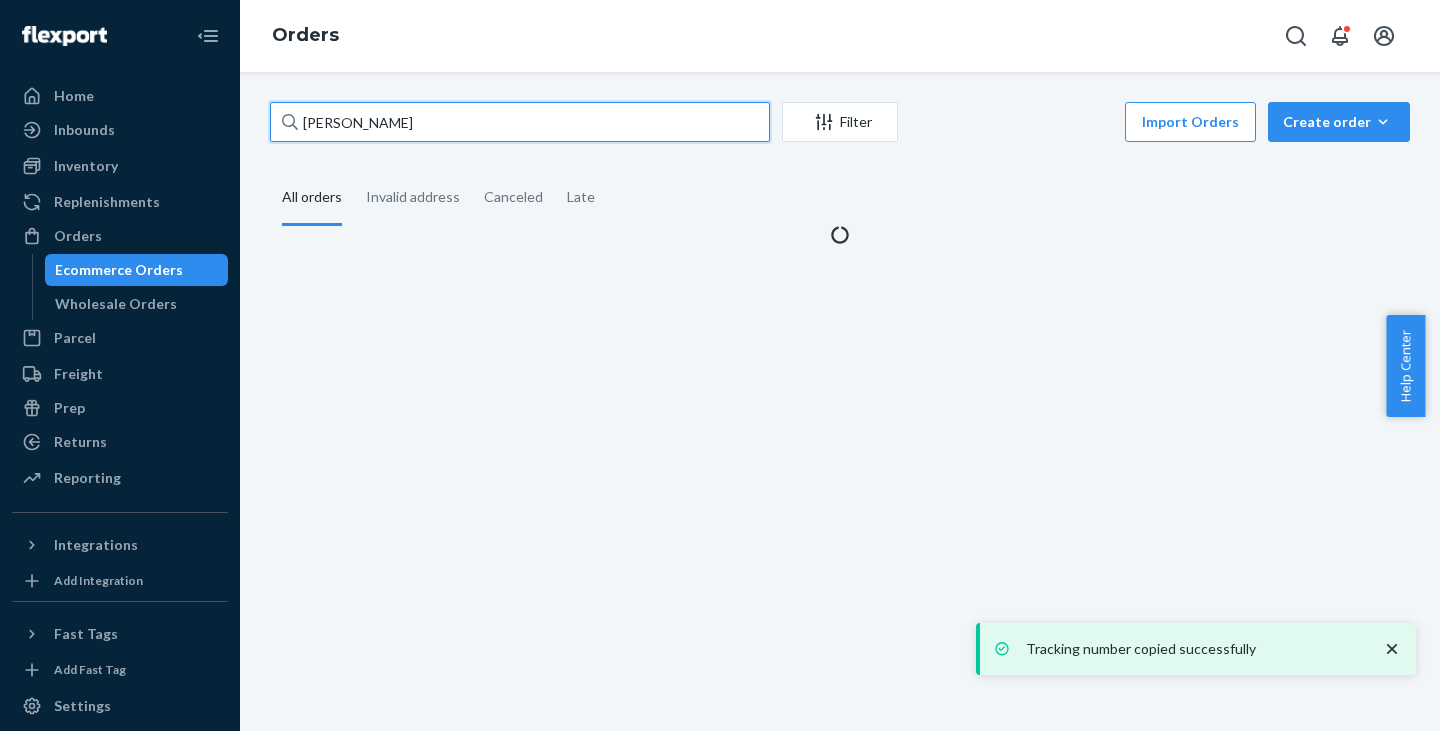 click on "[PERSON_NAME] Filter Import Orders Create order Ecommerce order Removal order All orders Invalid address Canceled Late" at bounding box center (840, 173) 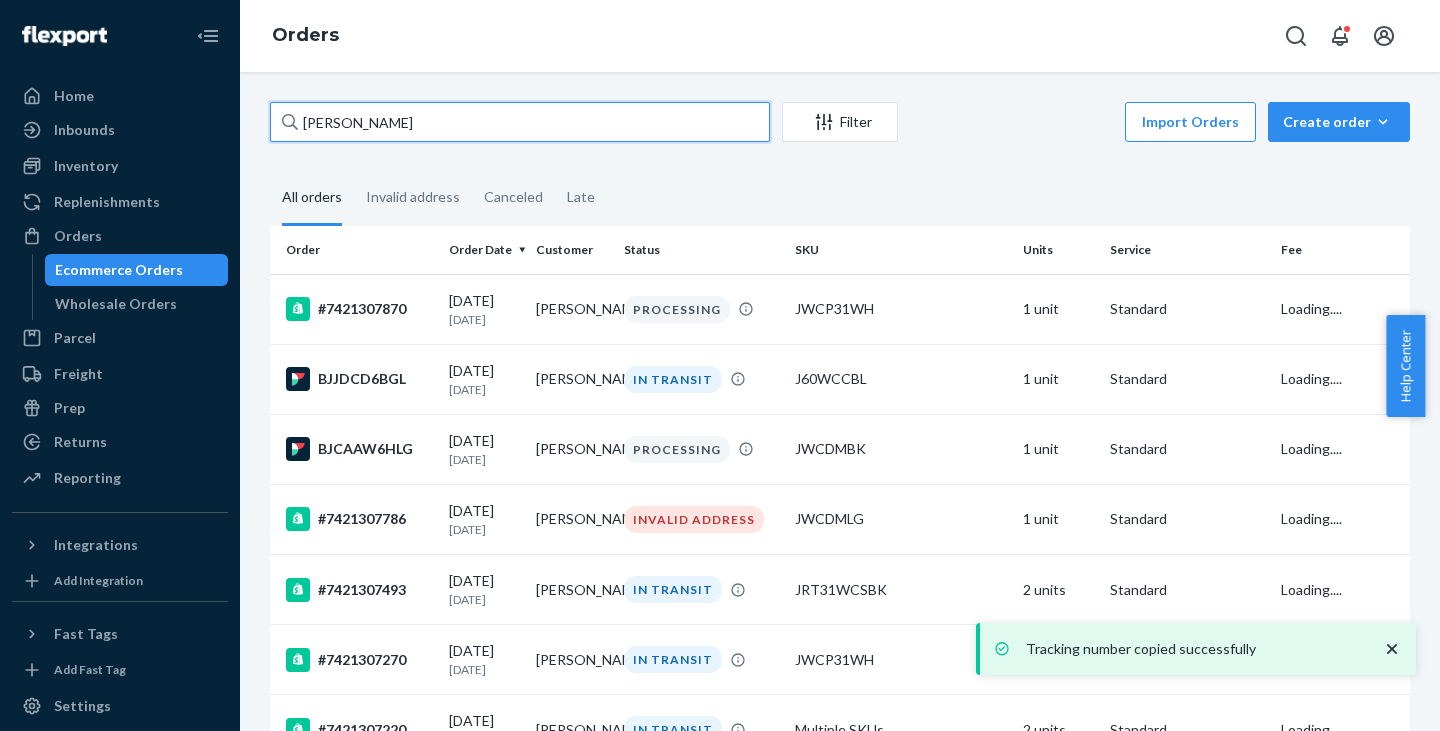 paste on "[GEOGRAPHIC_DATA]" 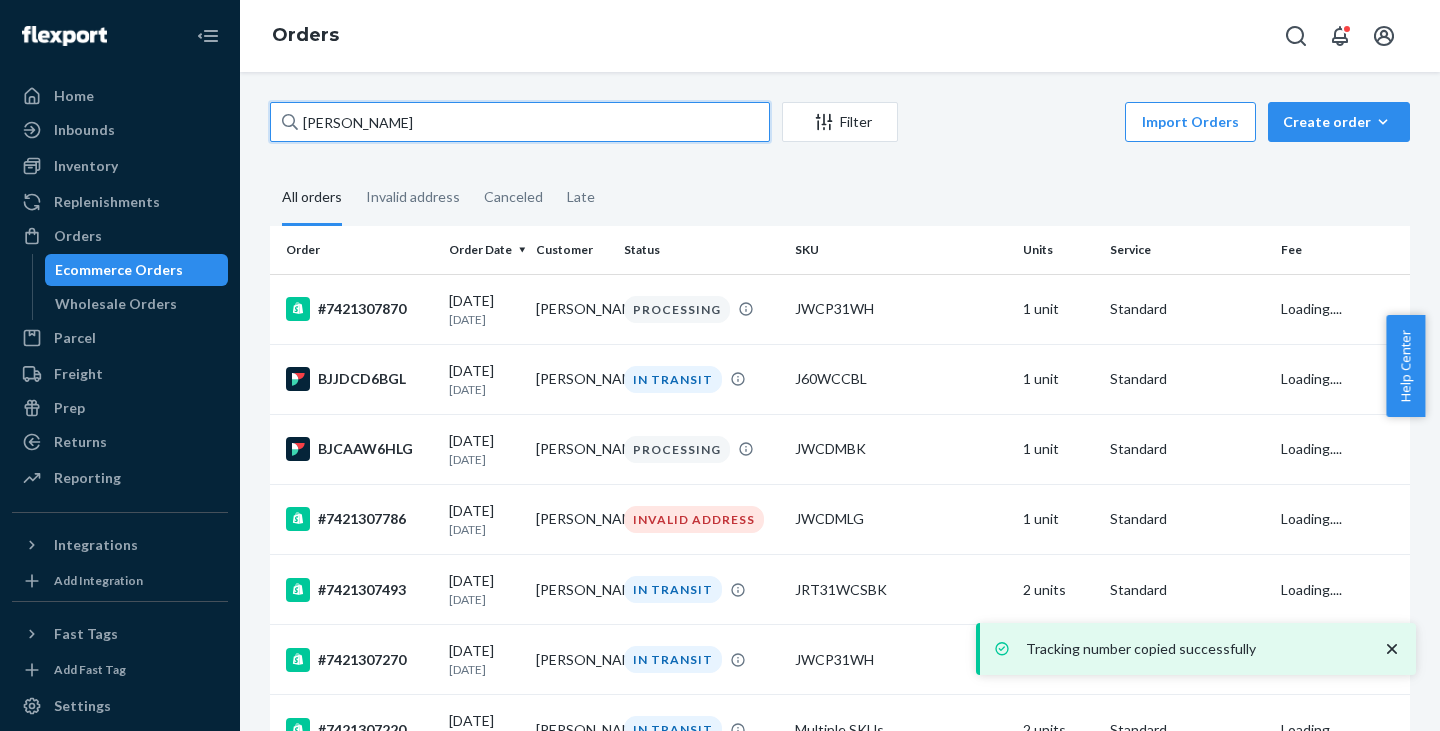 type on "[GEOGRAPHIC_DATA]" 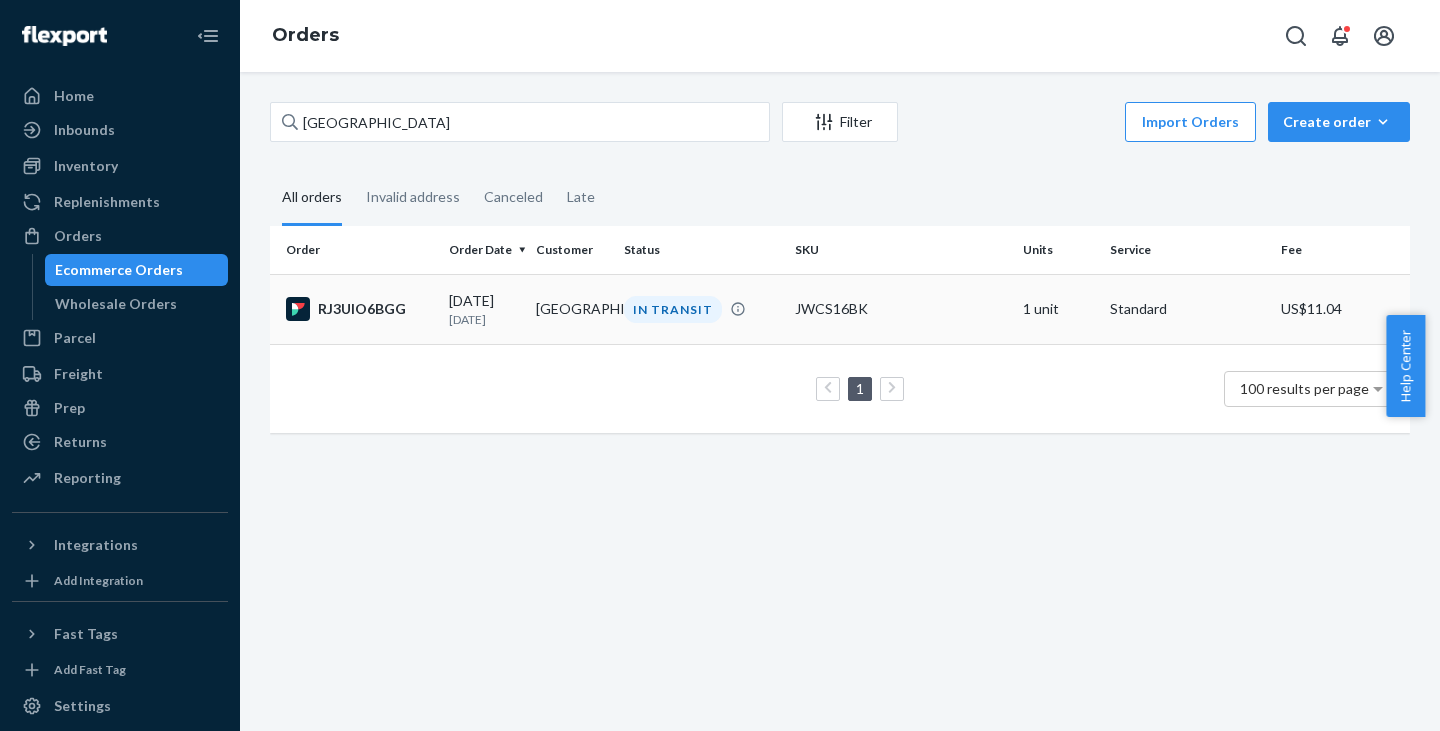 click on "[GEOGRAPHIC_DATA]" at bounding box center [571, 309] 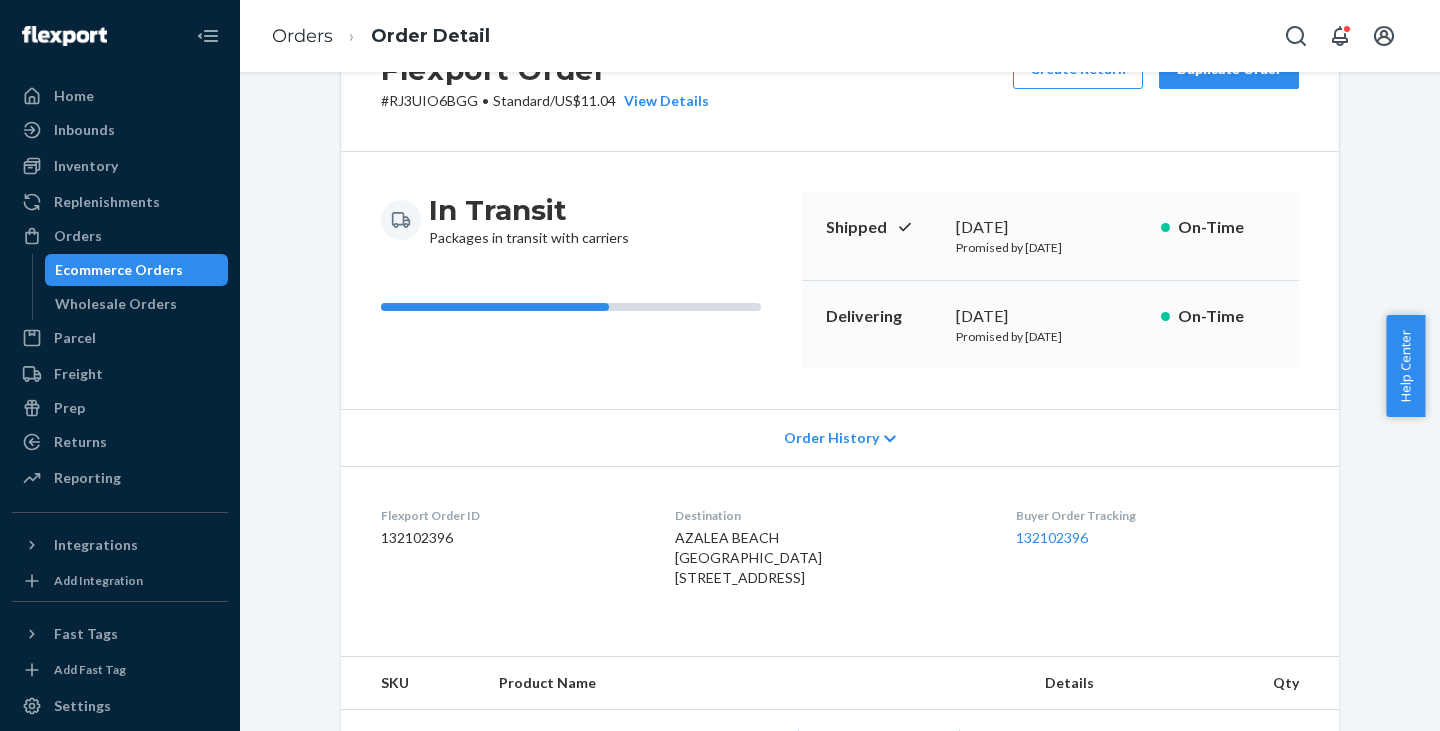 scroll, scrollTop: 0, scrollLeft: 0, axis: both 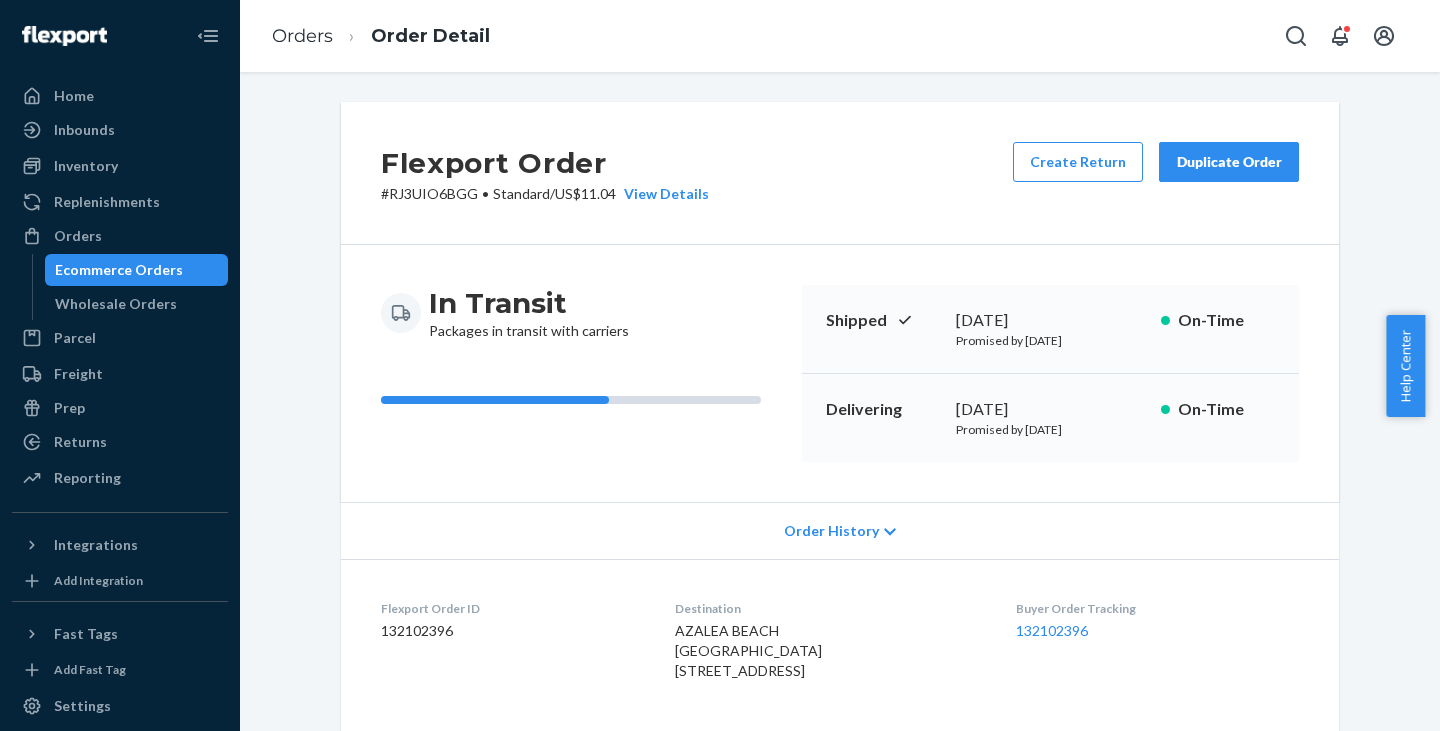 click on "# RJ3UIO6BGG • Standard  /  US$11.04 View Details" at bounding box center [545, 194] 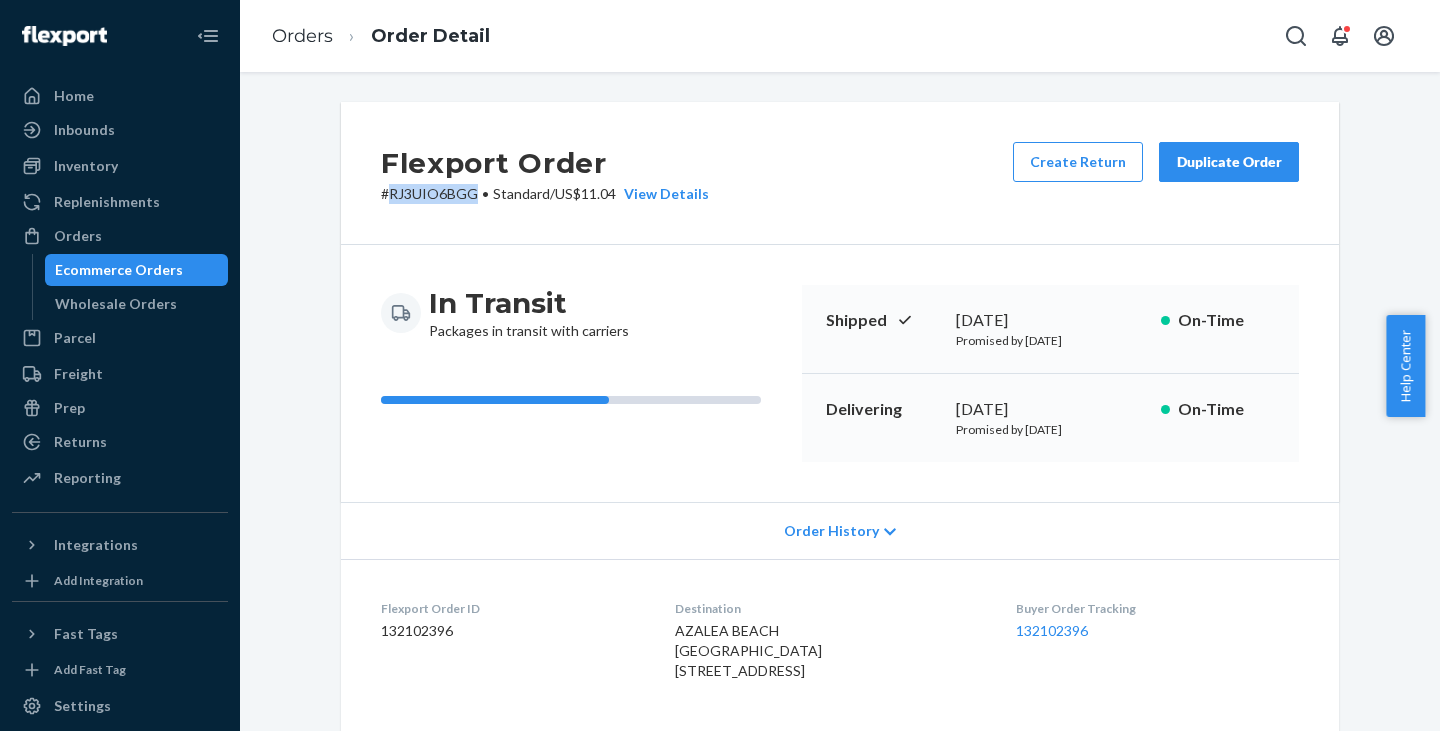 scroll, scrollTop: 400, scrollLeft: 0, axis: vertical 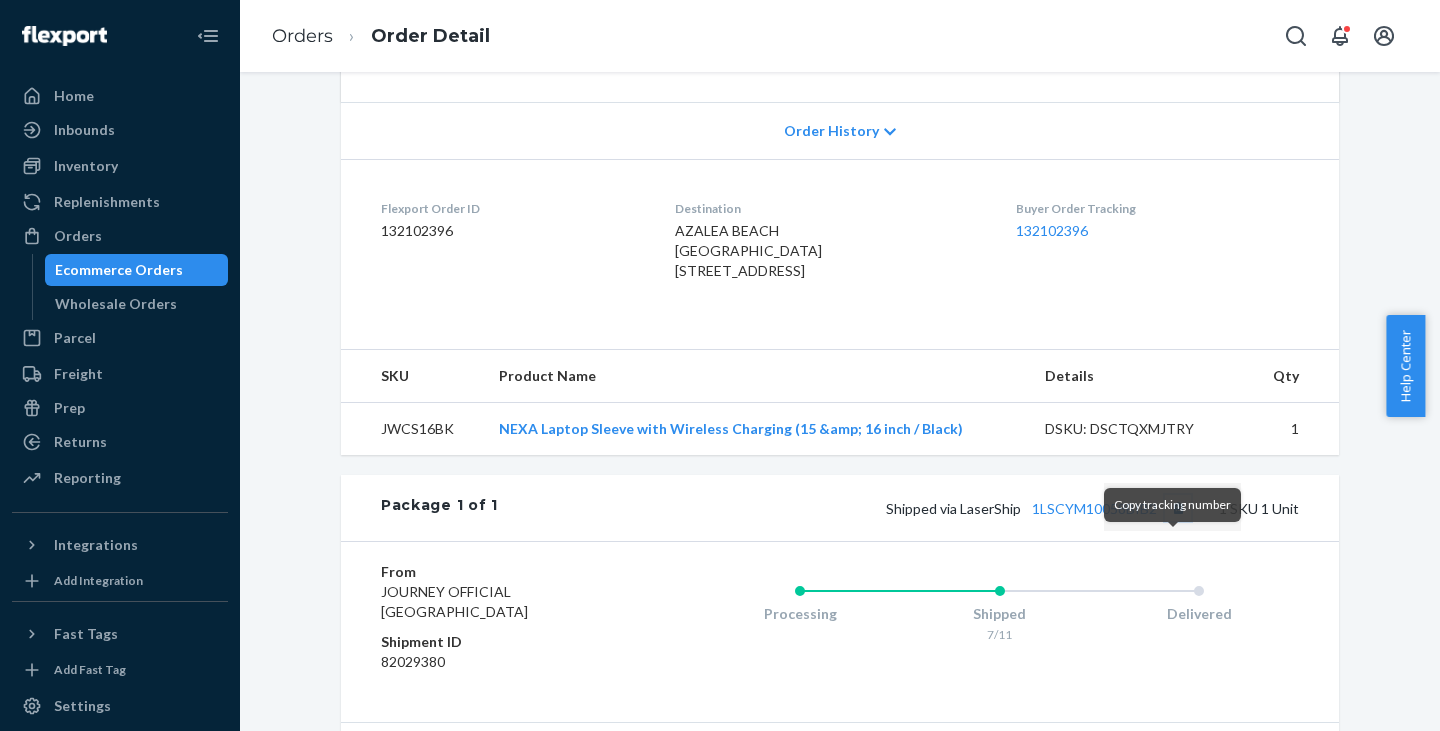 click at bounding box center (1178, 508) 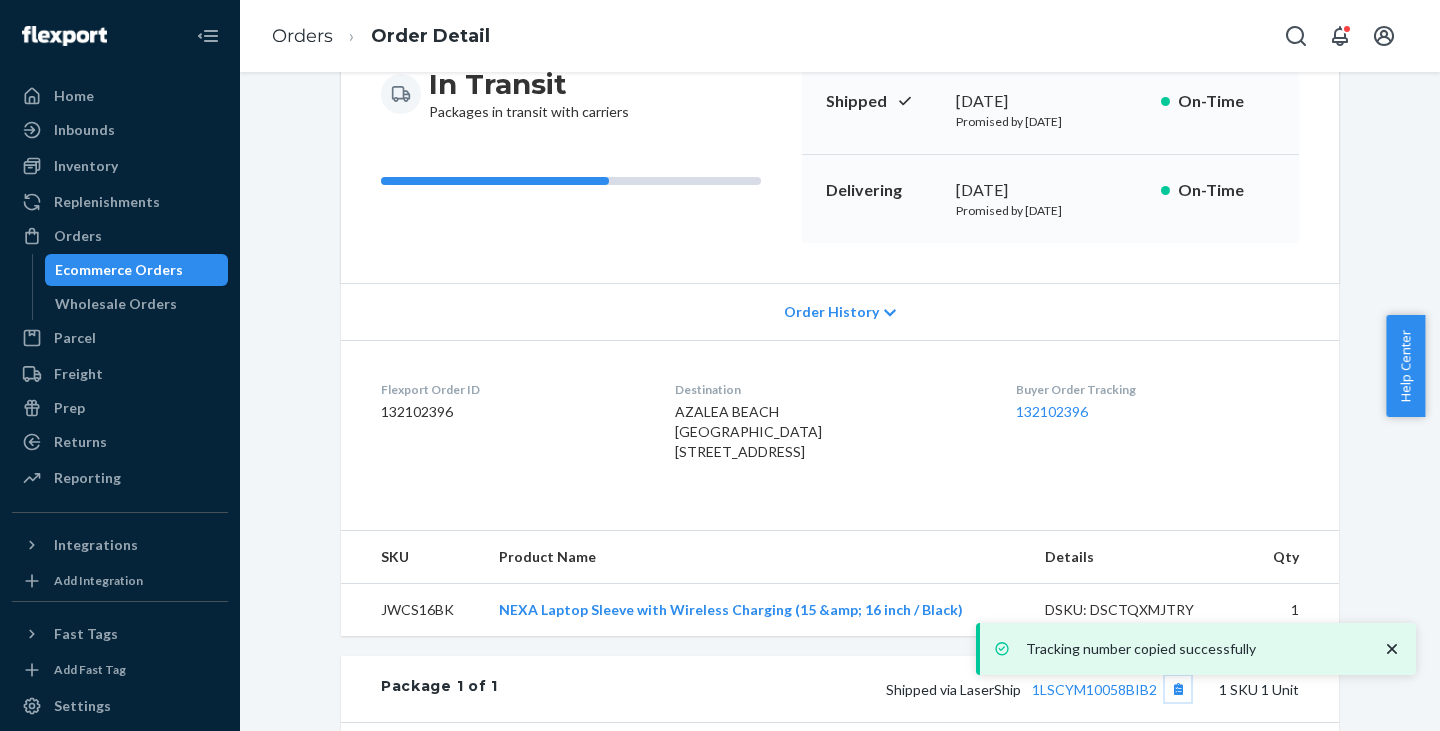 scroll, scrollTop: 200, scrollLeft: 0, axis: vertical 